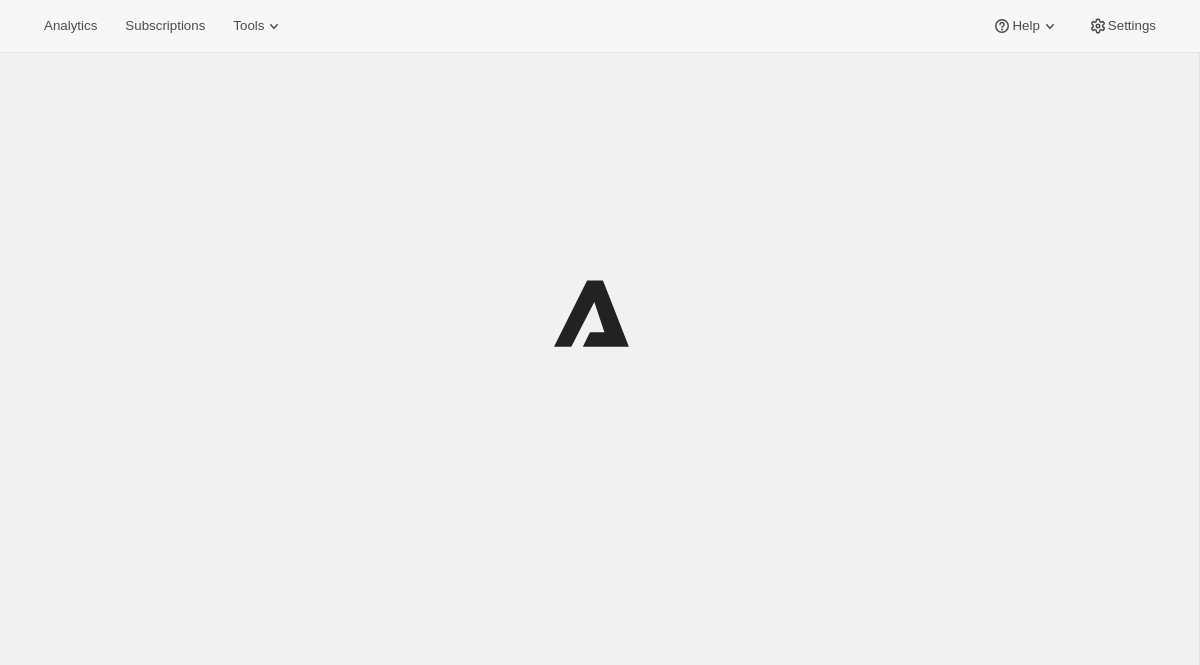 scroll, scrollTop: 0, scrollLeft: 0, axis: both 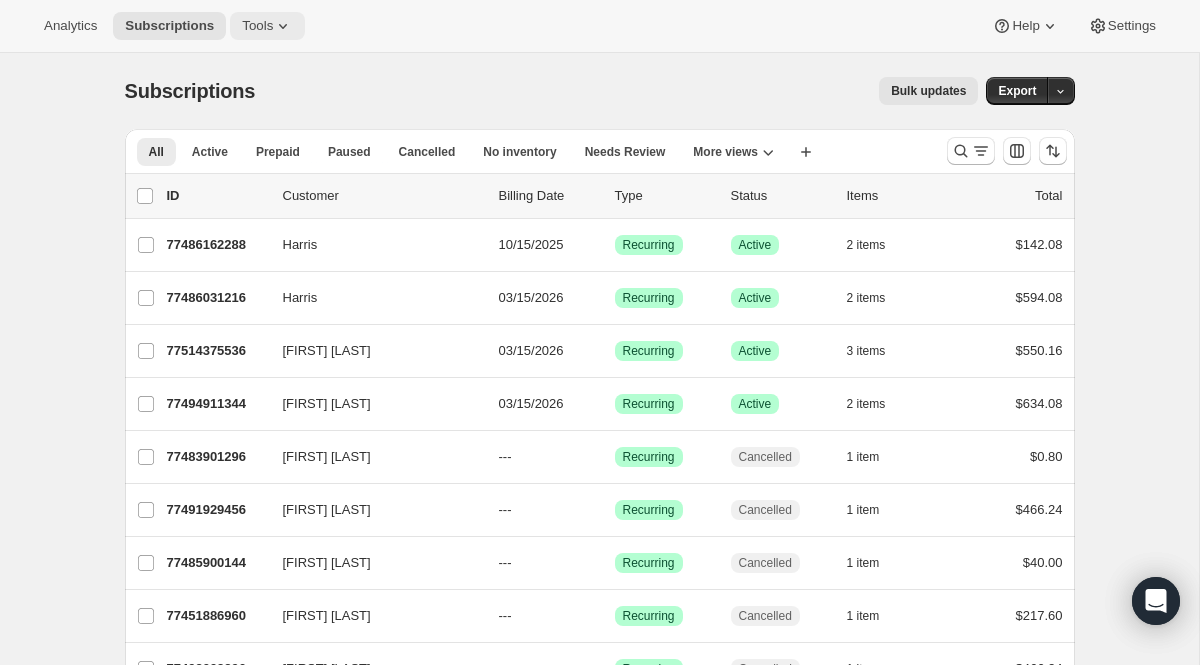click on "Tools" at bounding box center (257, 26) 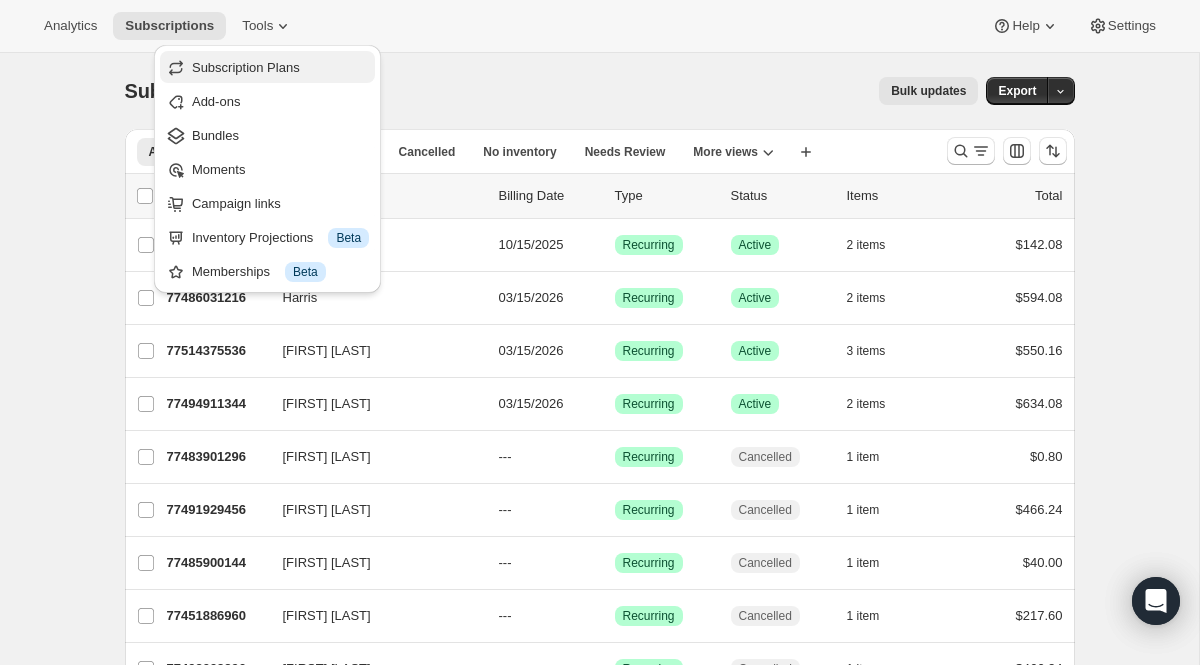 click on "Subscription Plans" at bounding box center [267, 67] 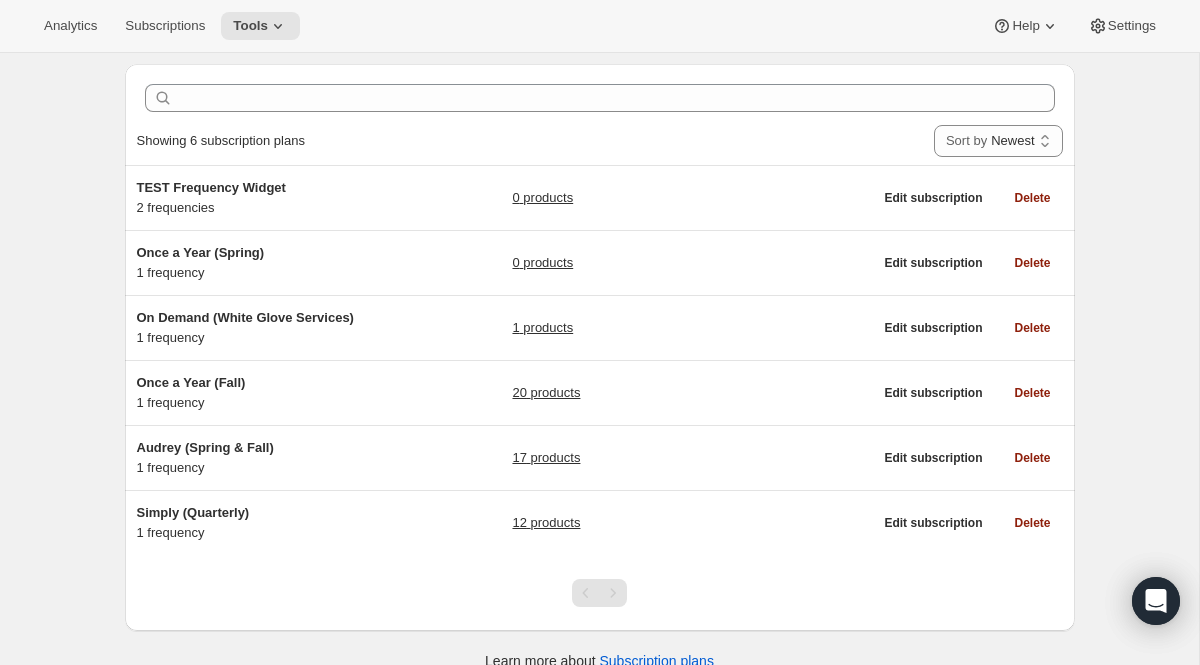scroll, scrollTop: 69, scrollLeft: 0, axis: vertical 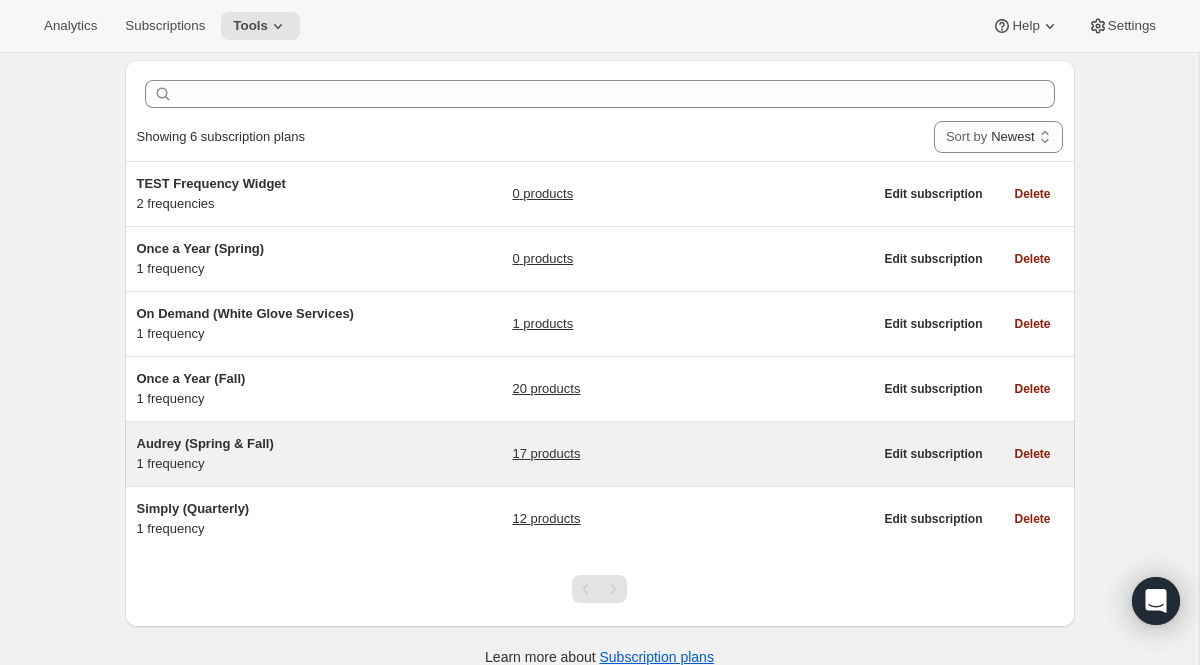 click on "Audrey (Spring & Fall)" at bounding box center (205, 443) 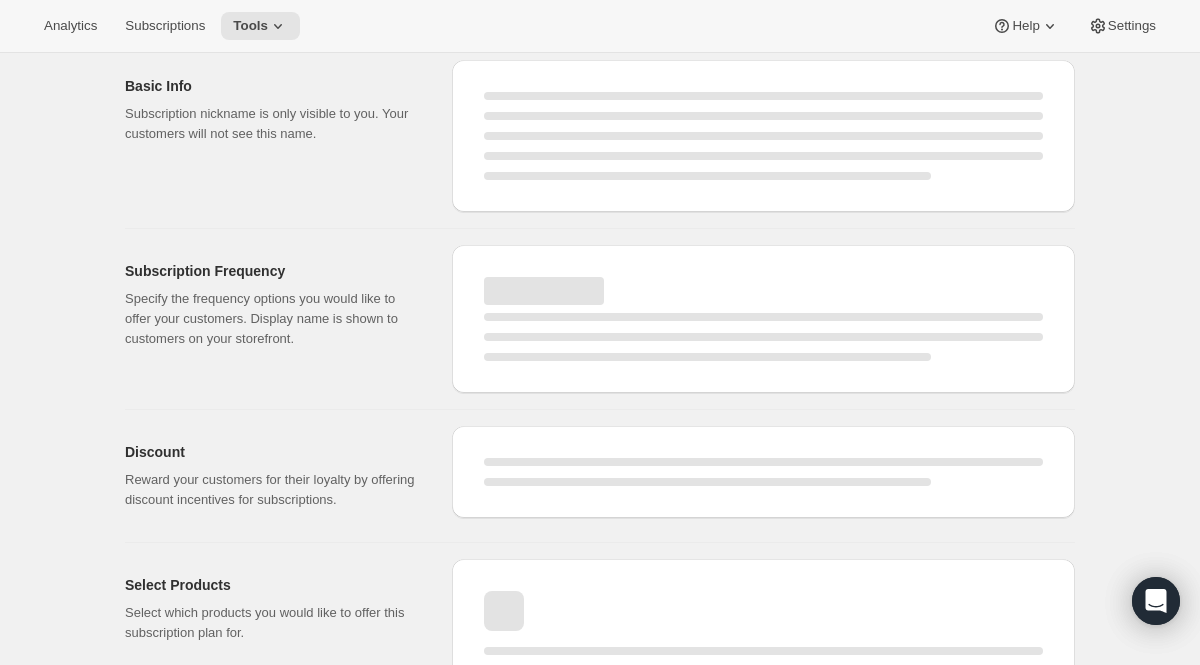 scroll, scrollTop: 0, scrollLeft: 0, axis: both 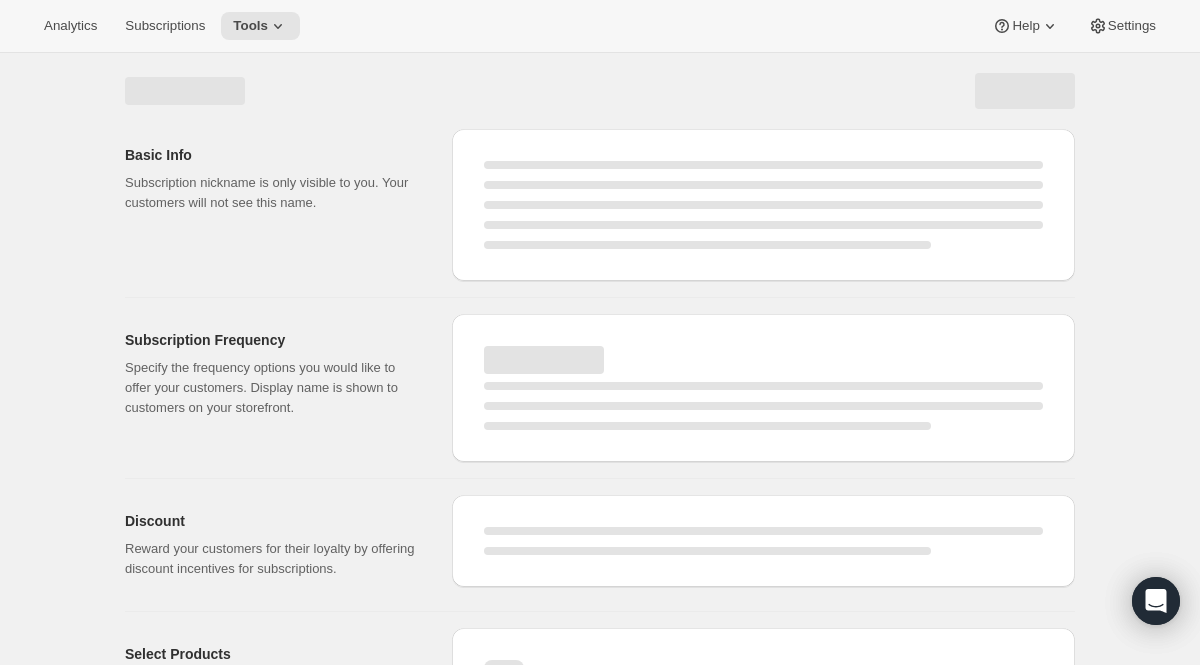 select on "WEEK" 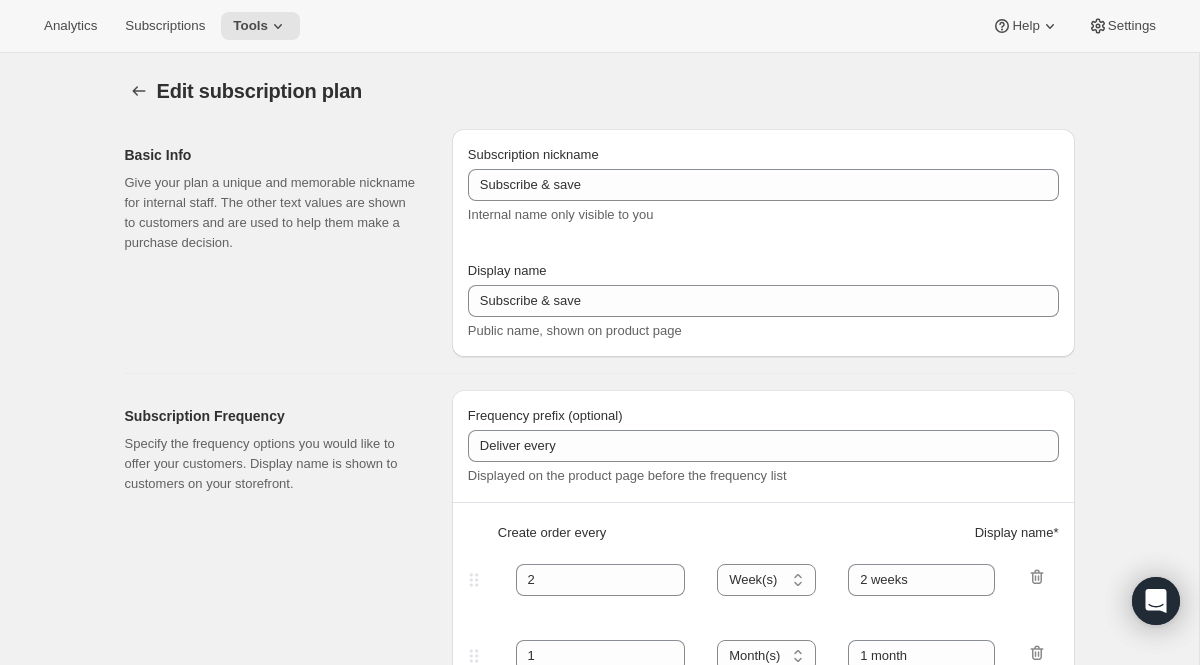 type on "Audrey (Spring & Fall)" 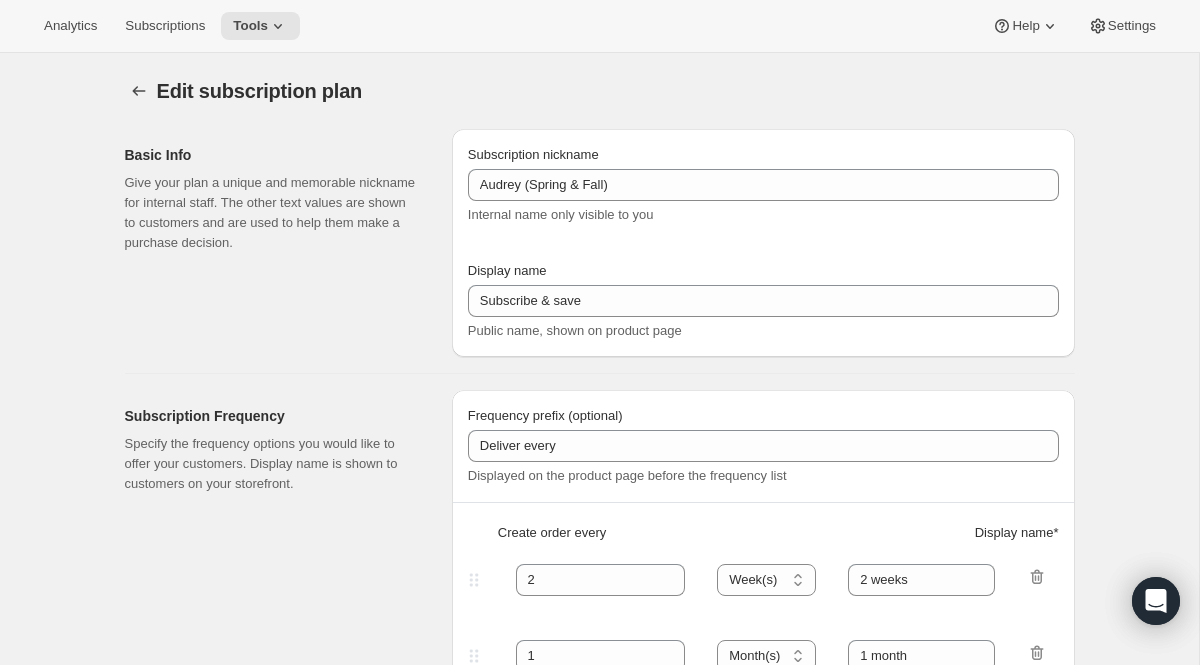 type on "Join Audrey Club" 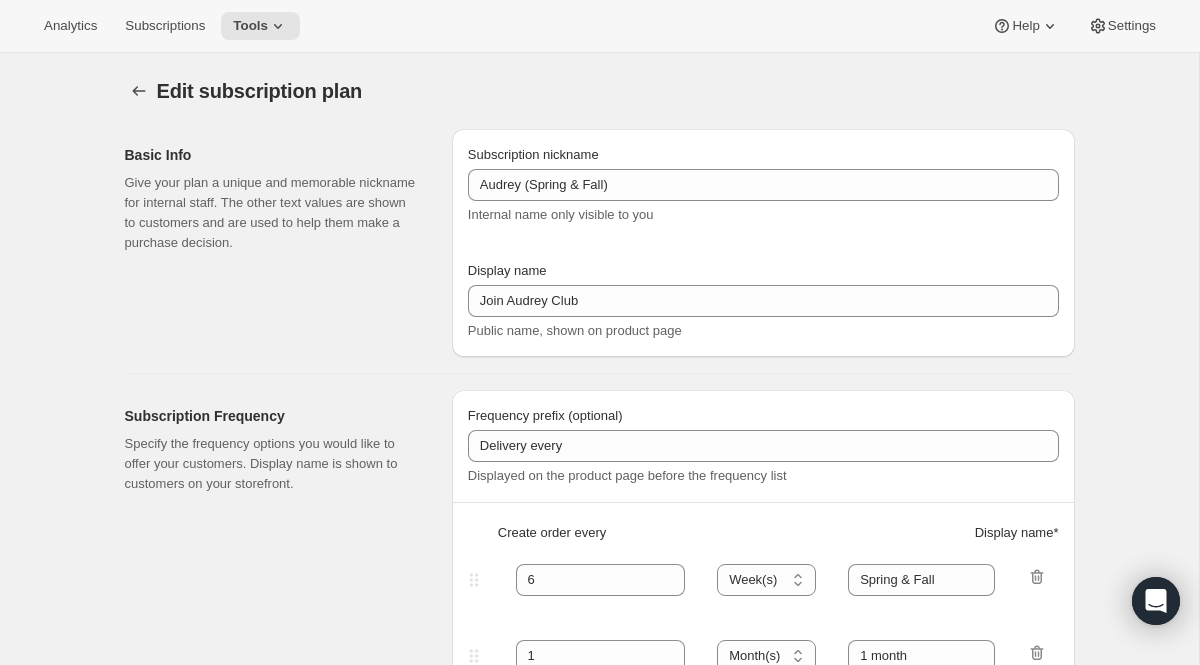 select on "YEARDAY" 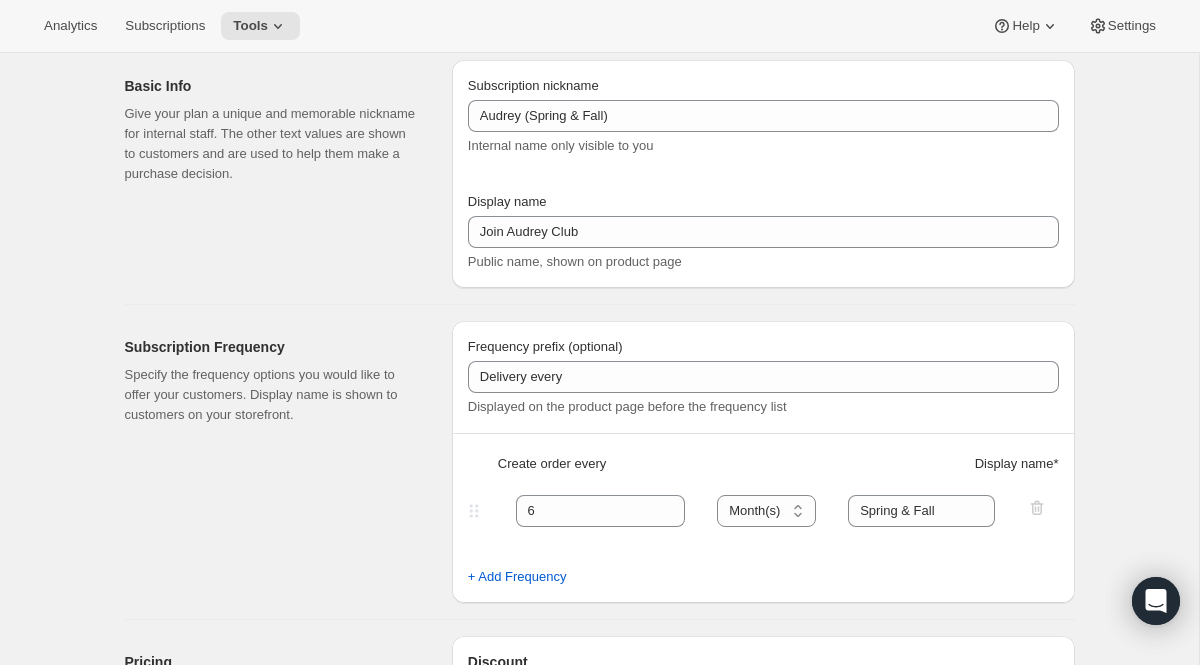 scroll, scrollTop: 0, scrollLeft: 0, axis: both 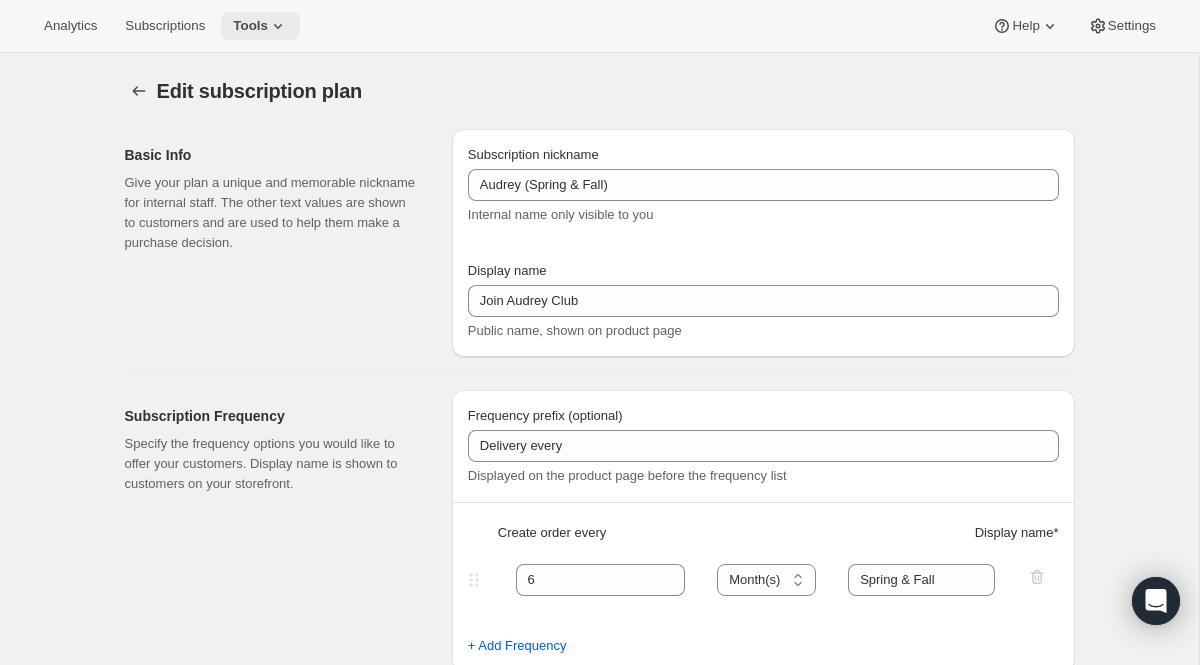 click 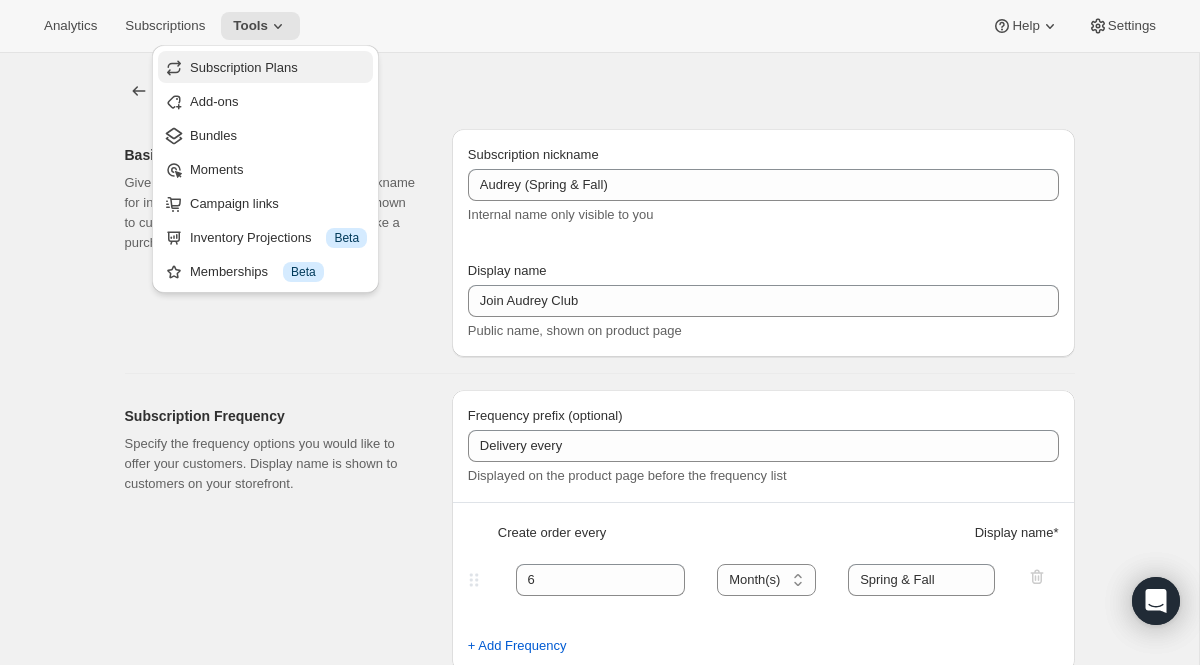 click on "Subscription Plans" at bounding box center [244, 67] 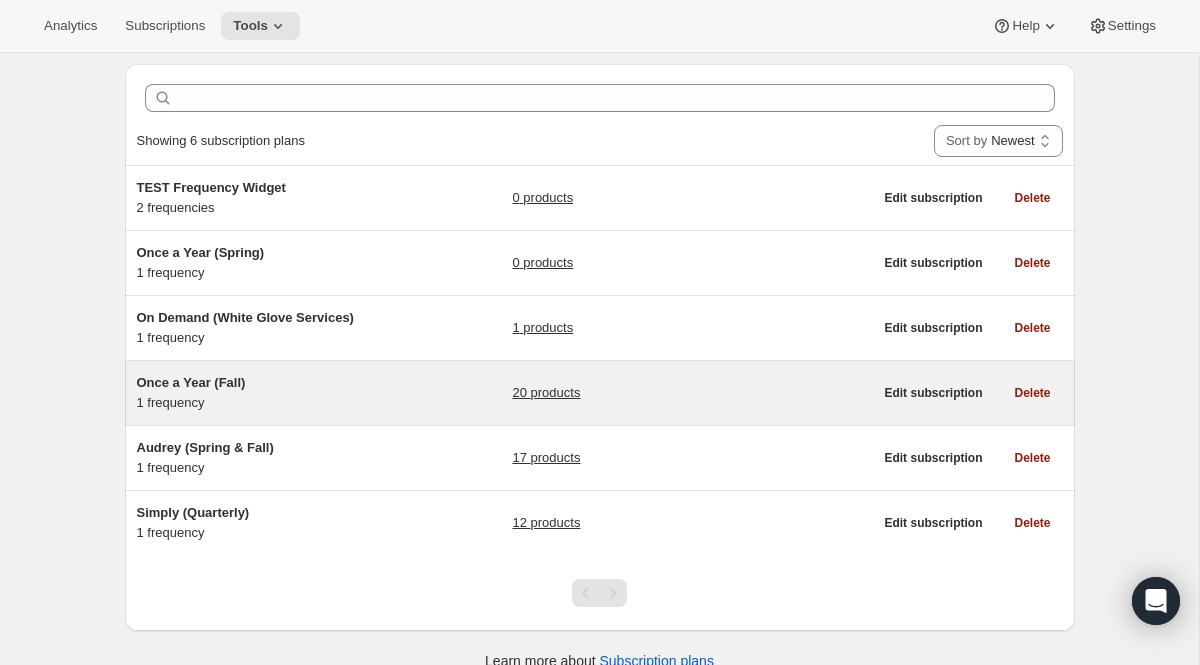 scroll, scrollTop: 68, scrollLeft: 0, axis: vertical 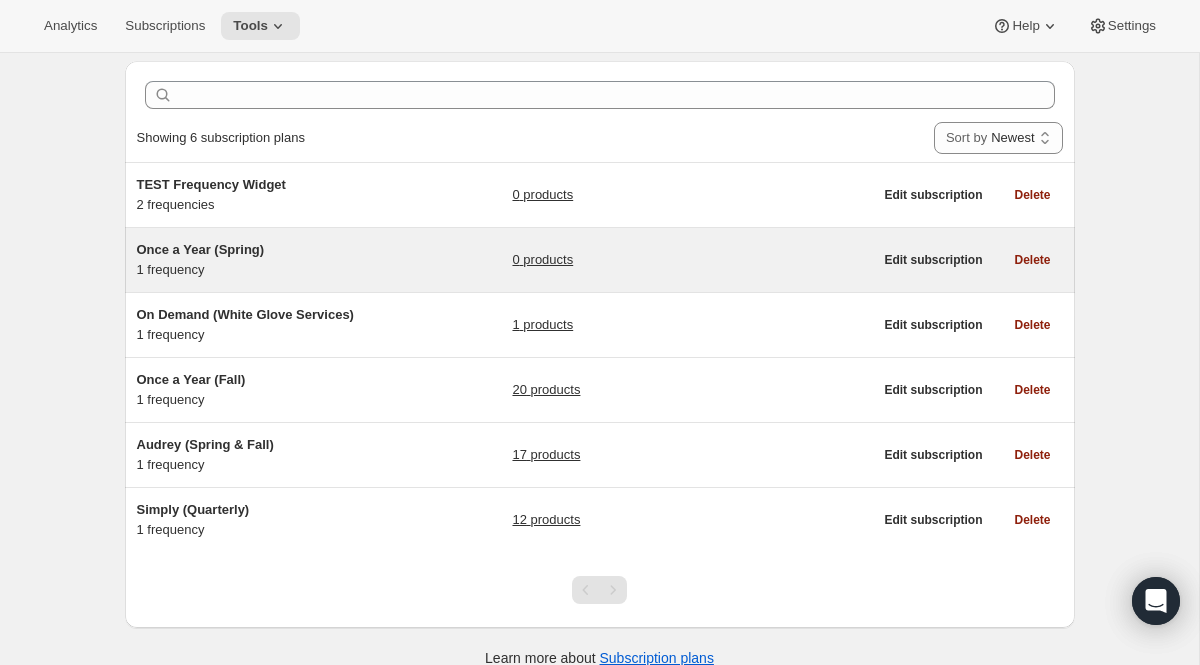 click on "Once a Year (Spring) 1 frequency" at bounding box center [262, 260] 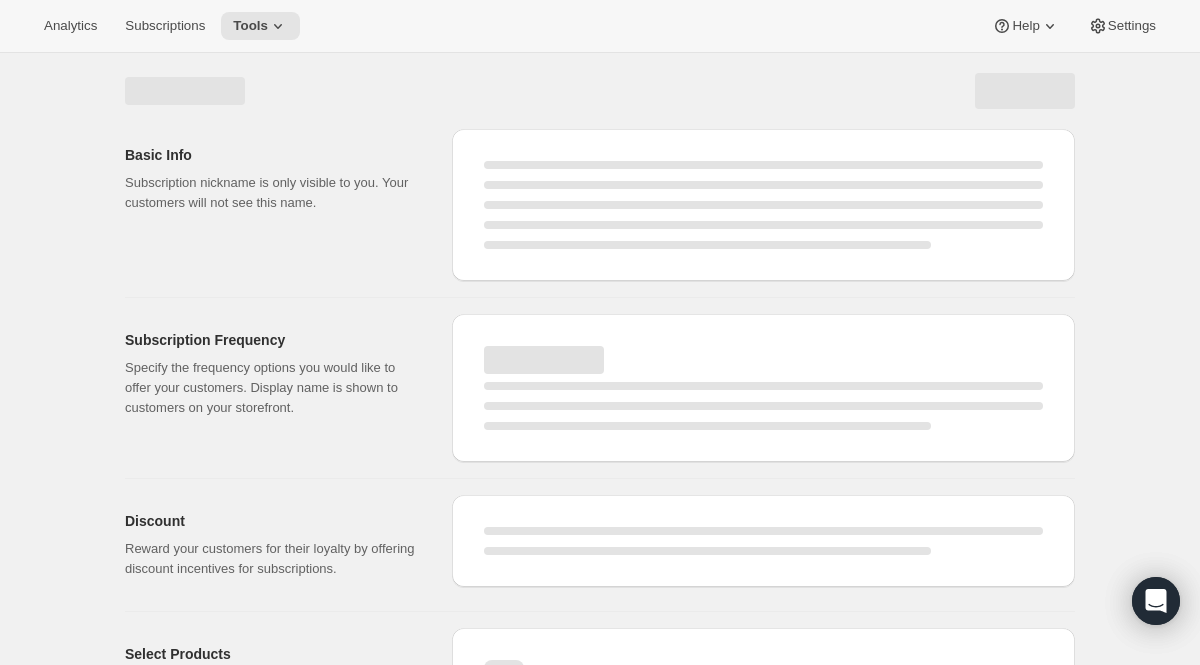 select on "WEEK" 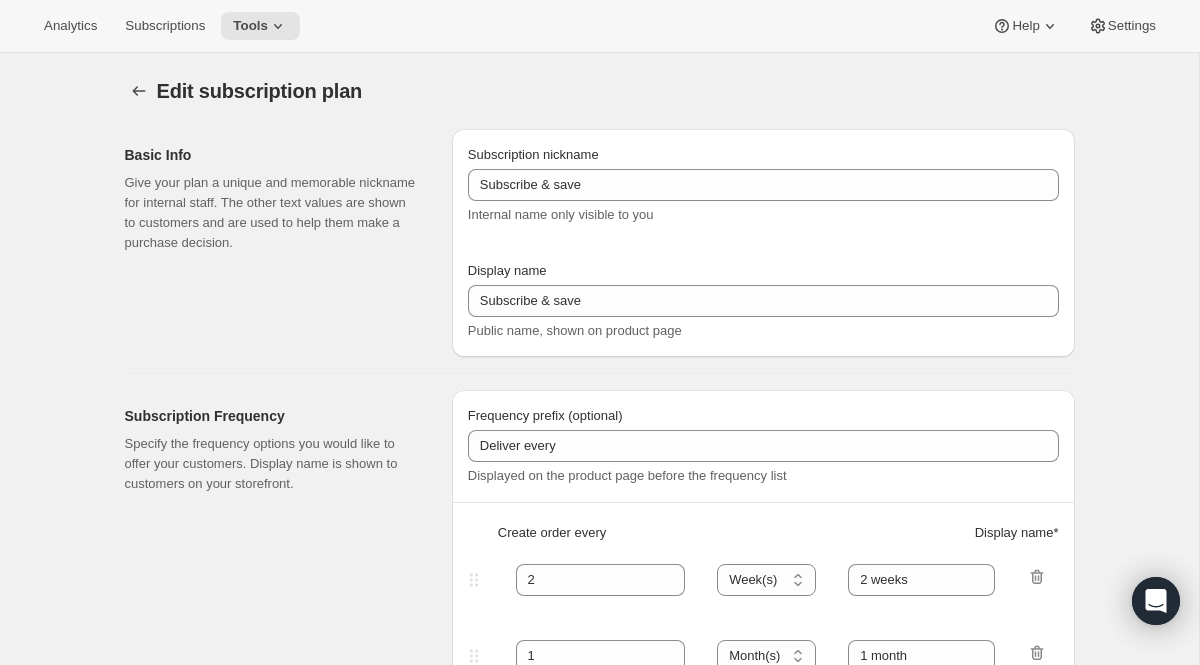 type on "Once a Year (Spring)" 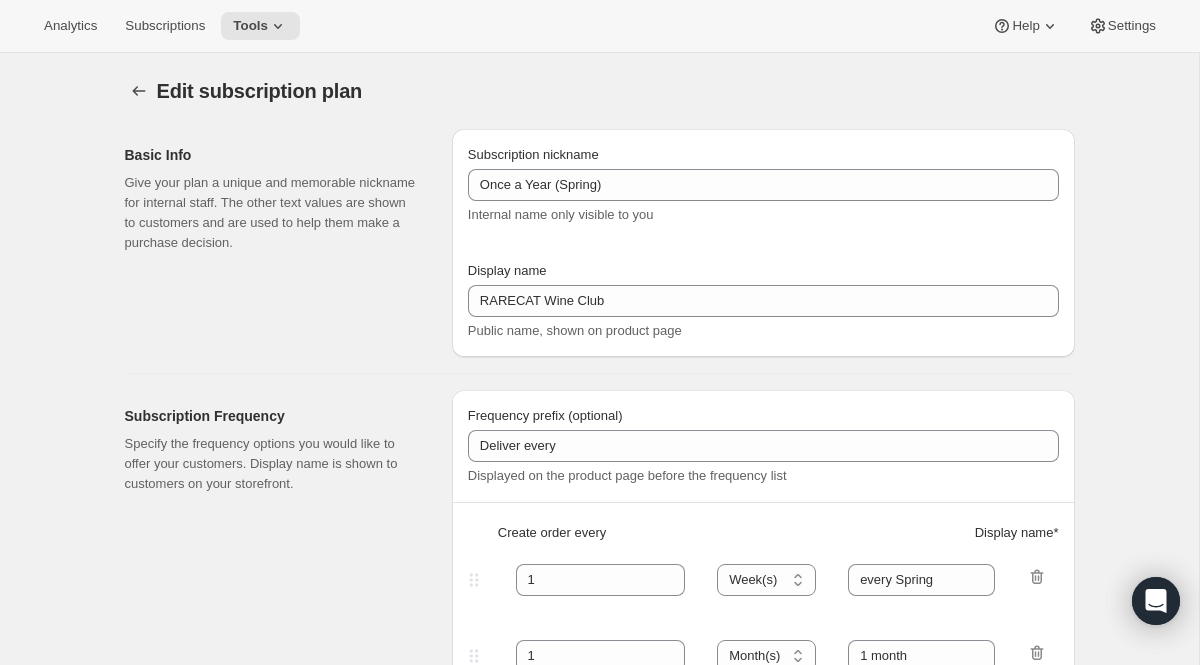 select on "YEARDAY" 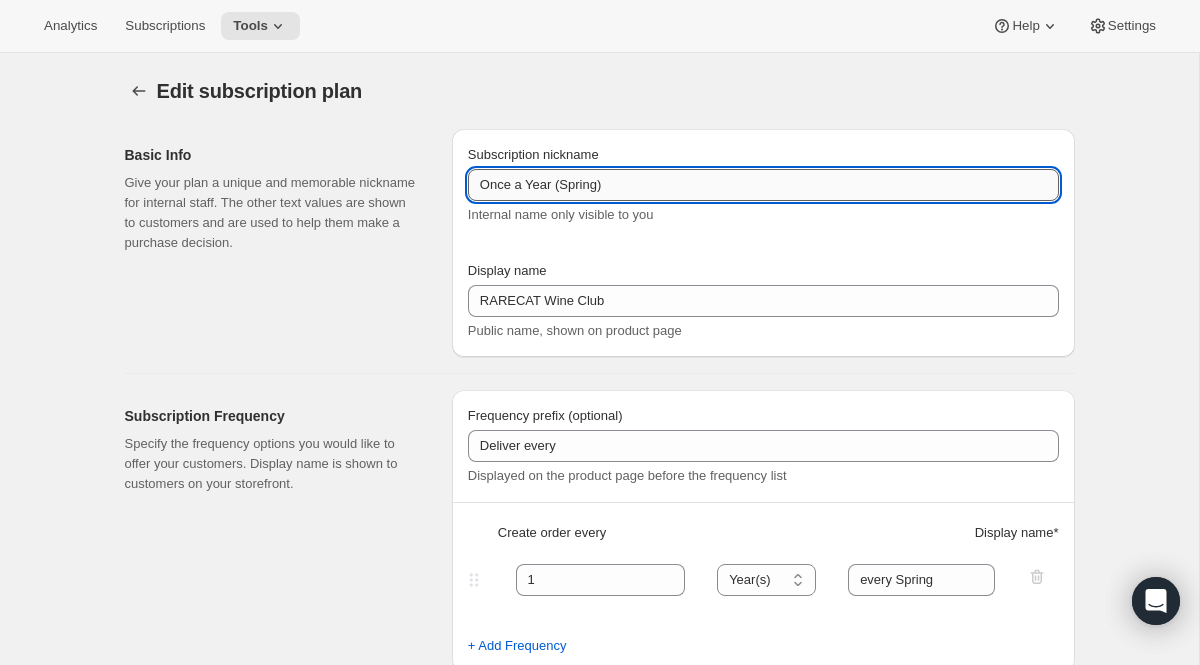 click on "Once a Year (Spring)" at bounding box center (763, 185) 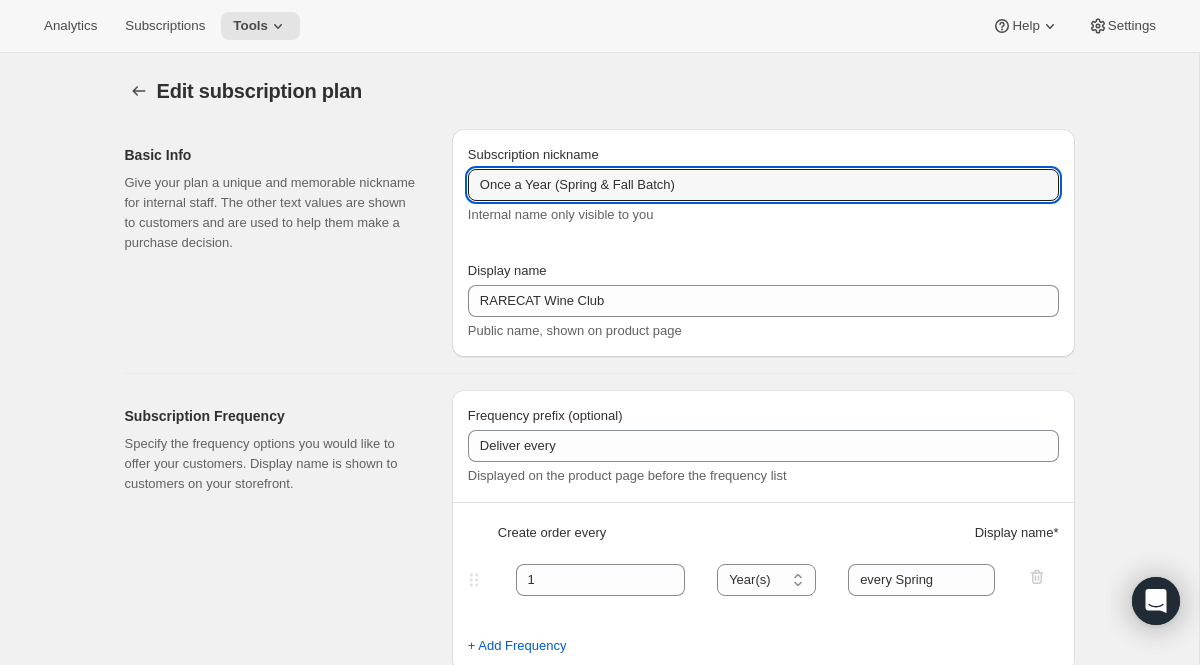 type on "Once a Year (Spring & Fall Batch)" 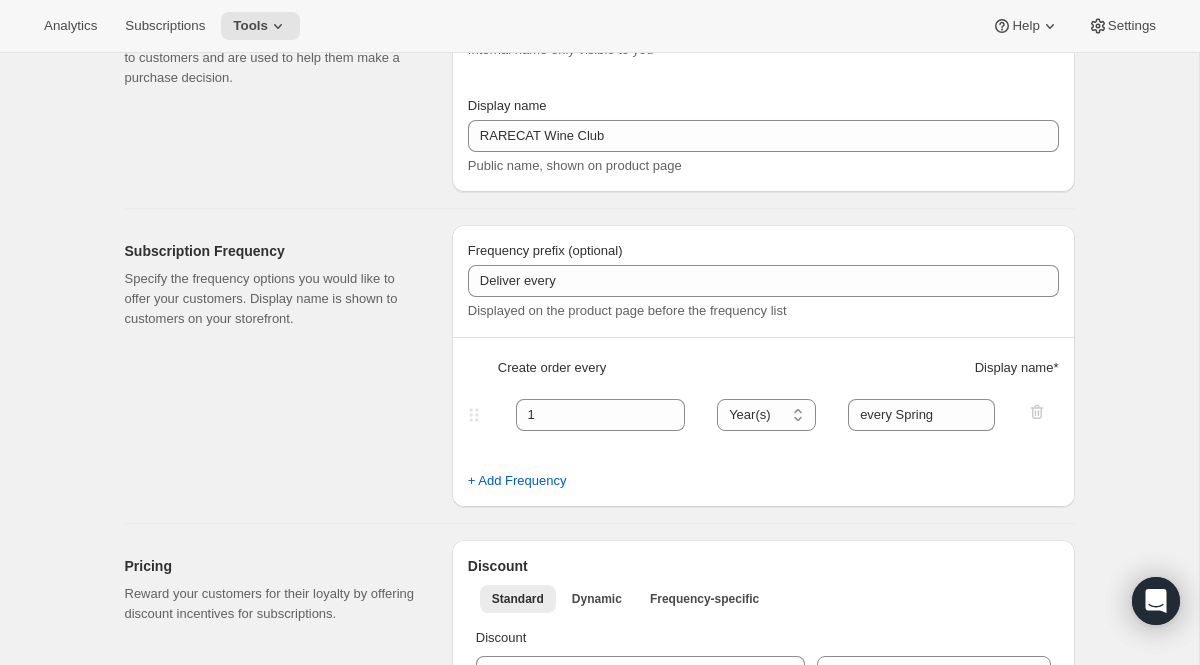 scroll, scrollTop: 169, scrollLeft: 0, axis: vertical 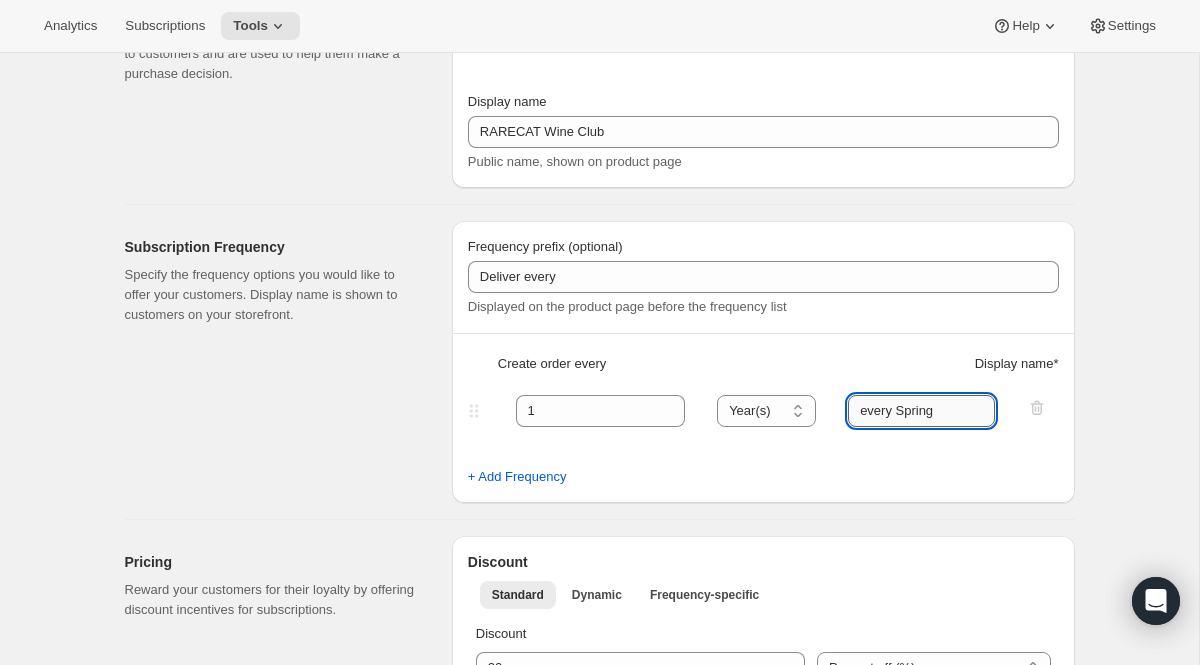 click on "every Spring" at bounding box center (921, 411) 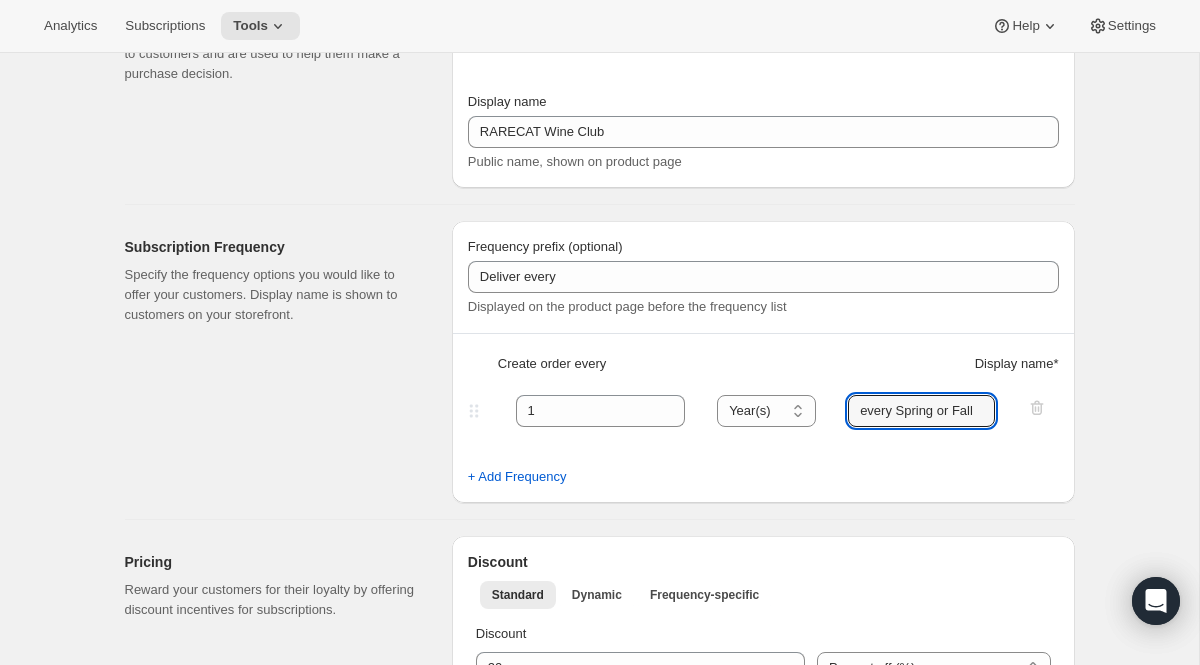 type on "every Spring or Fall" 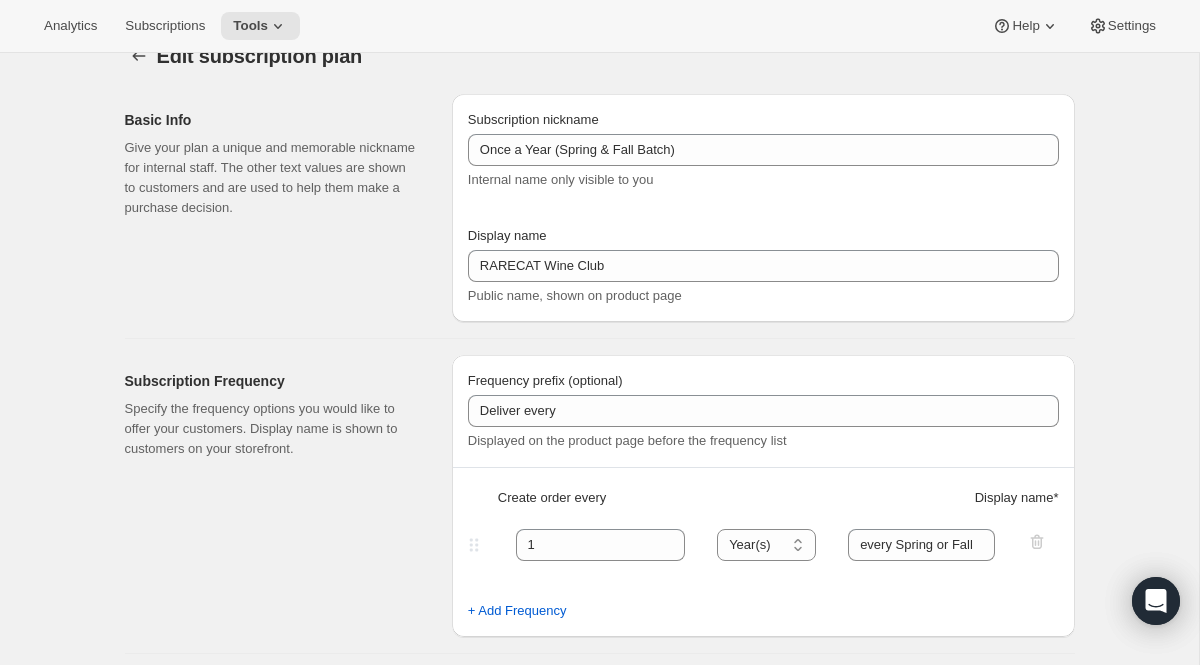 scroll, scrollTop: 51, scrollLeft: 0, axis: vertical 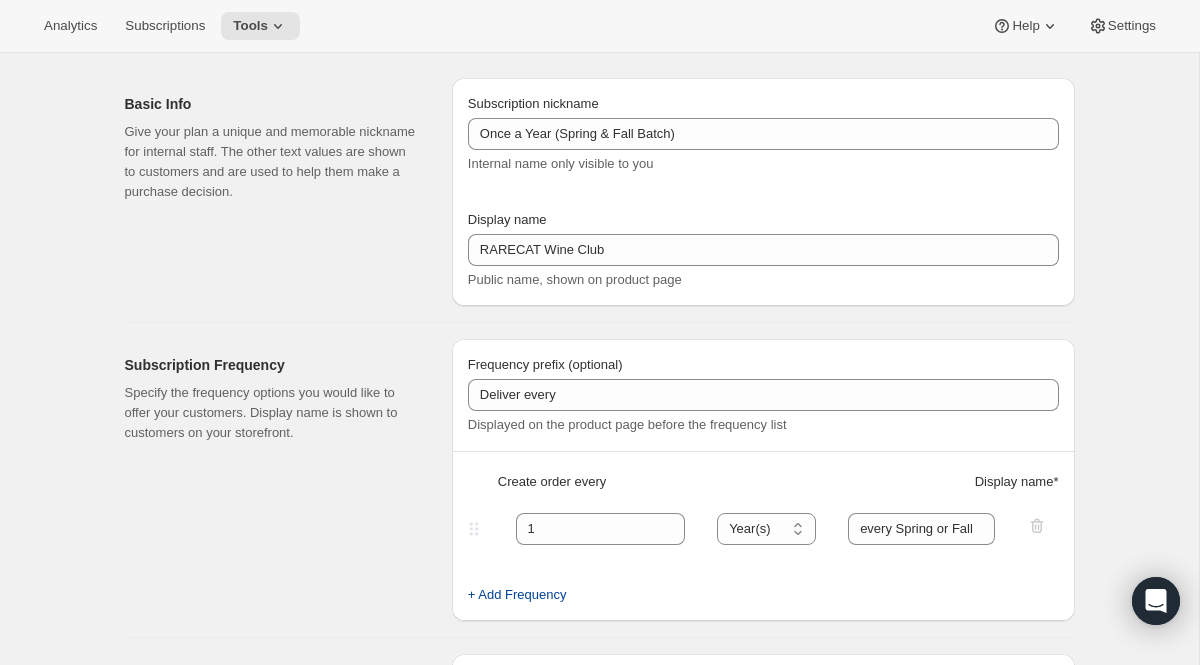 click on "+ Add Frequency" at bounding box center (517, 595) 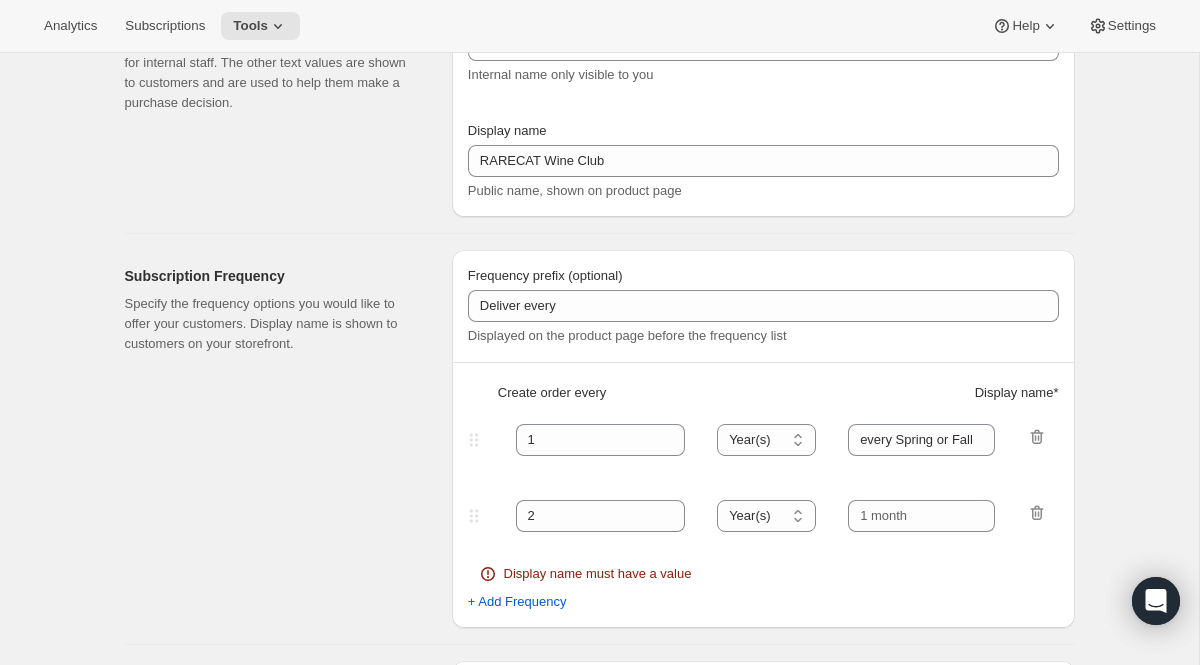 scroll, scrollTop: 138, scrollLeft: 0, axis: vertical 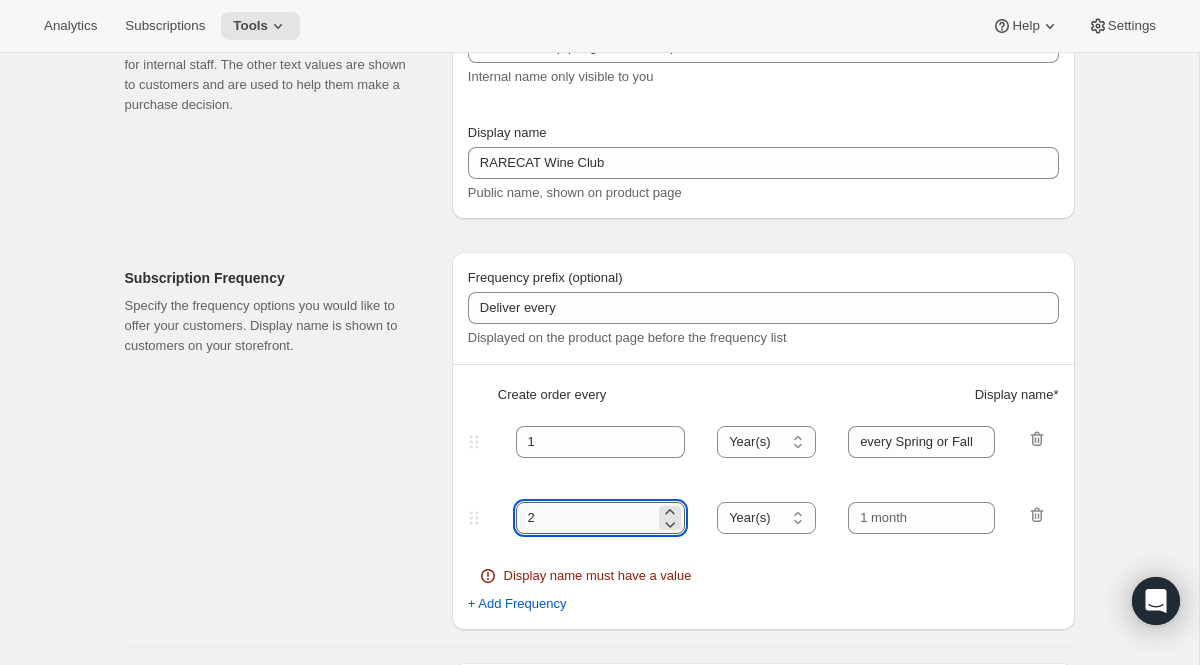 click on "2" at bounding box center (586, 518) 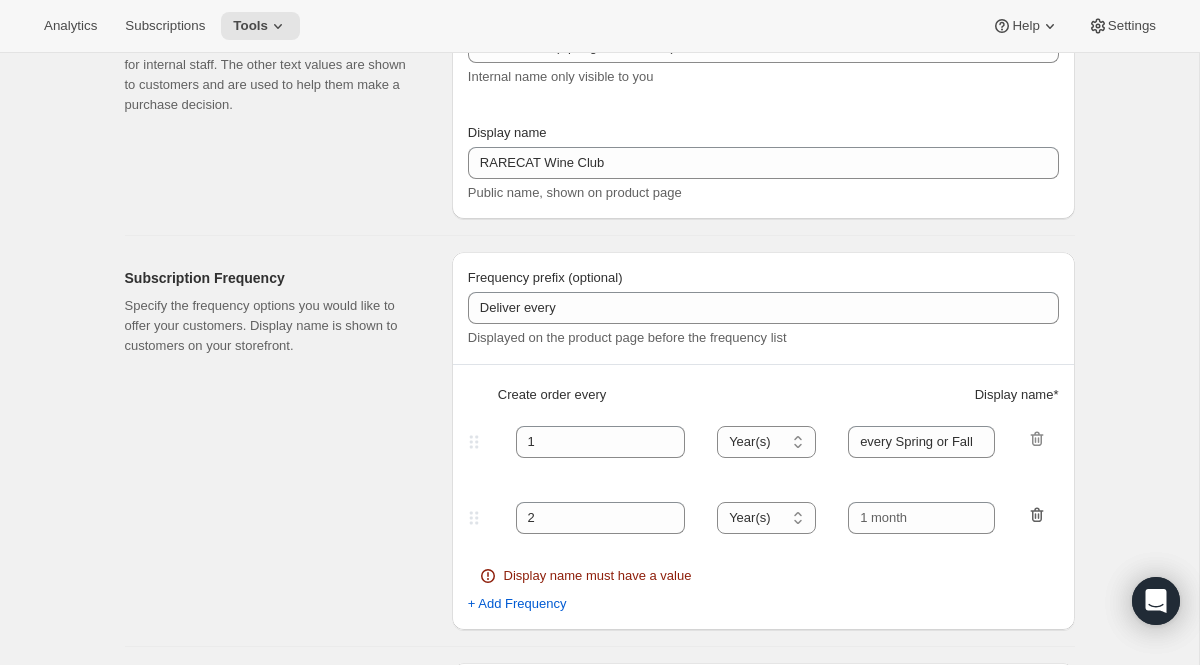 click 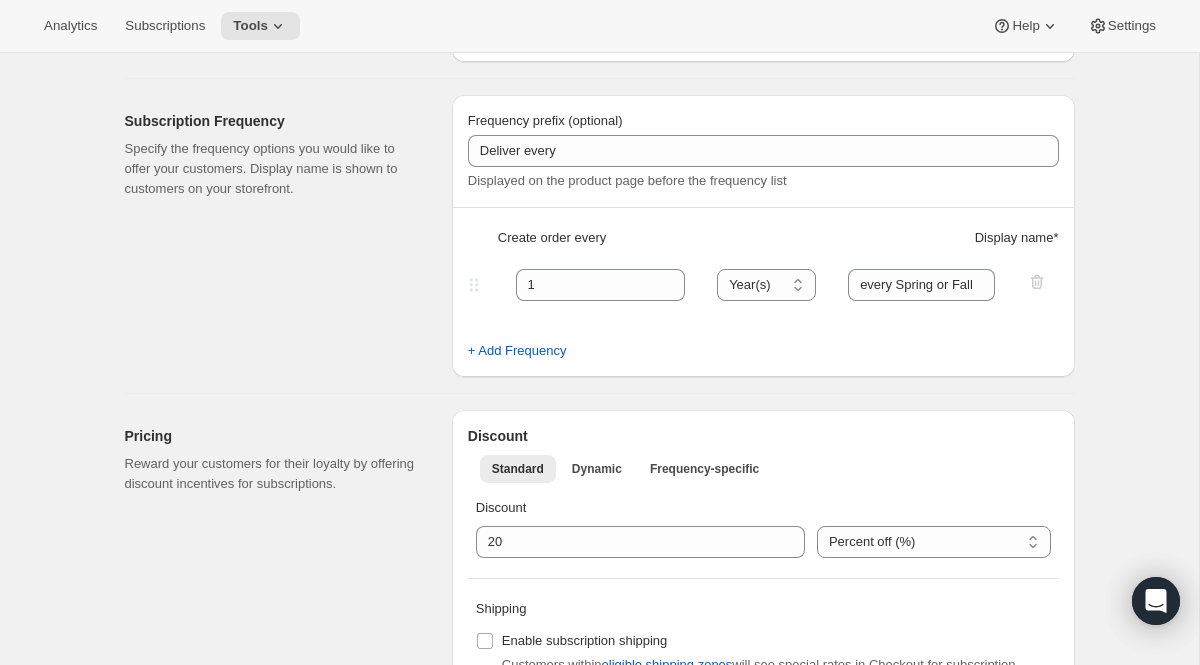 scroll, scrollTop: 298, scrollLeft: 0, axis: vertical 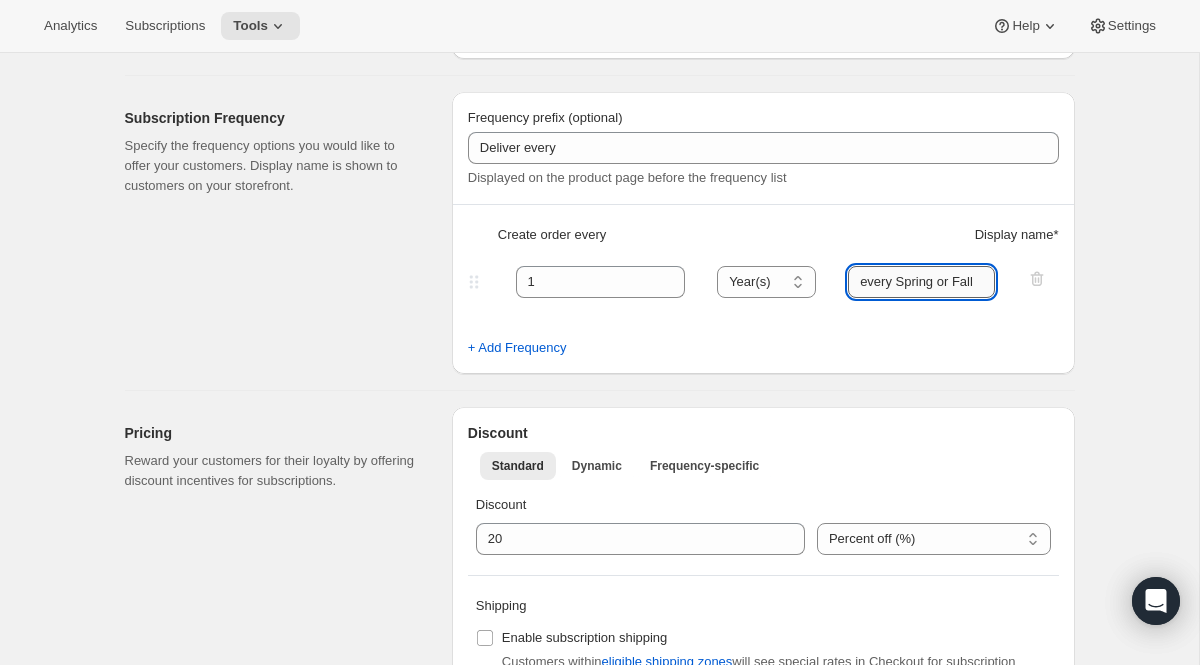 drag, startPoint x: 899, startPoint y: 280, endPoint x: 988, endPoint y: 278, distance: 89.02247 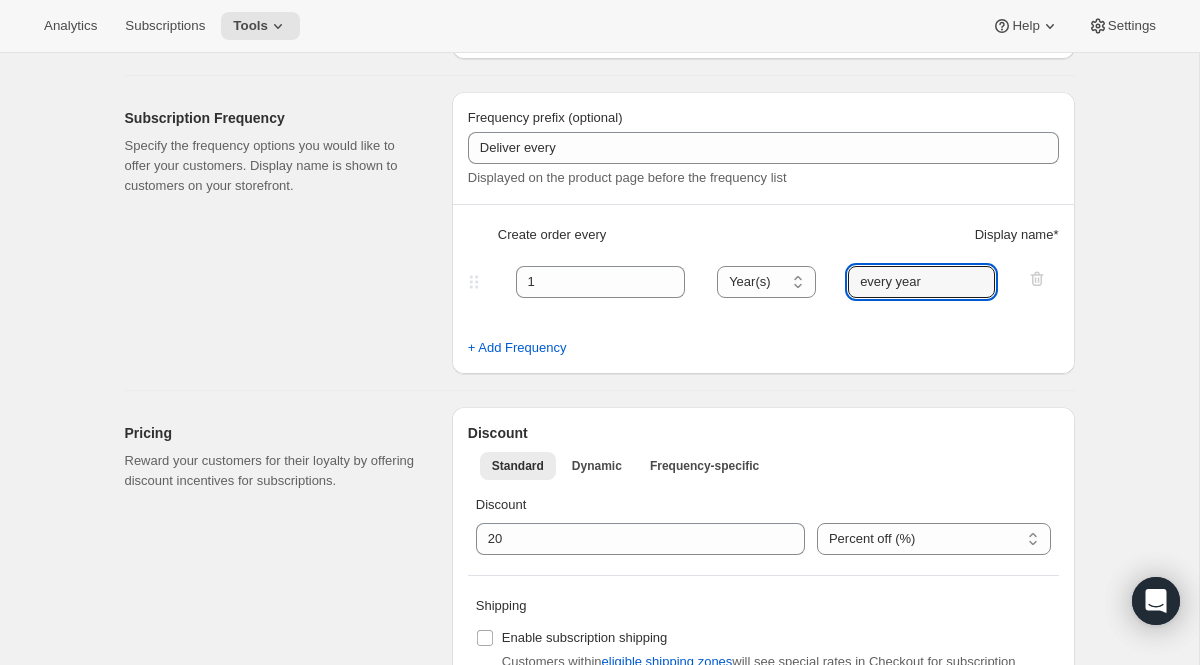 click on "Basic Info Give your plan a unique and memorable nickname for internal staff. The other text values are shown to customers and are used to help them make a purchase decision. Subscription nickname Once a Year (Spring & Fall Batch) Internal name only visible to you Display name RARECAT Wine Club Public name, shown on product page Subscription Frequency Specify the frequency options you would like to offer your customers. Display name is shown to customers on your storefront. Frequency prefix (optional) Deliver every Displayed on the product page before the frequency list Create order every Display name * 1 Day(s) Week(s) Month(s) Year(s) Year(s) every year + Add Frequency Pricing Reward your customers for their loyalty by offering discount incentives for subscriptions. Discount Standard Dynamic Frequency-specific More views Standard Dynamic Frequency-specific More views Discount Percent off (%) US Dollars off ($) Percent off (%) Shipping Enable subscription shipping Customers within  eligible shipping zones 1" at bounding box center (592, 983) 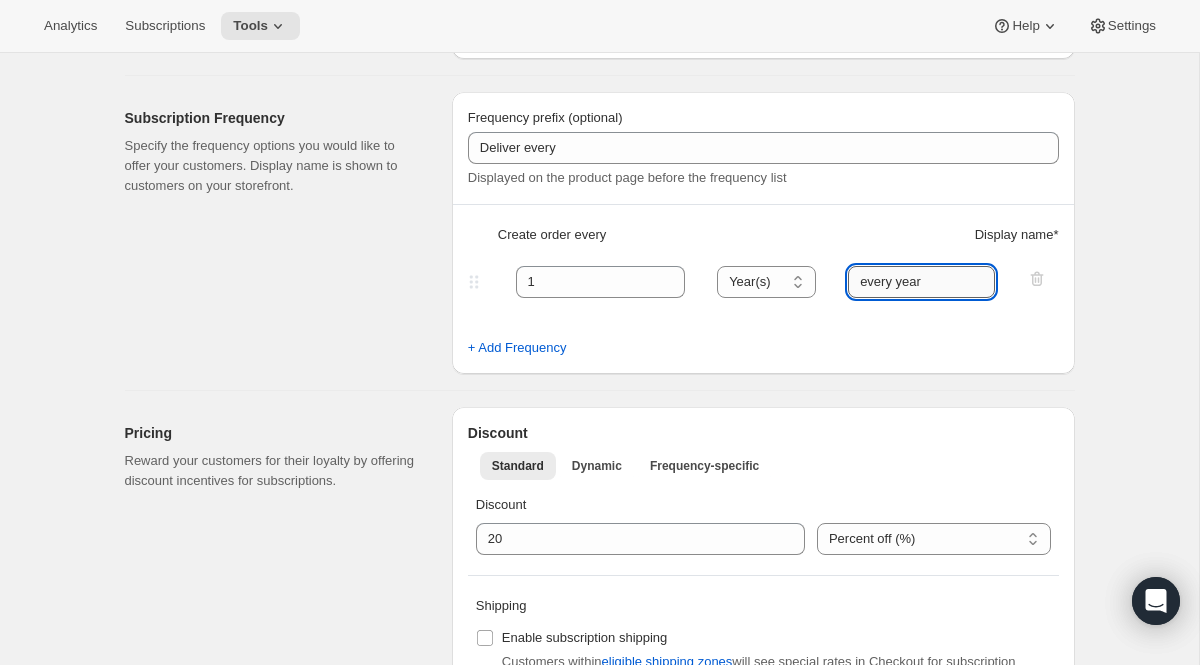 click on "every year" at bounding box center (921, 282) 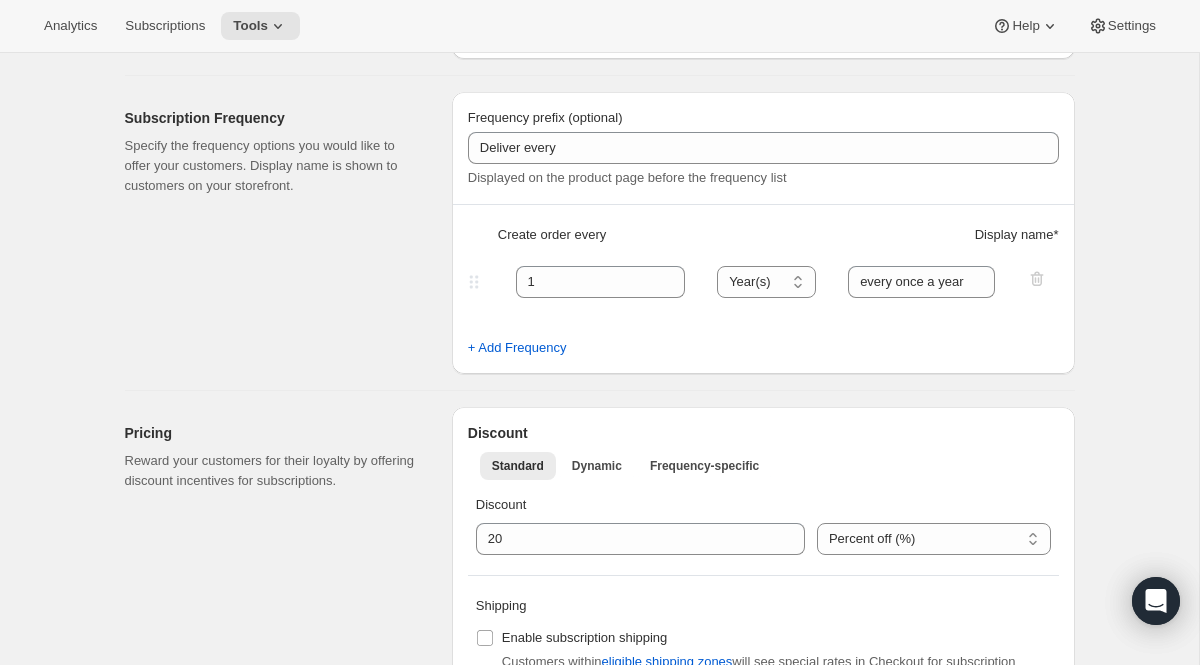 click on "Frequency prefix (optional) Deliver every Displayed on the product page before the frequency list Create order every Display name * 1 Day(s) Week(s) Month(s) Year(s) Year(s) every once a year + Add Frequency" at bounding box center (763, 233) 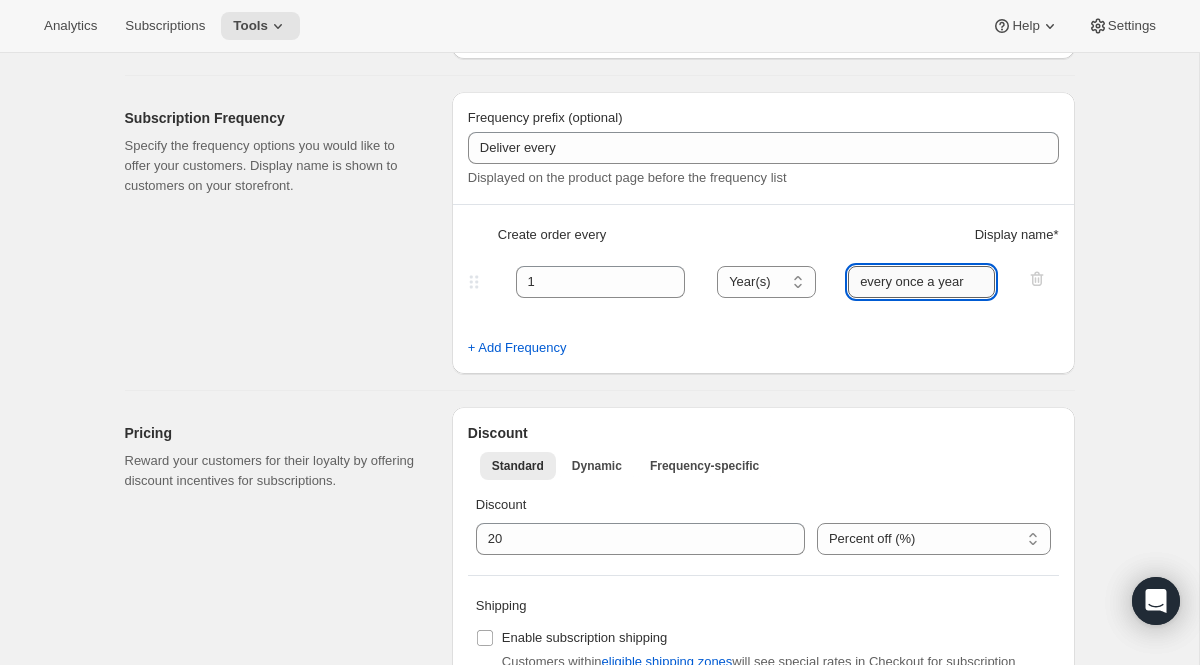 click on "every once a year" at bounding box center [921, 282] 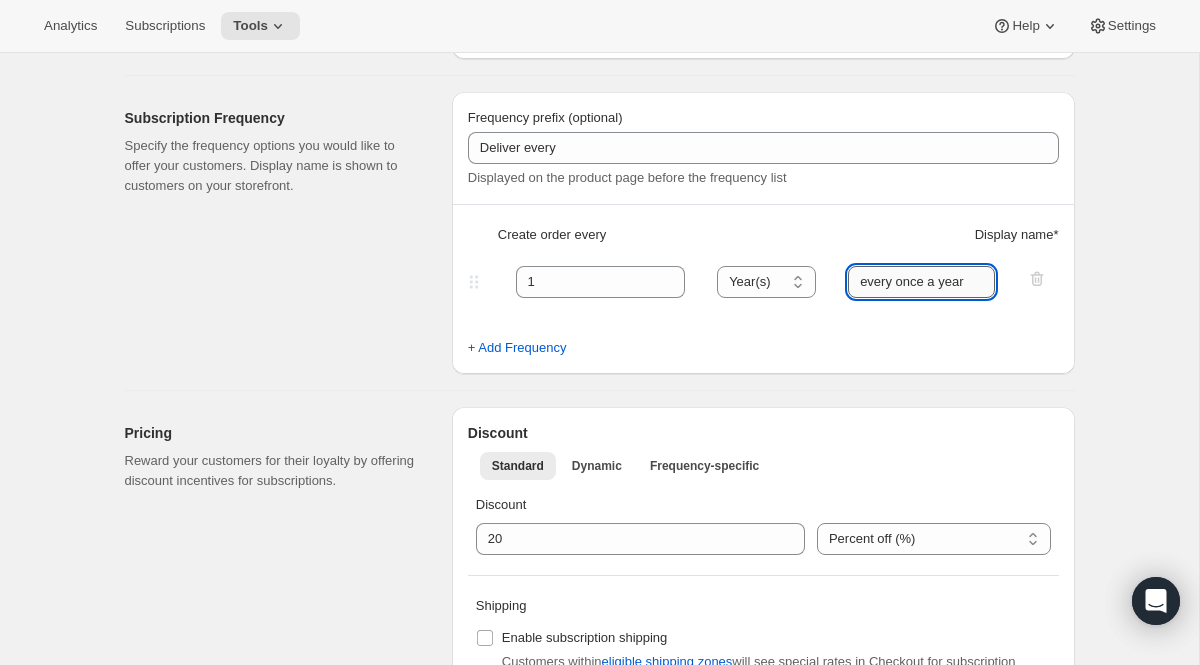 click on "every once a year" at bounding box center (921, 282) 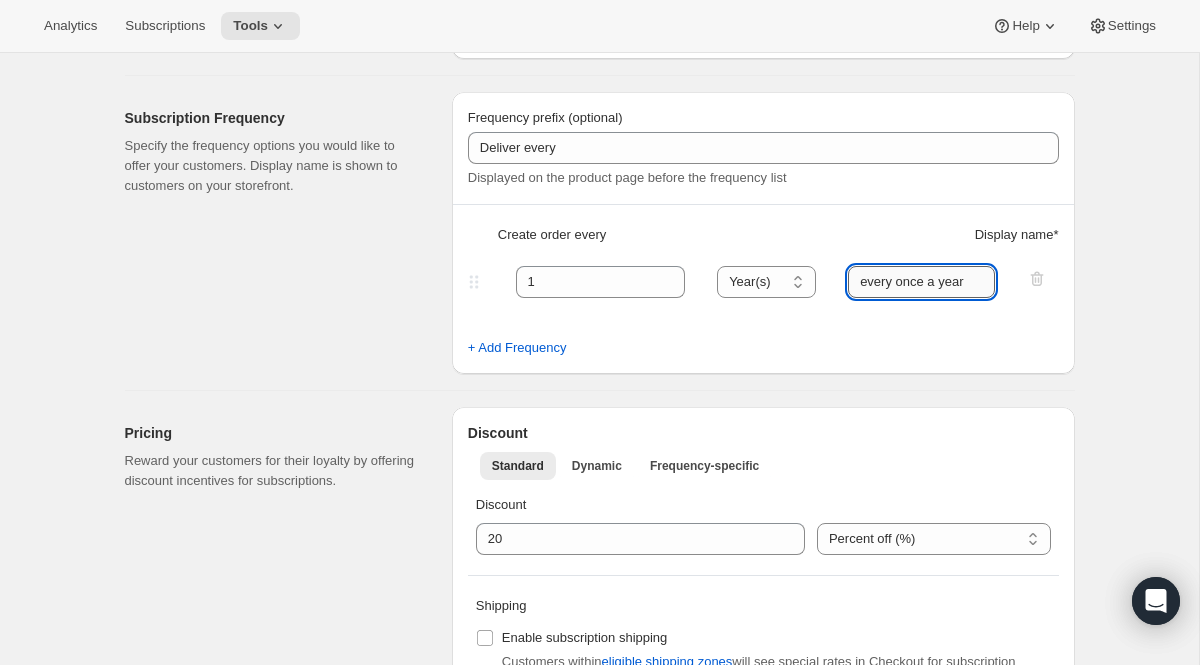 click on "every once a year" at bounding box center (921, 282) 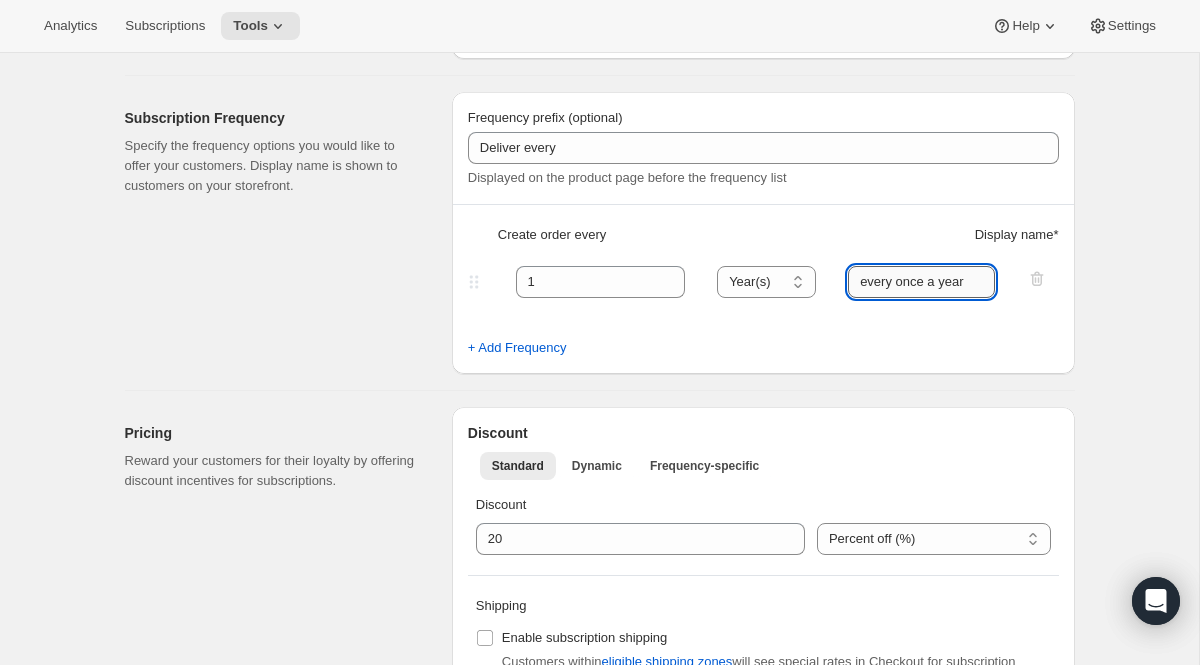 drag, startPoint x: 899, startPoint y: 282, endPoint x: 989, endPoint y: 273, distance: 90.44888 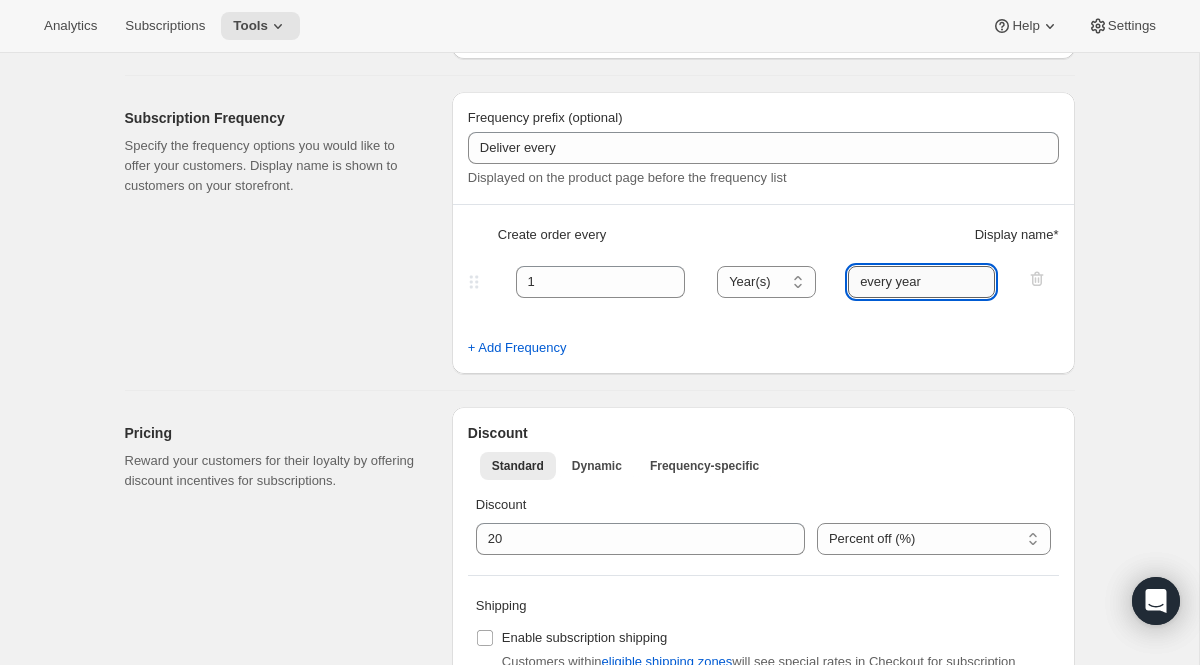 click on "every year" at bounding box center (921, 282) 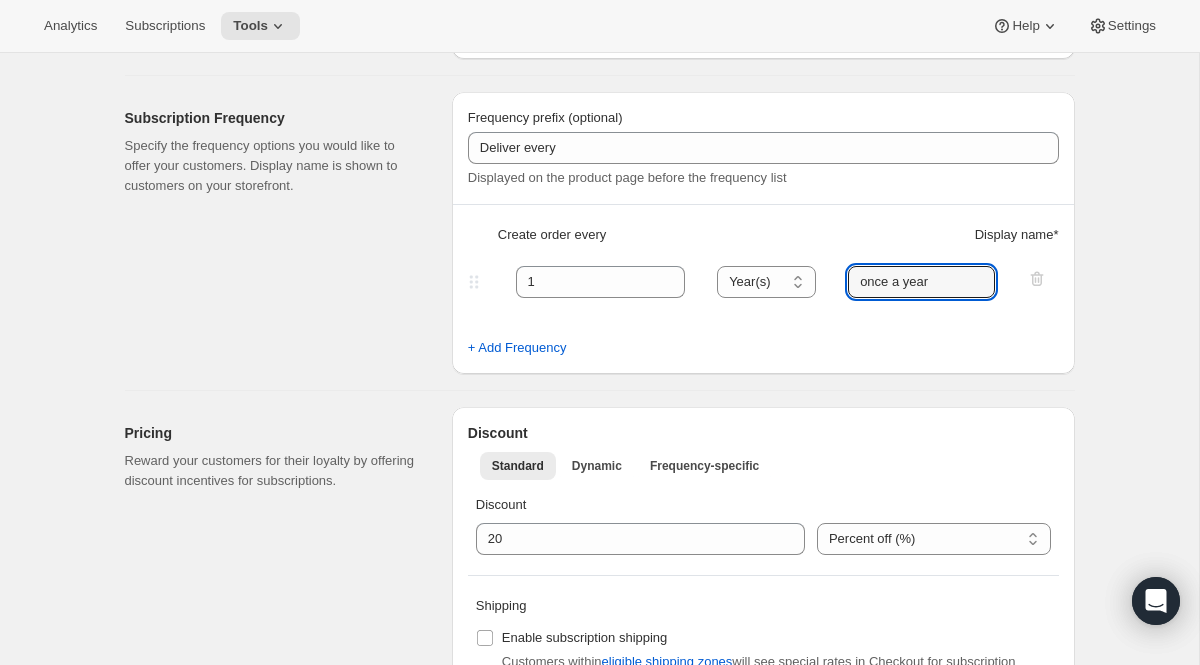 type on "once a year" 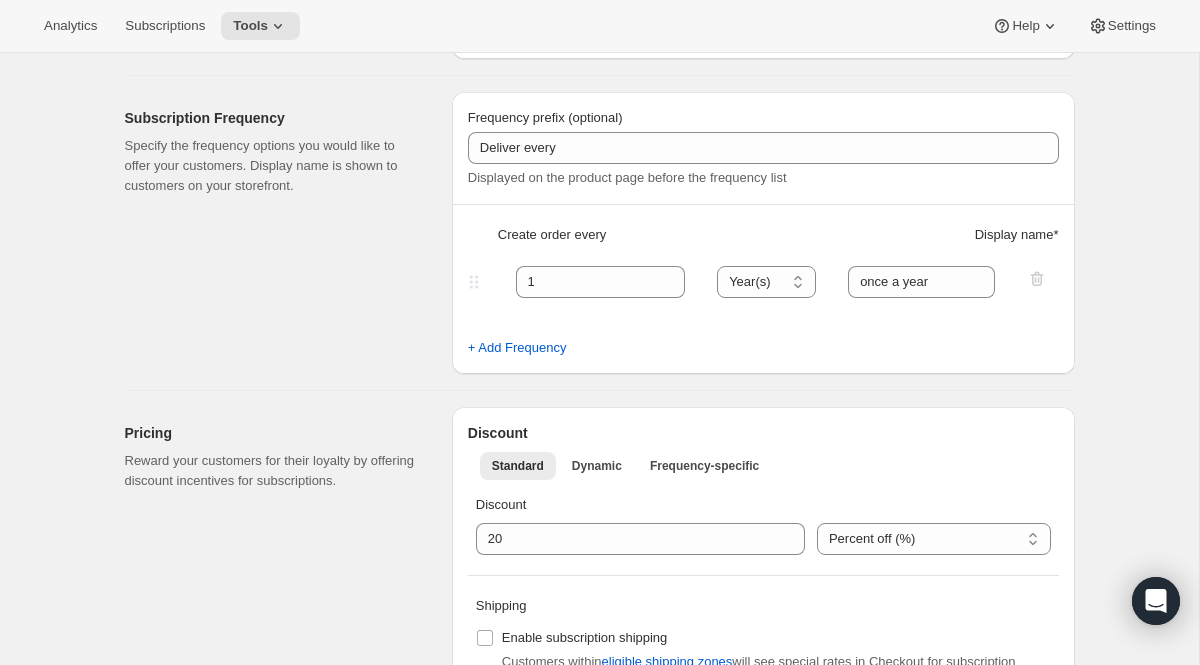 click on "Frequency prefix (optional) Deliver every Displayed on the product page before the frequency list Create order every Display name * 1 Day(s) Week(s) Month(s) Year(s) Year(s) once a year + Add Frequency" at bounding box center [763, 233] 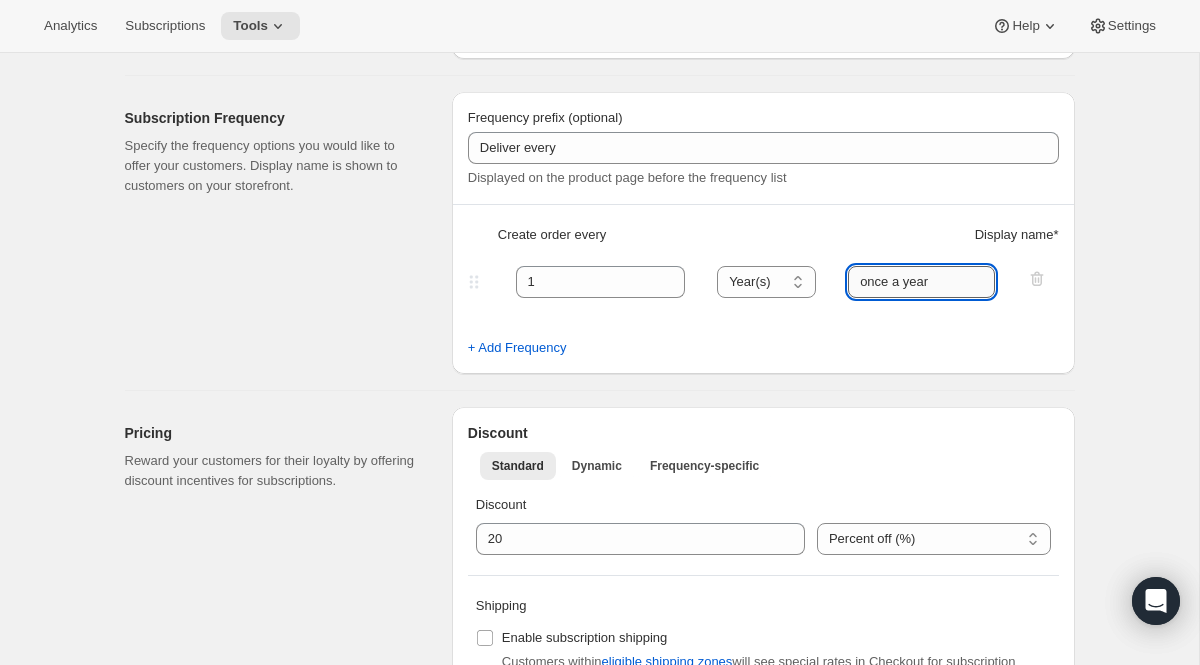 drag, startPoint x: 860, startPoint y: 281, endPoint x: 944, endPoint y: 274, distance: 84.29116 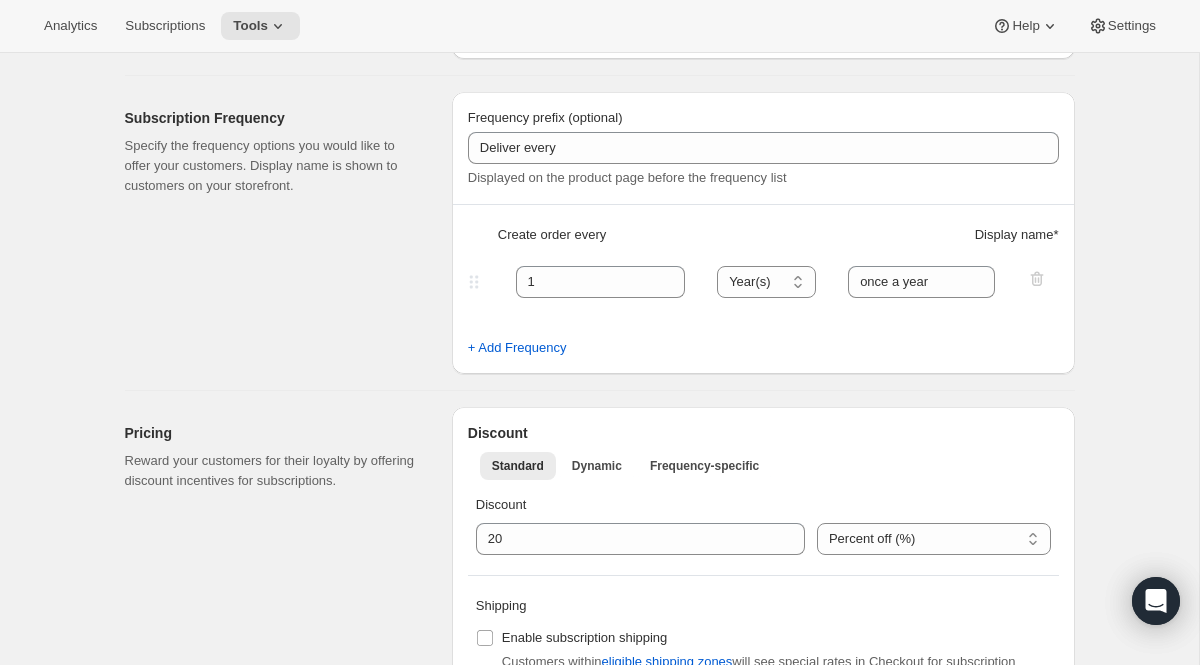 click on "+ Add Frequency" at bounding box center [763, 348] 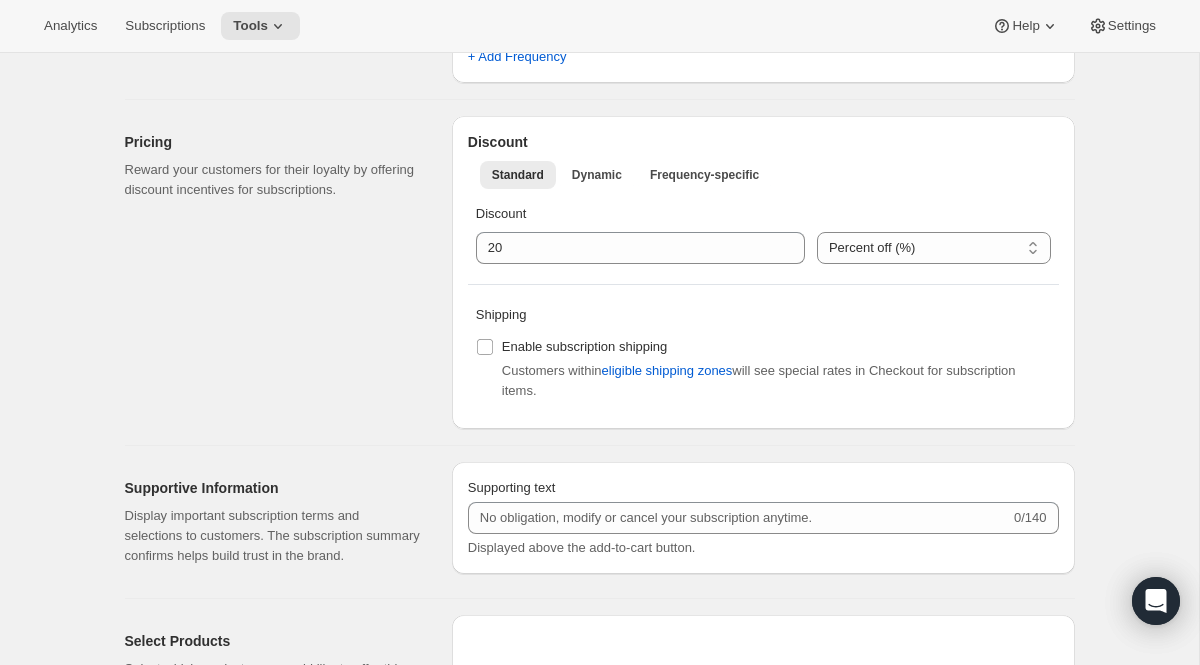 scroll, scrollTop: 589, scrollLeft: 0, axis: vertical 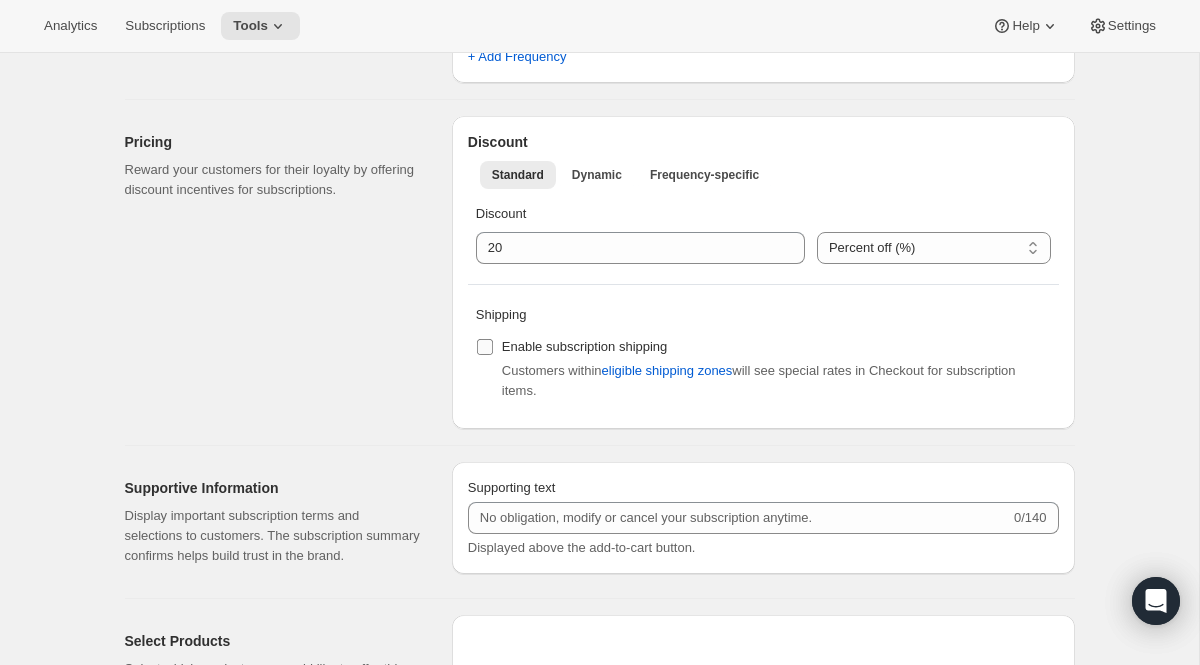 click on "Enable subscription shipping" at bounding box center [585, 346] 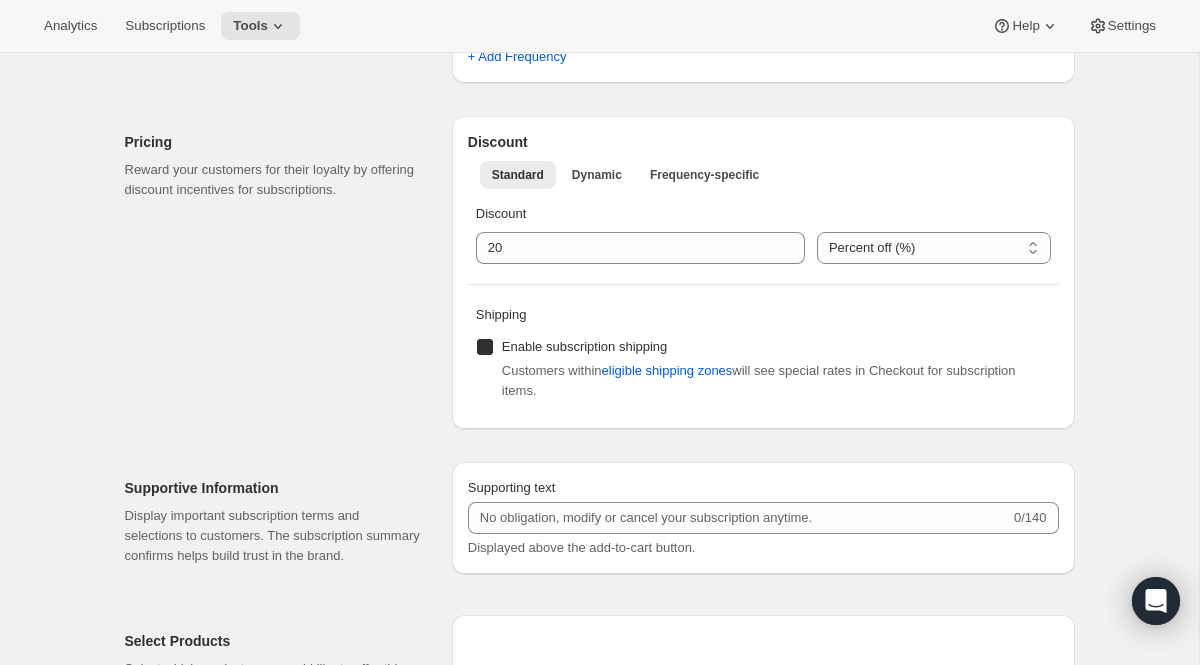 checkbox on "true" 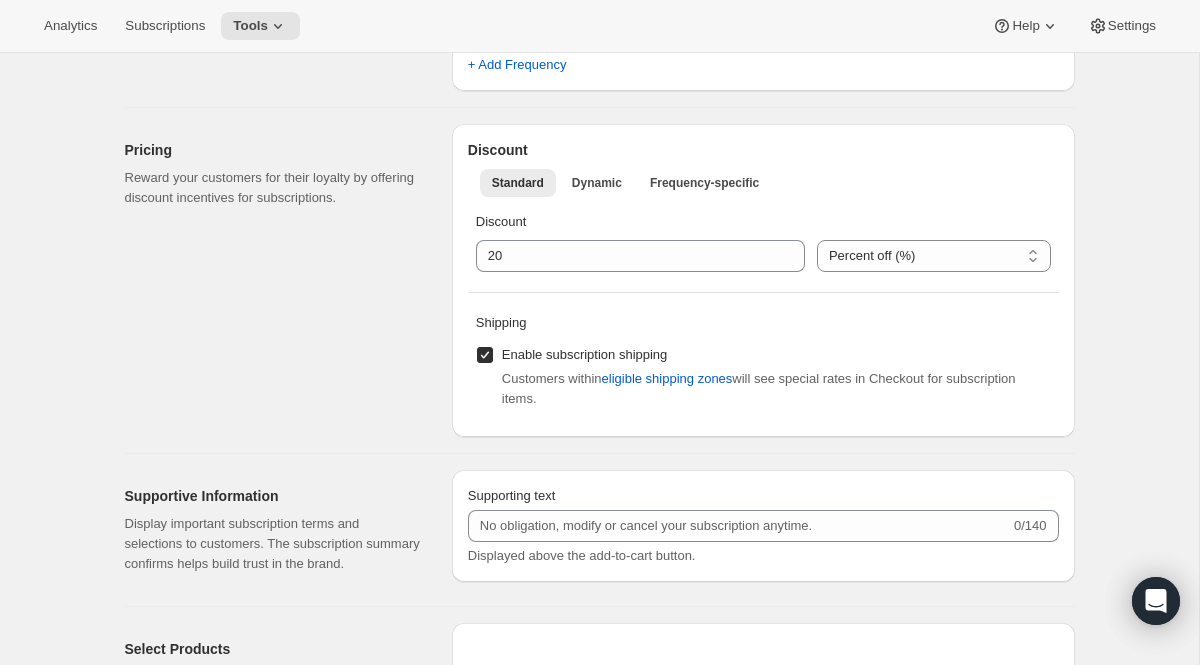 scroll, scrollTop: 0, scrollLeft: 0, axis: both 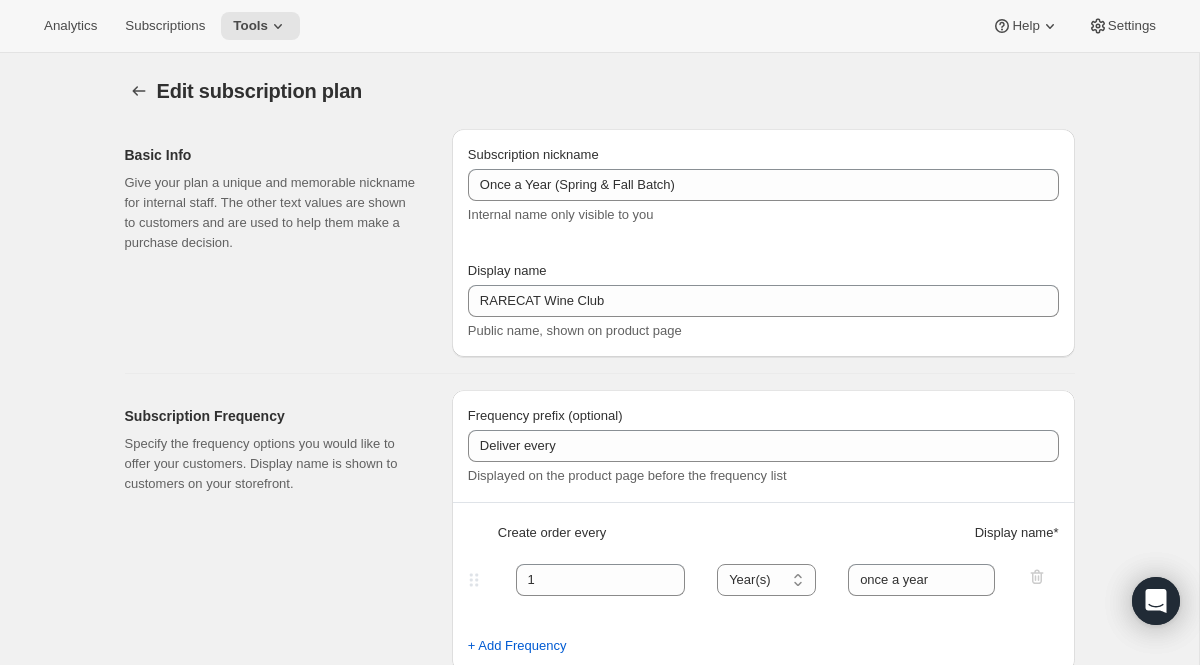 type on "Once a Year (Spring)" 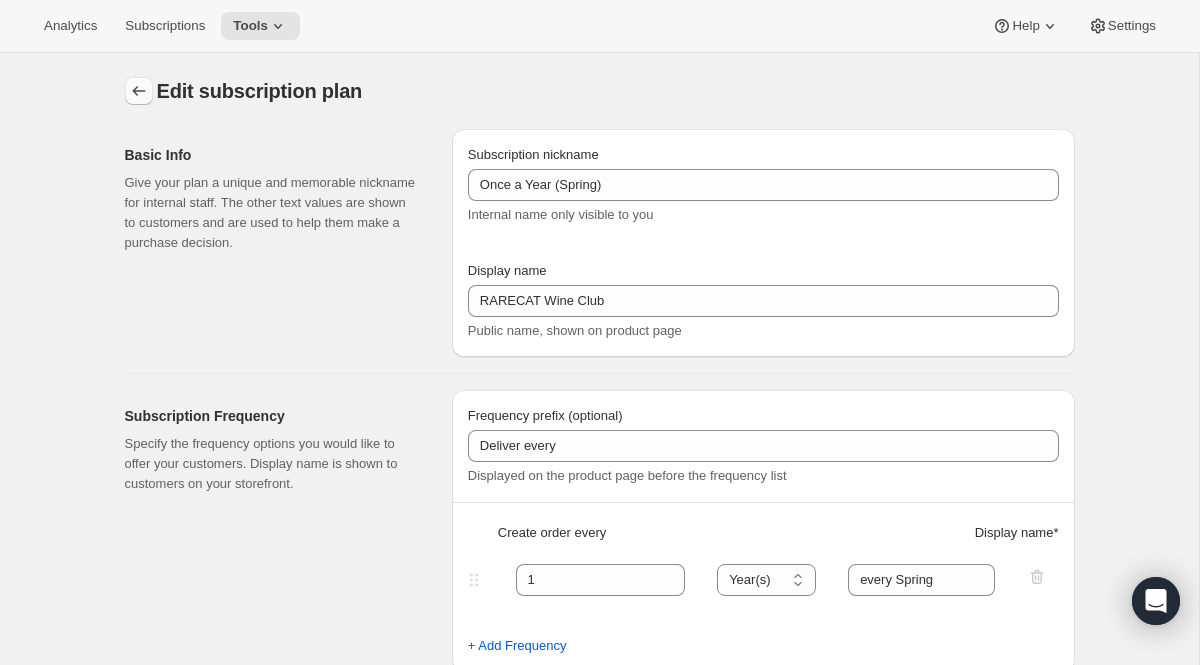 click 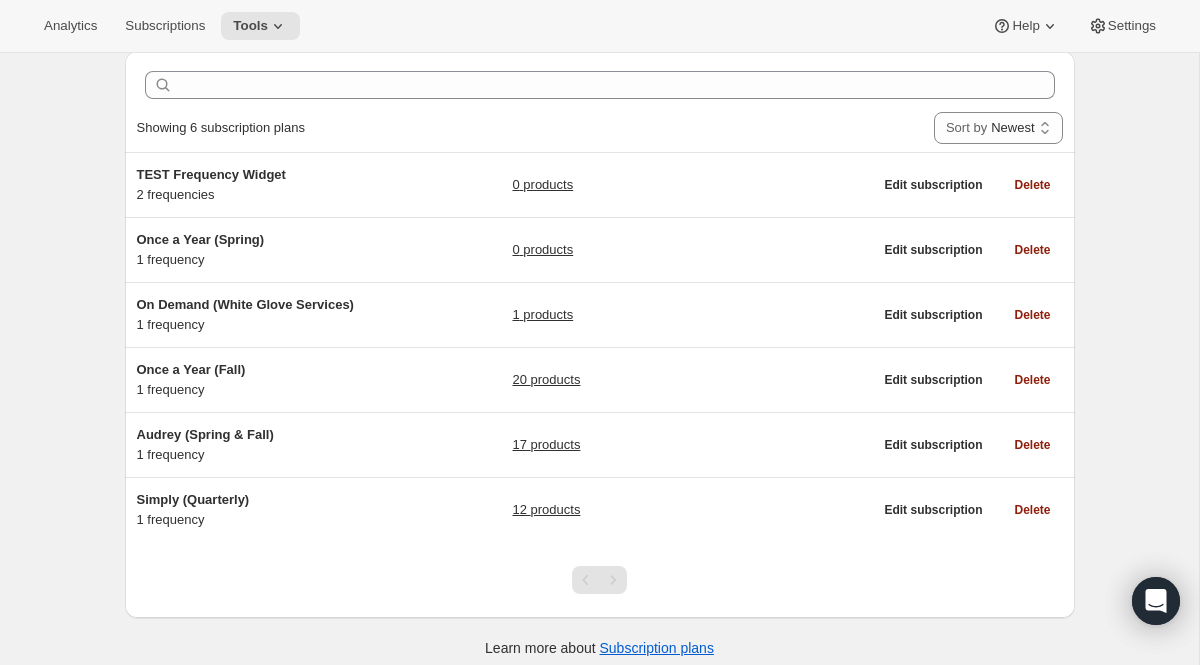 scroll, scrollTop: 91, scrollLeft: 0, axis: vertical 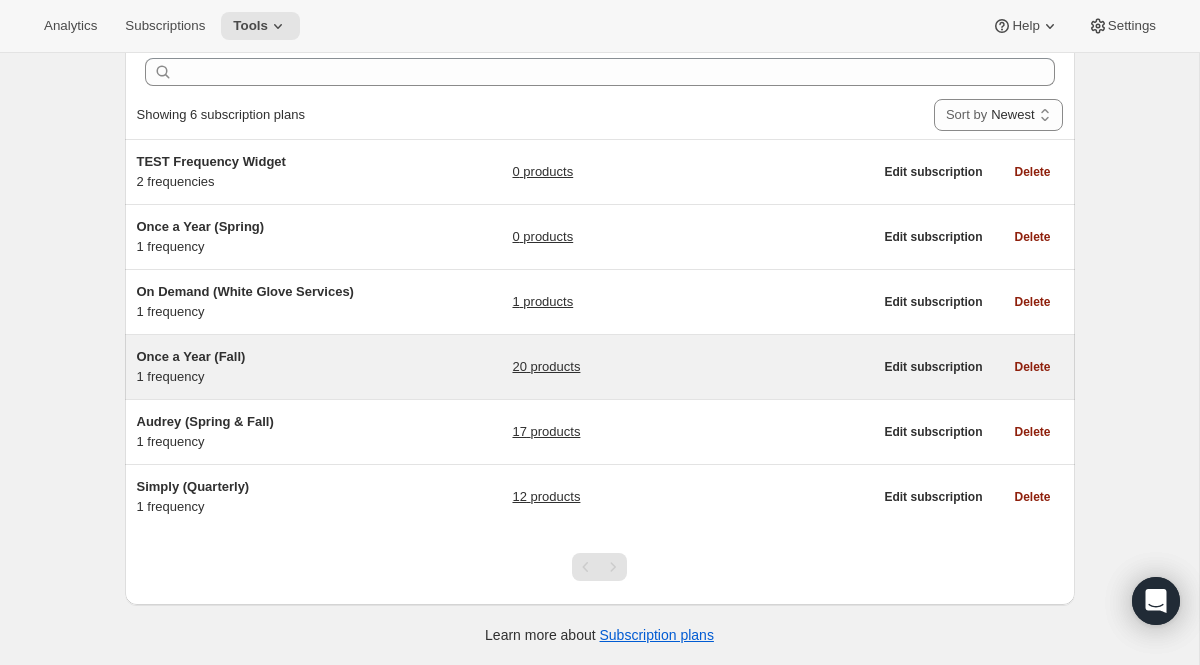 click on "Once a Year (Fall)" at bounding box center [262, 357] 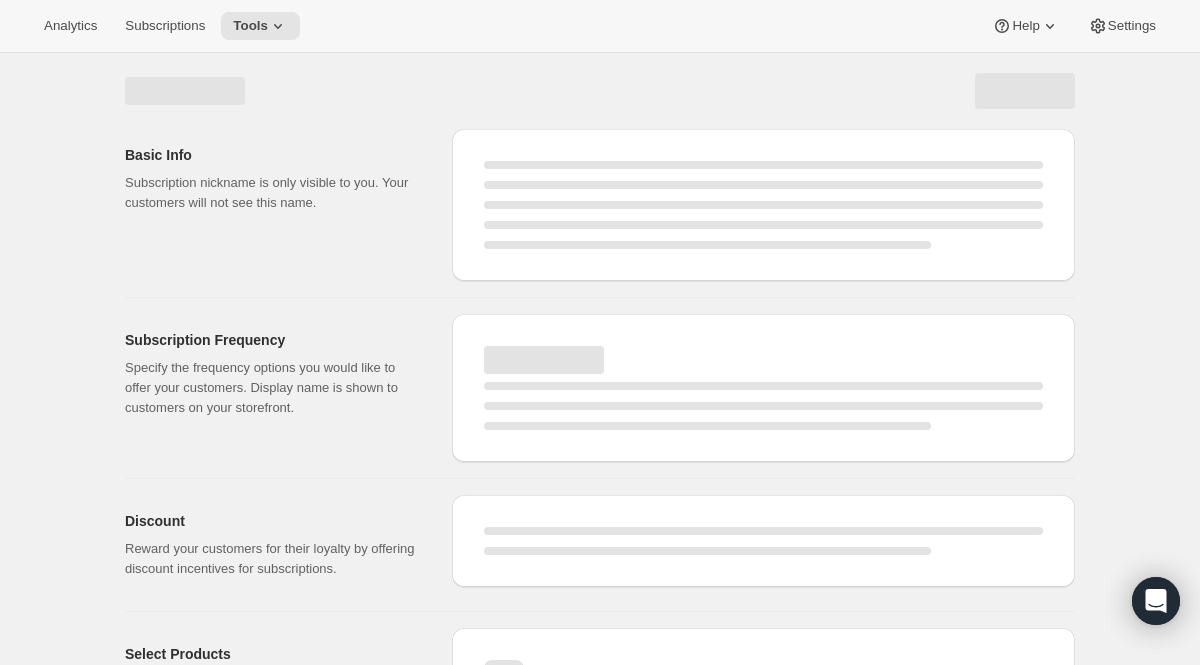 select on "WEEK" 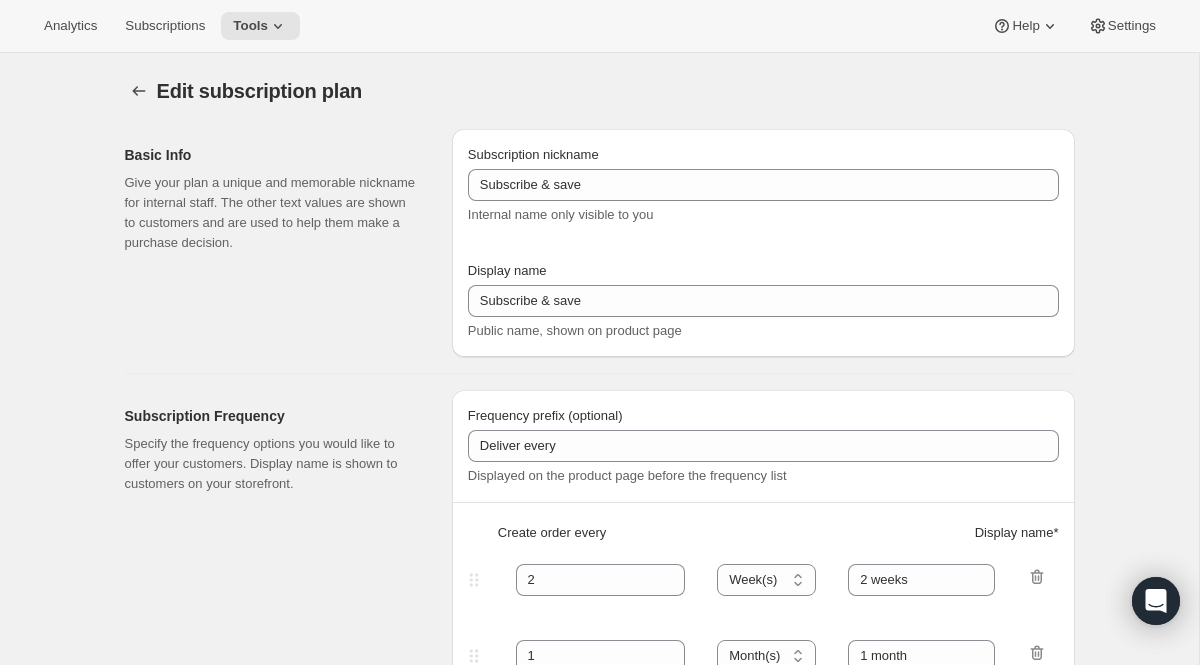 type on "Once a Year (Fall)" 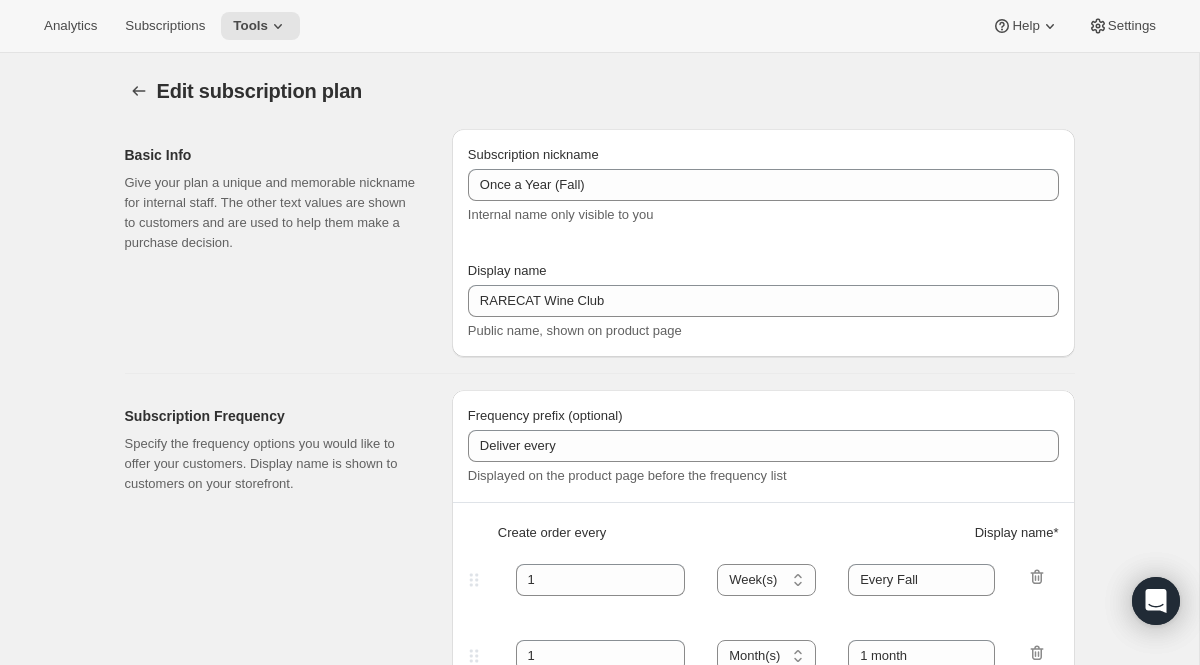 select on "YEARDAY" 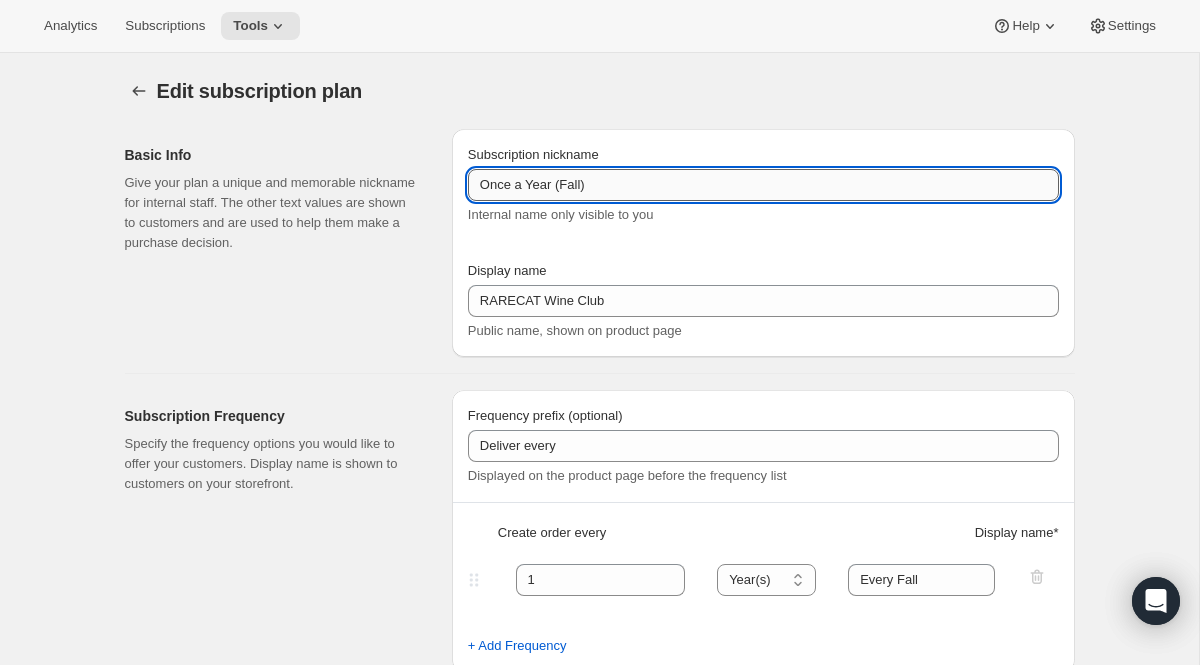 click on "Once a Year (Fall)" at bounding box center [763, 185] 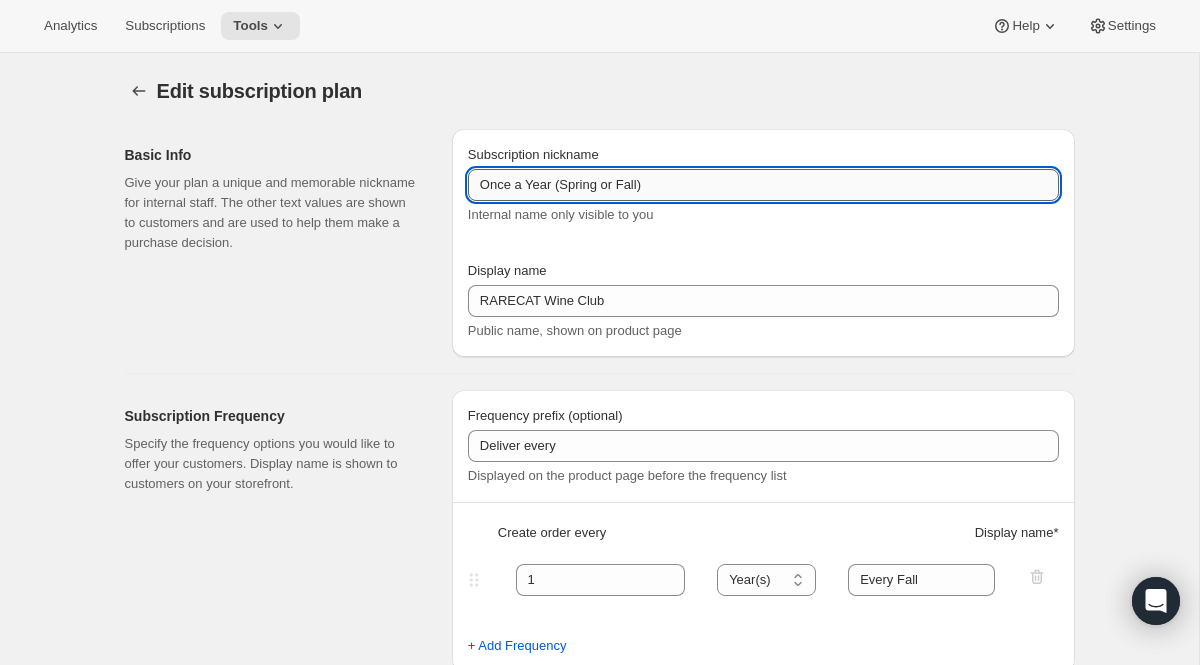 click on "Once a Year (Spring or Fall)" at bounding box center (763, 185) 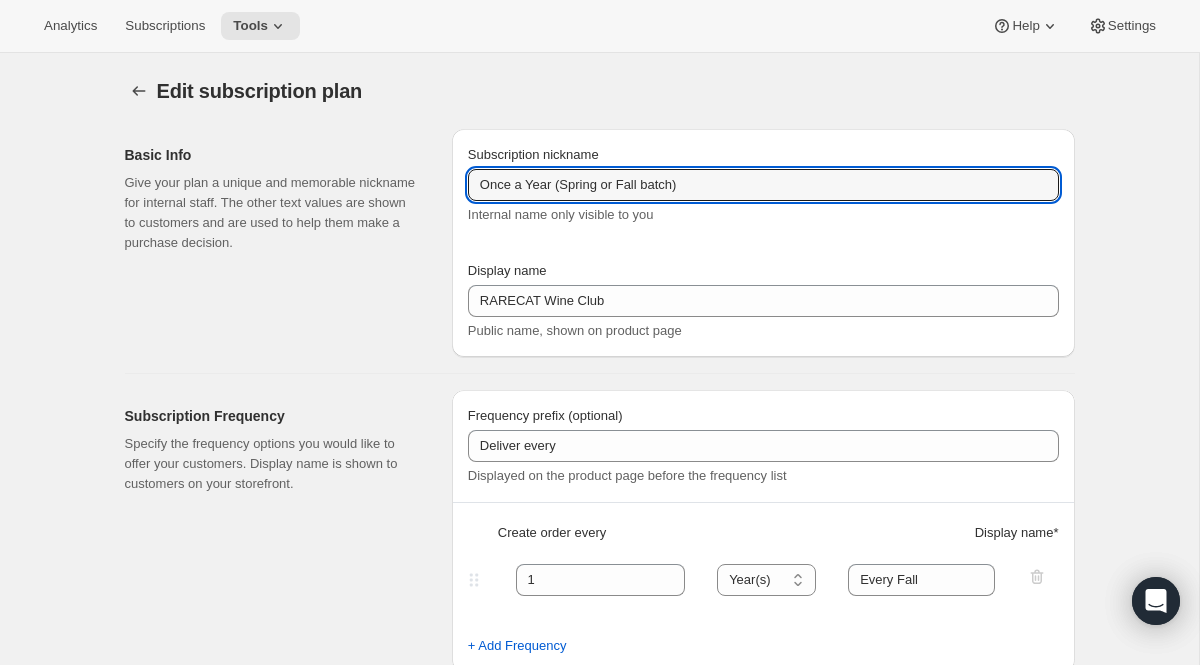 type on "Once a Year (Spring or Fall batch)" 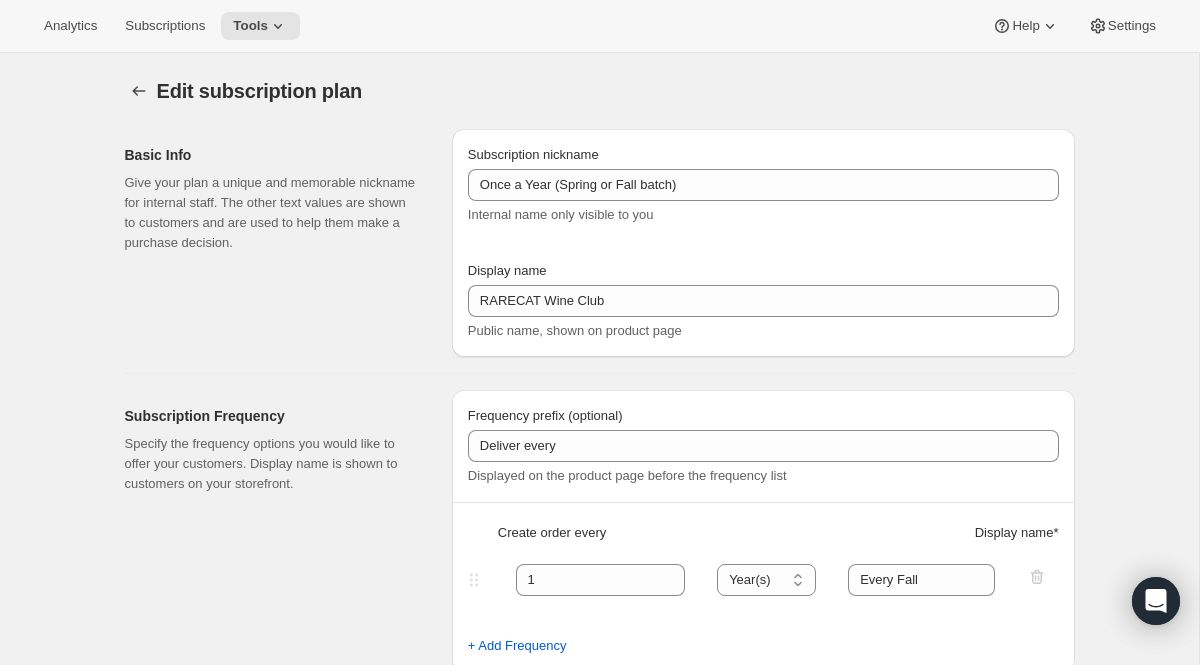 click on "Subscription nickname Once a Year (Spring or Fall batch) Internal name only visible to you Display name RARECAT Wine Club Public name, shown on product page" at bounding box center [763, 243] 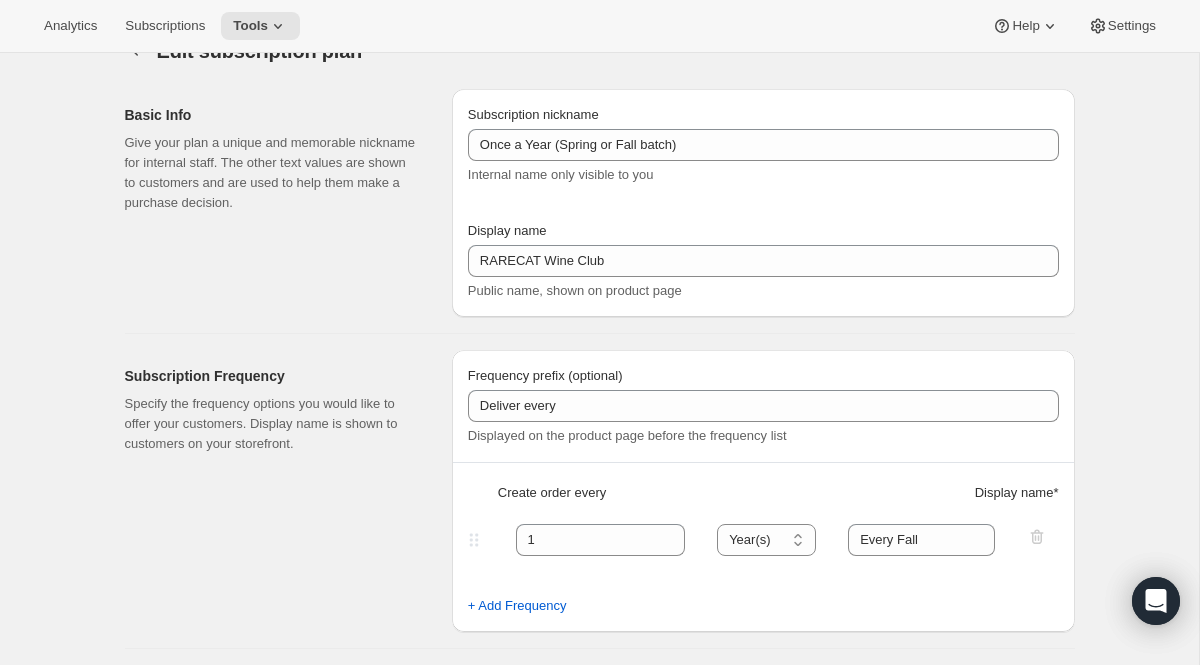 scroll, scrollTop: 41, scrollLeft: 0, axis: vertical 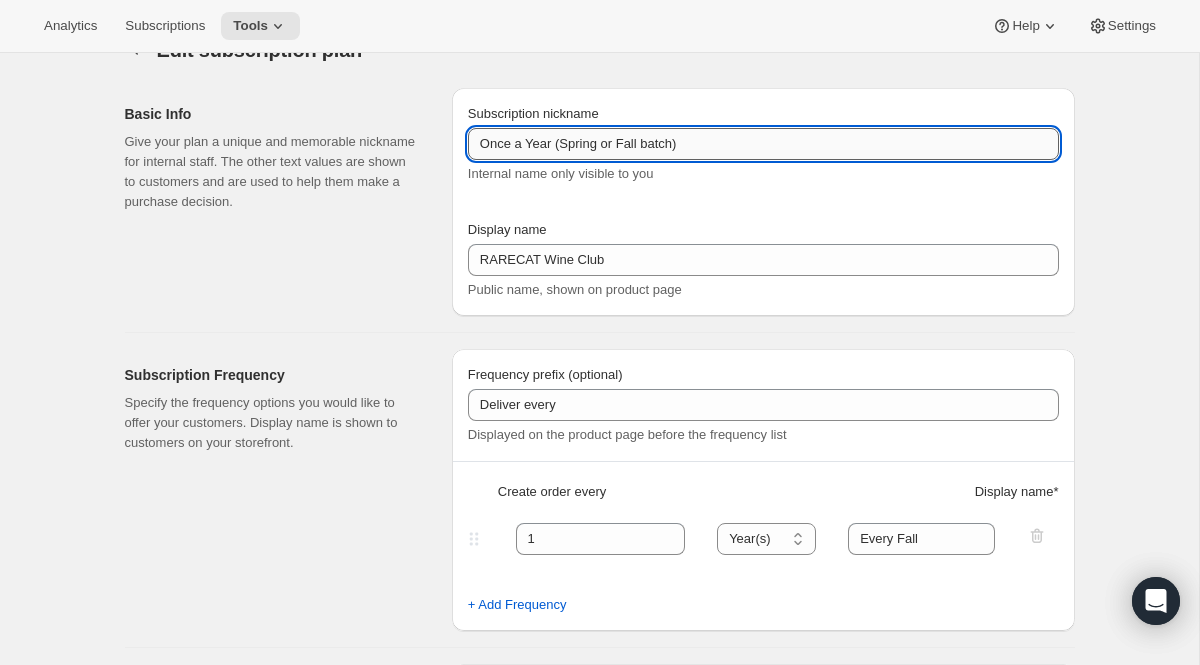 click on "Once a Year (Spring or Fall batch)" at bounding box center [763, 144] 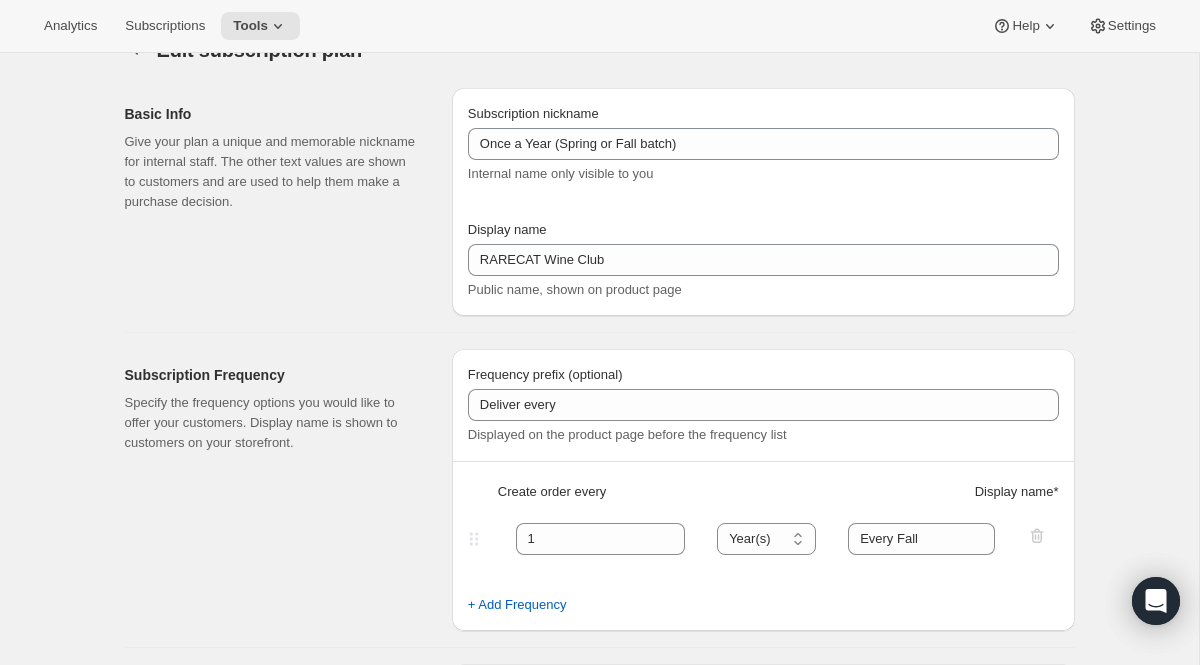 click on "Subscription nickname Once a Year (Spring or Fall batch) Internal name only visible to you Display name RARECAT Wine Club Public name, shown on product page" at bounding box center [763, 202] 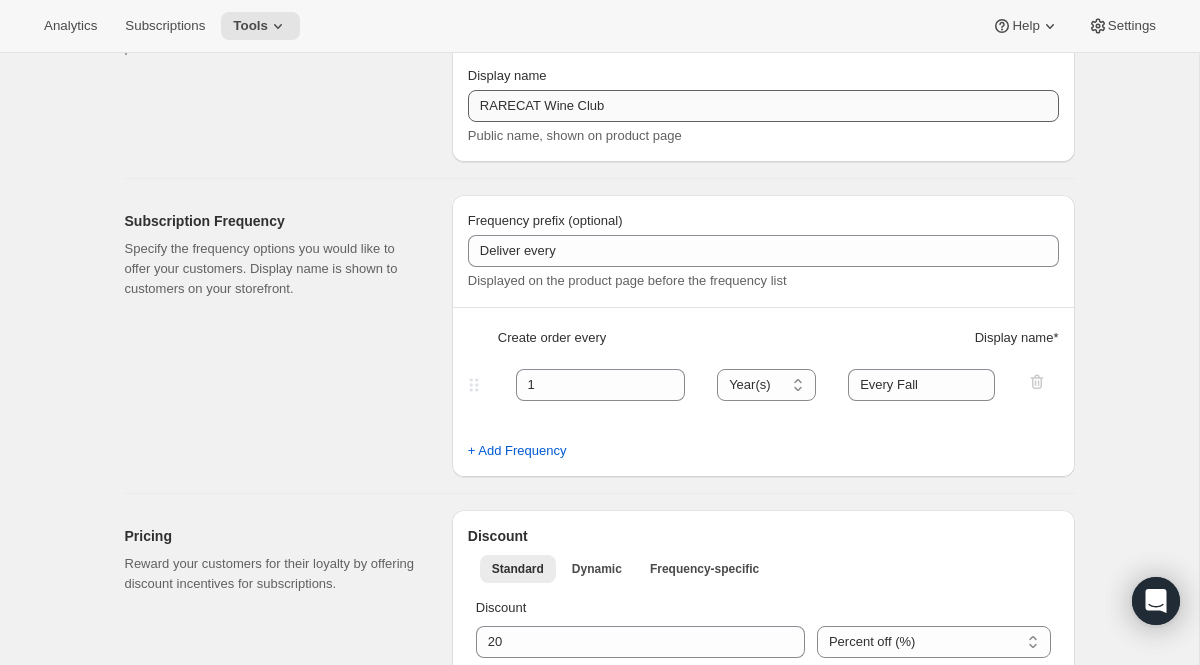 scroll, scrollTop: 210, scrollLeft: 0, axis: vertical 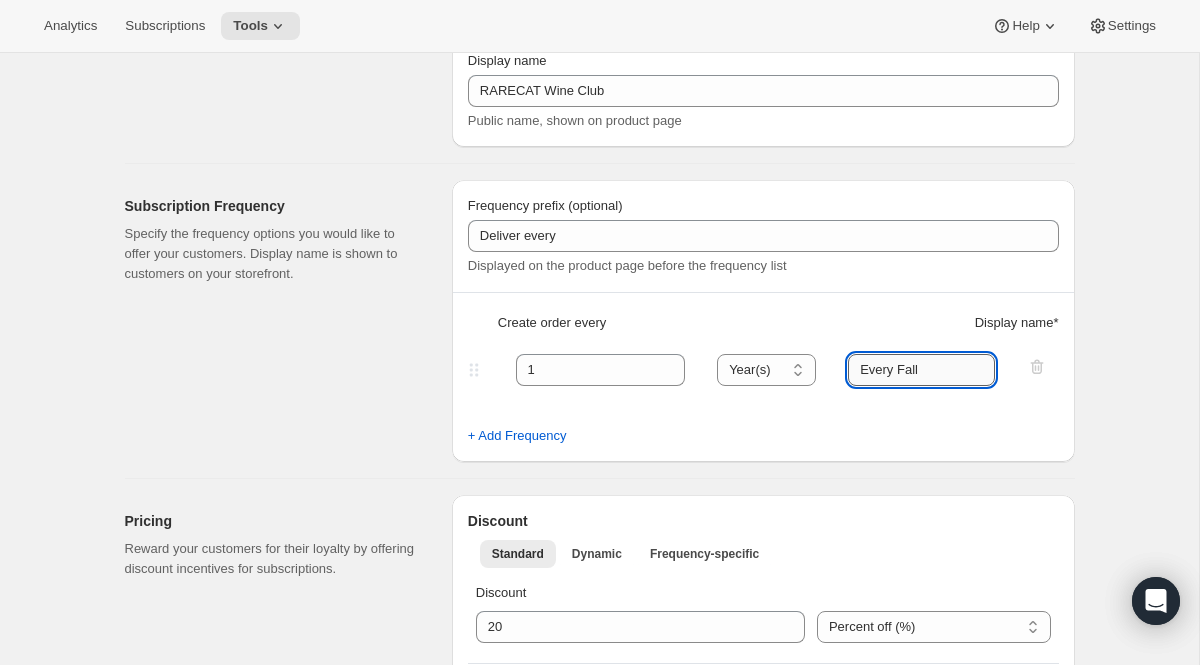click on "Every Fall" at bounding box center (921, 370) 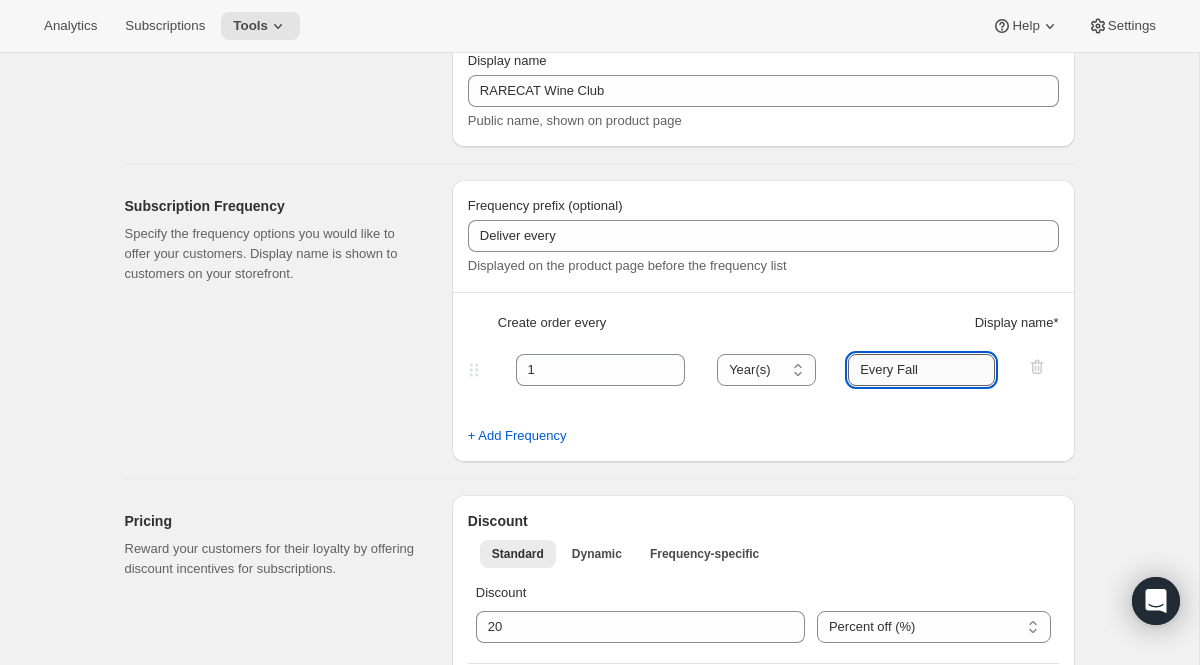 click on "Every Fall" at bounding box center (921, 370) 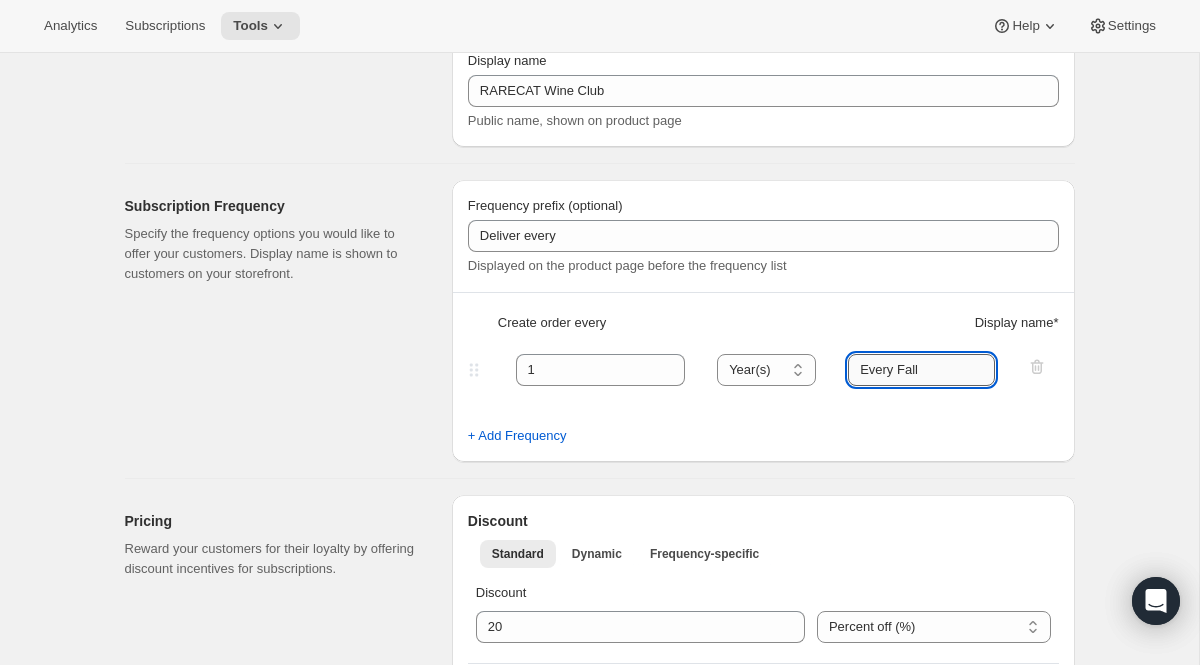 click on "Every Fall" at bounding box center (921, 370) 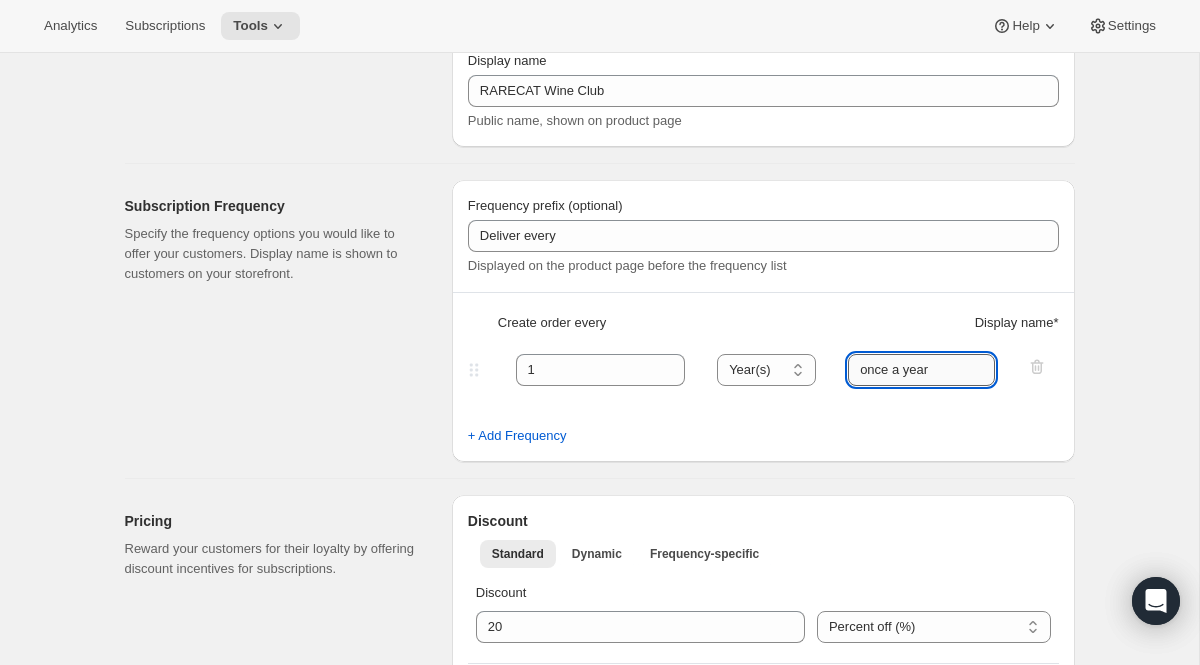 click on "once a year" at bounding box center [921, 370] 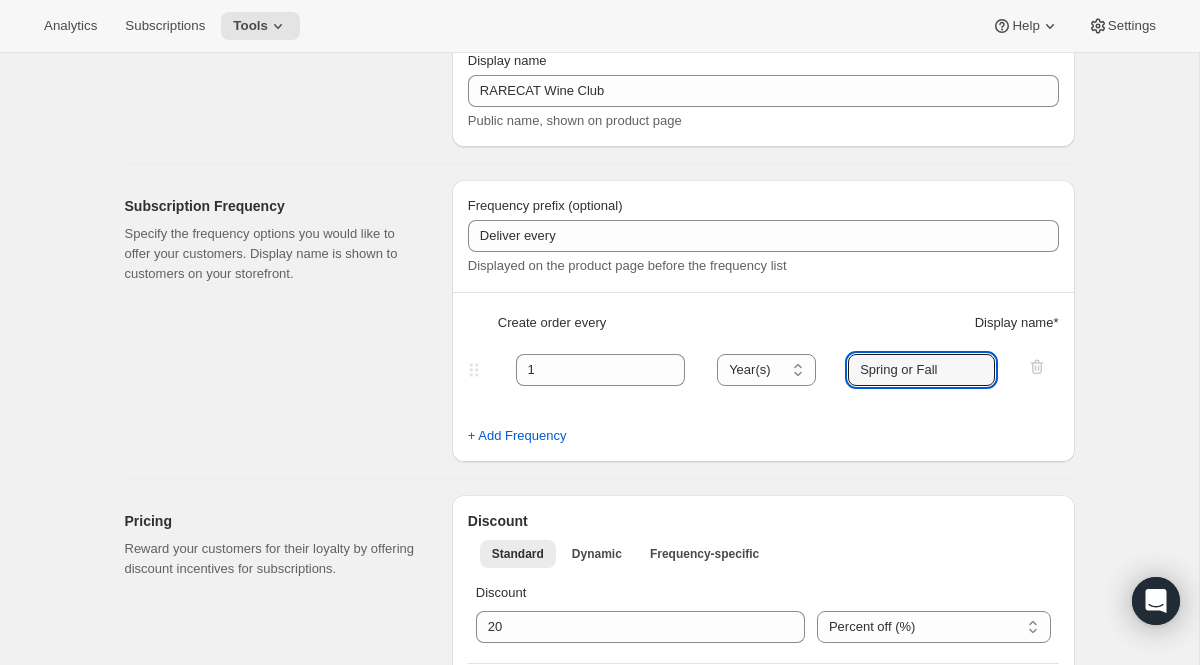 click on "Frequency prefix (optional) Deliver every Displayed on the product page before the frequency list Create order every Display name * 1 Day(s) Week(s) Month(s) Year(s) Year(s) Spring or Fall + Add Frequency" at bounding box center (763, 321) 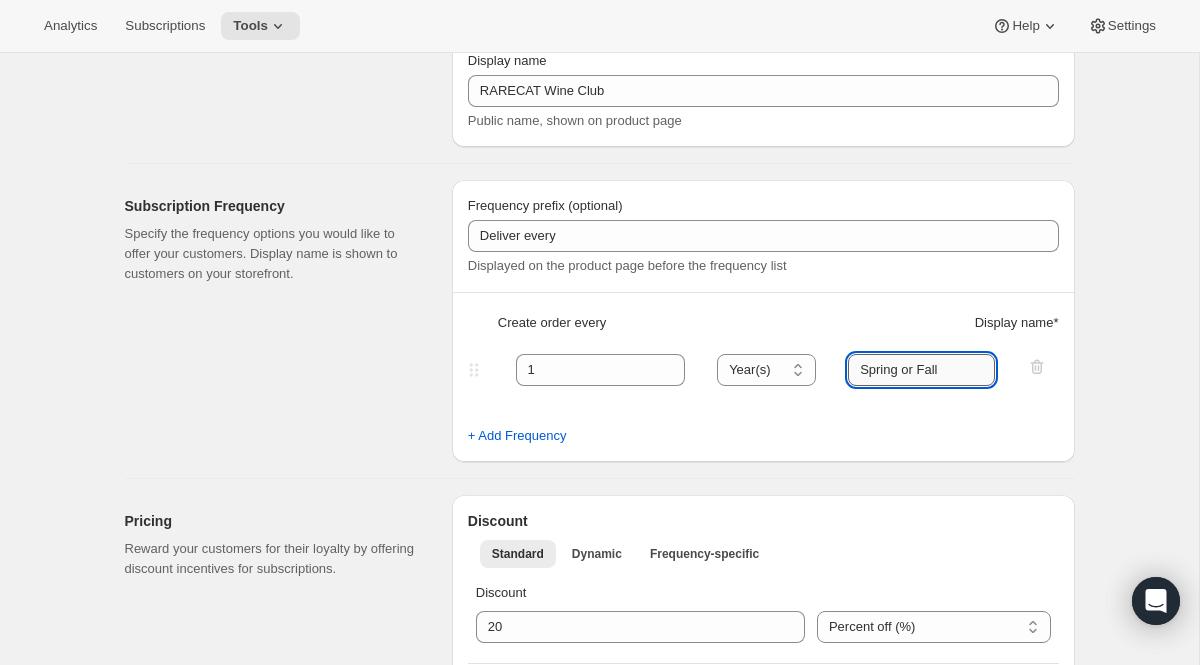 click on "Spring or Fall" at bounding box center [921, 370] 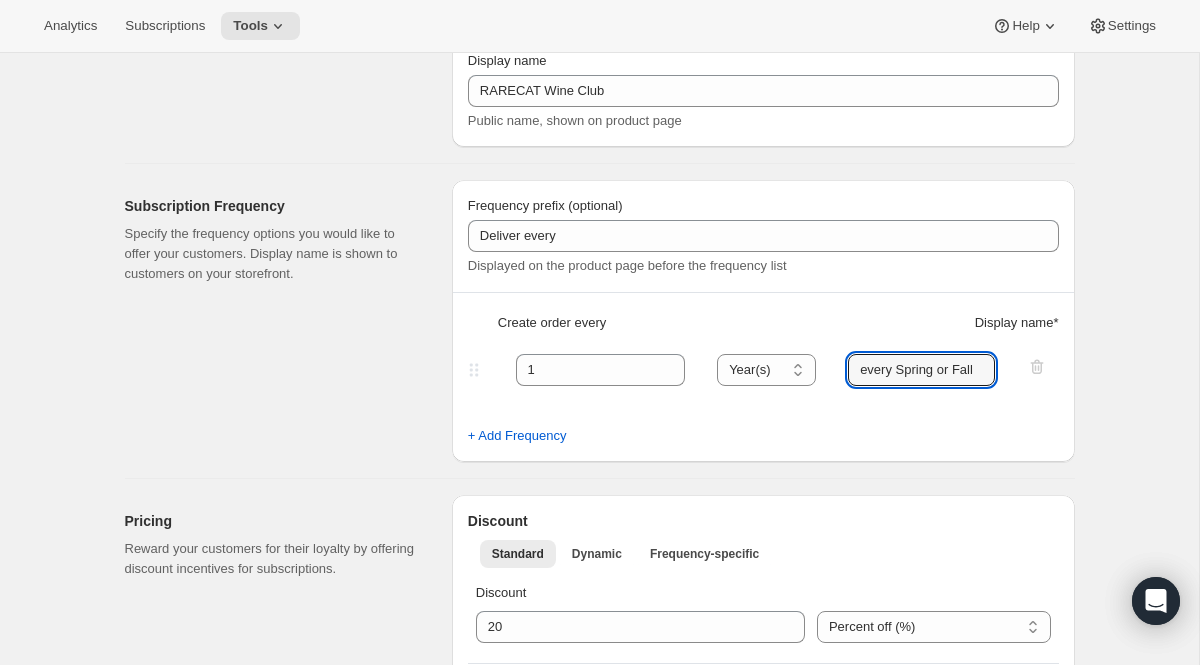 type on "every Spring or Fall" 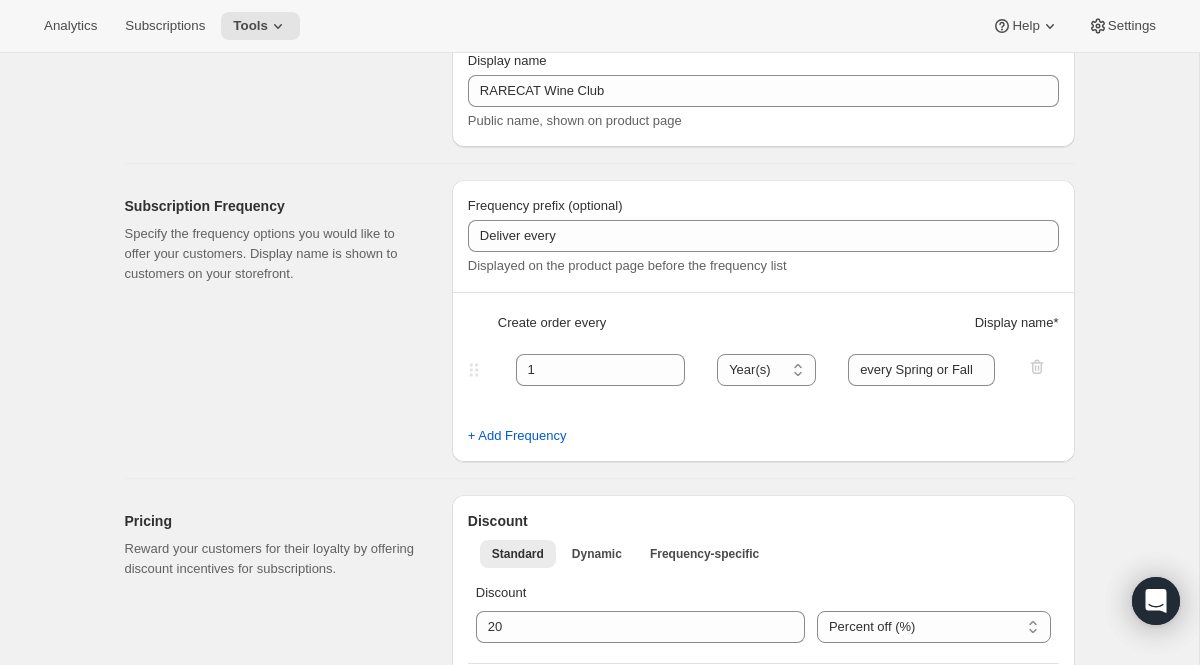 click on "Frequency prefix (optional) Deliver every Displayed on the product page before the frequency list Create order every Display name * 1 Day(s) Week(s) Month(s) Year(s) Year(s) every Spring or Fall + Add Frequency" at bounding box center [763, 321] 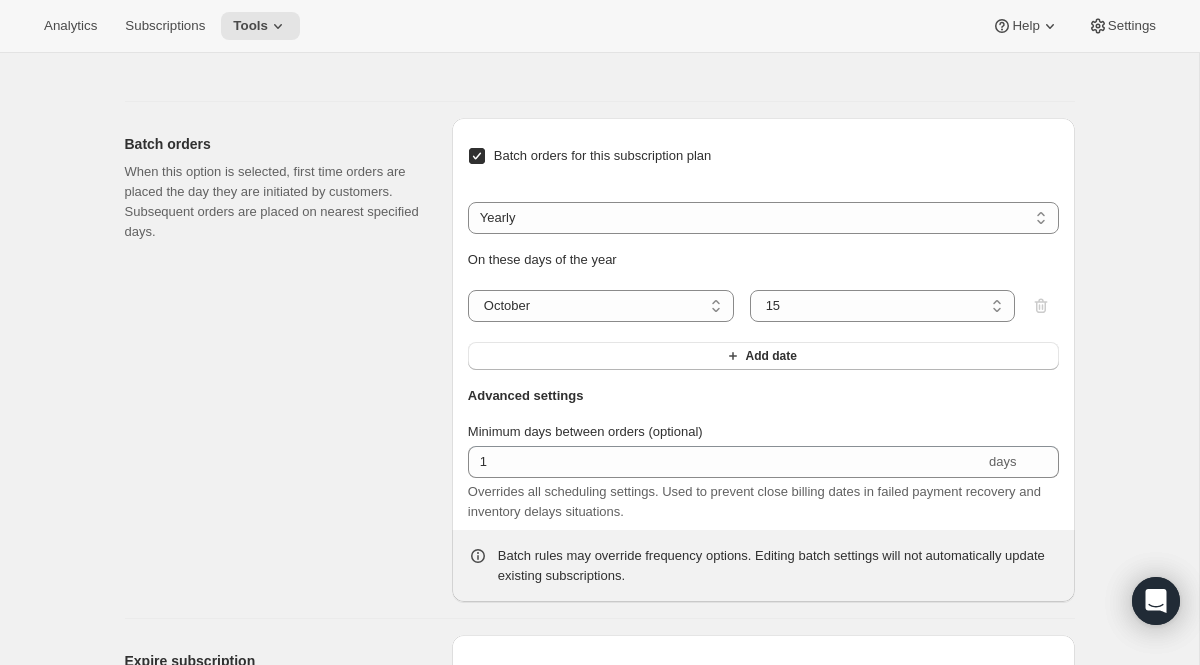 scroll, scrollTop: 2485, scrollLeft: 0, axis: vertical 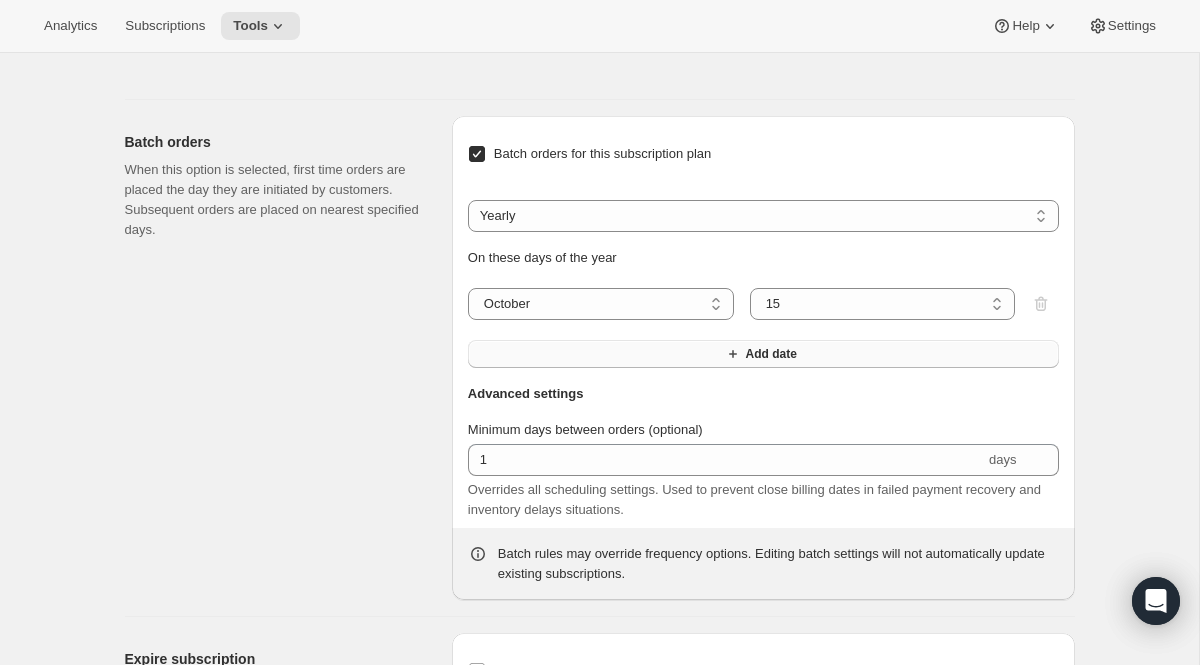 click on "Add date" at bounding box center (770, 354) 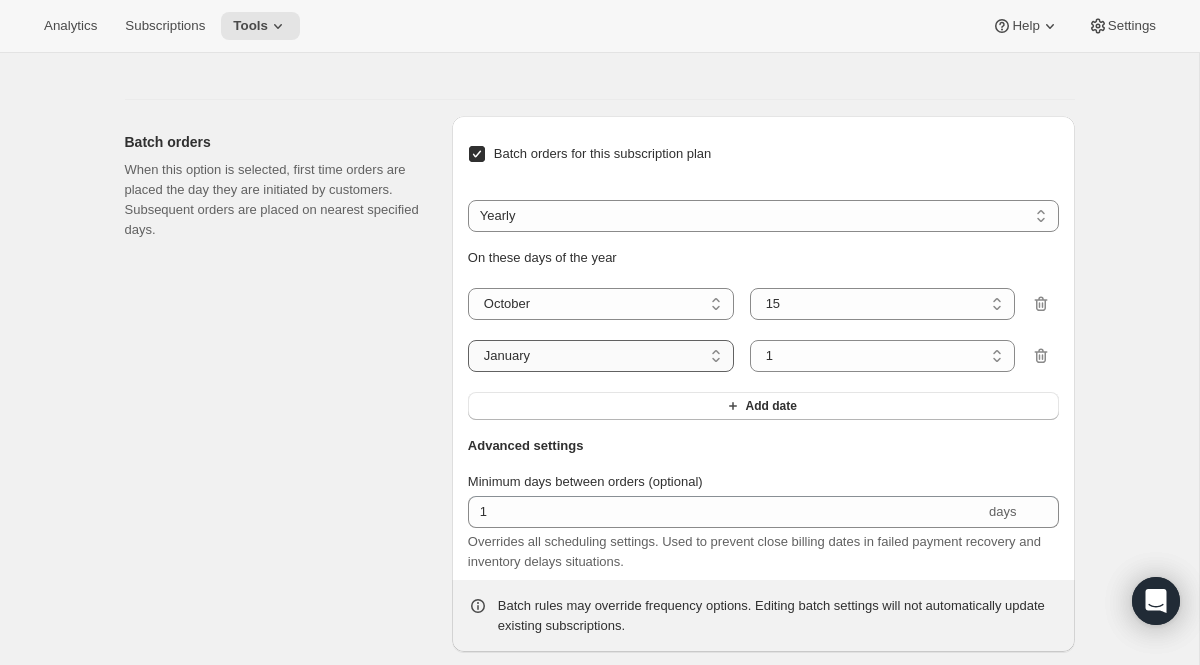 click on "January February March April May June July August September October November December" at bounding box center [601, 356] 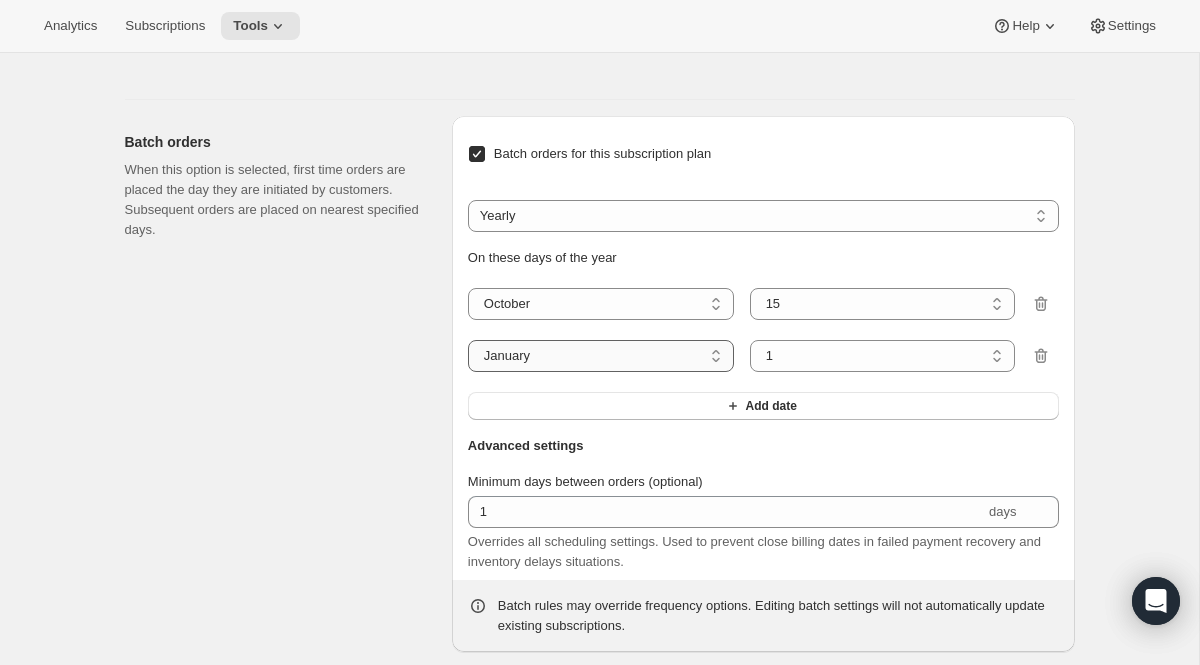 select on "3" 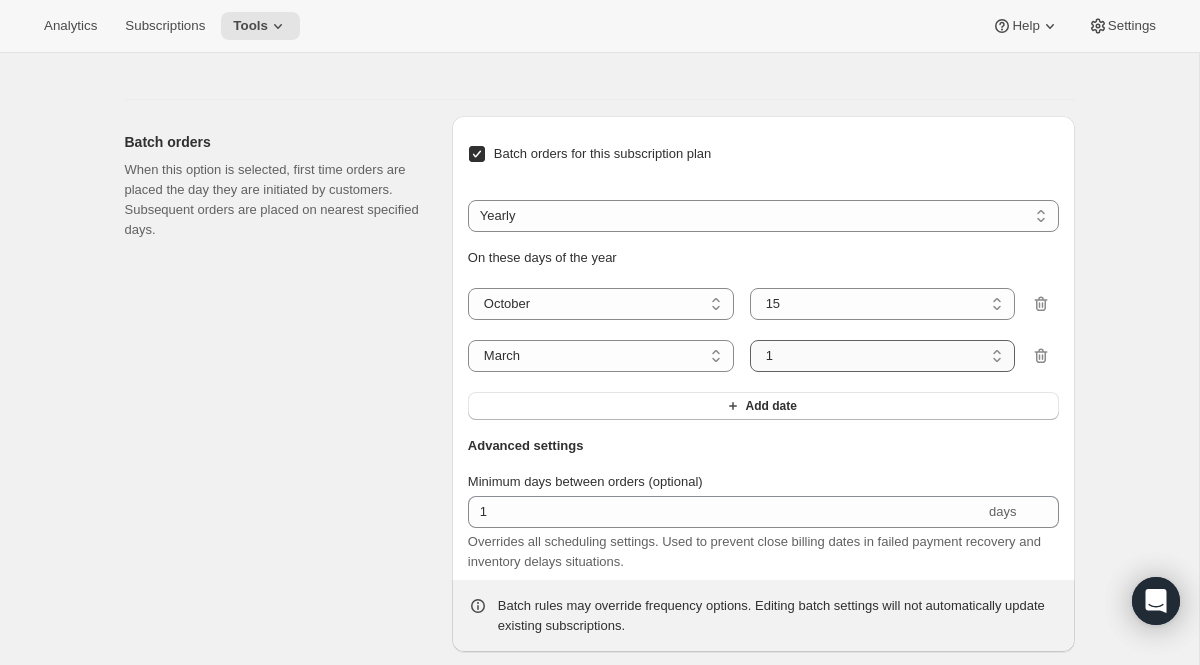 click on "1 2 3 4 5 6 7 8 9 10 11 12 13 14 15 16 17 18 19 20 21 22 23 24 25 26 27 28 29 30 31" at bounding box center [883, 356] 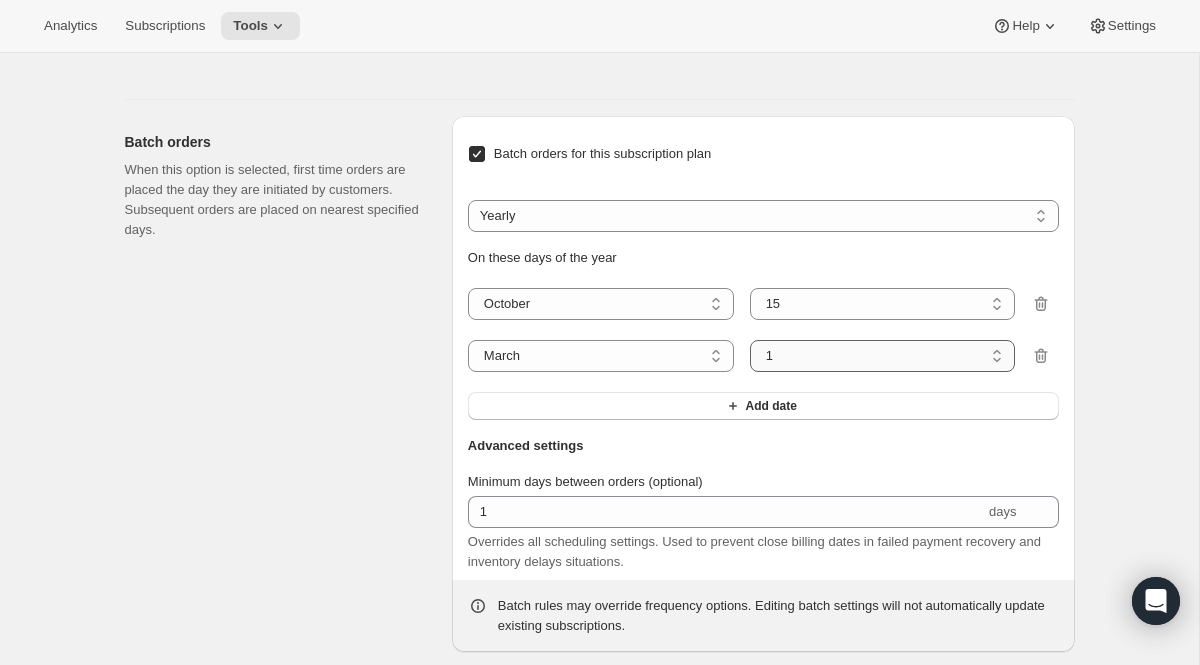 select on "15" 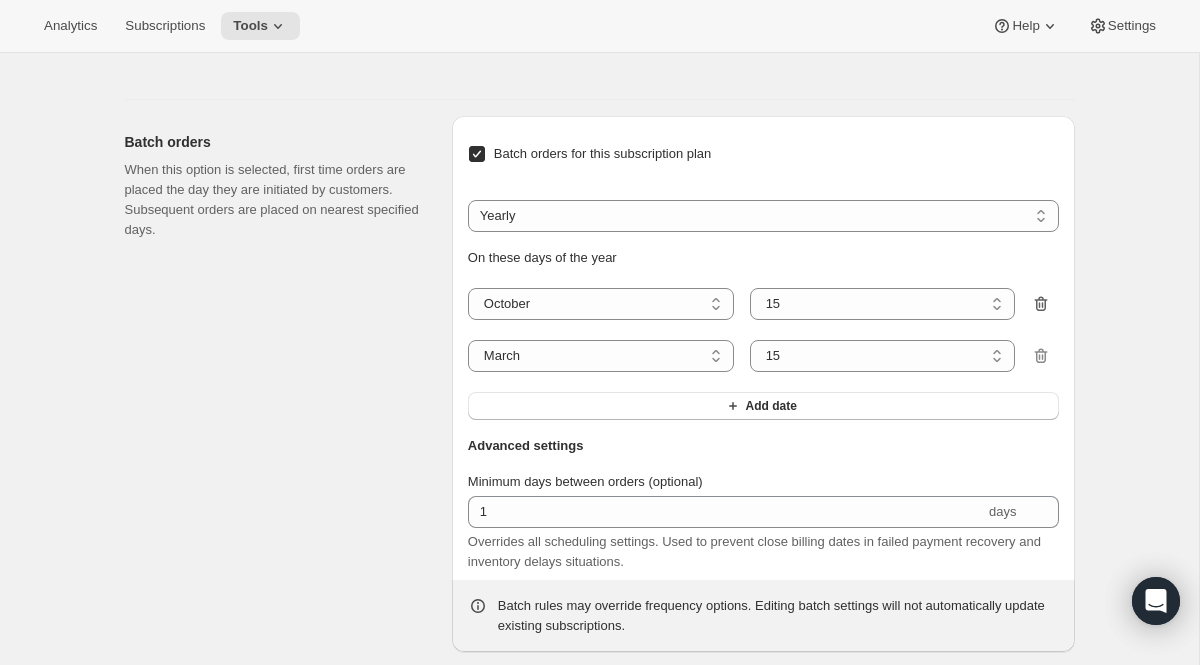 click 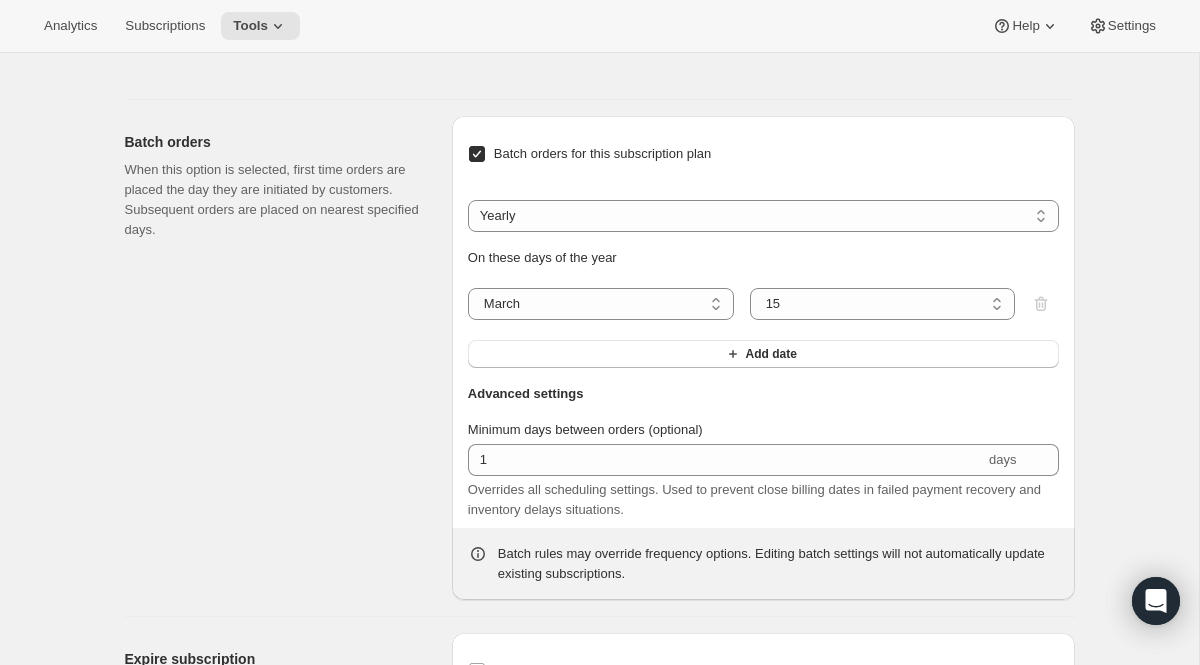 click on "Advanced settings Minimum days between orders (optional) 1 days Overrides all scheduling settings. Used to prevent close billing dates in failed payment recovery and inventory delays situations." at bounding box center [763, 452] 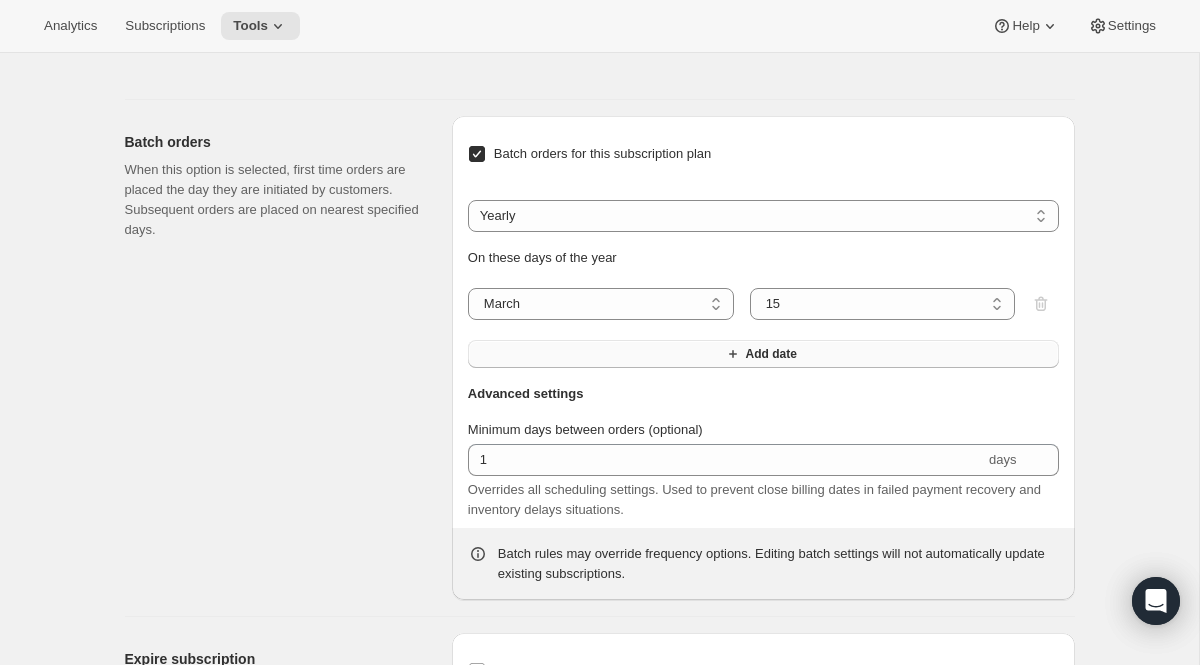 click on "Add date" at bounding box center (763, 354) 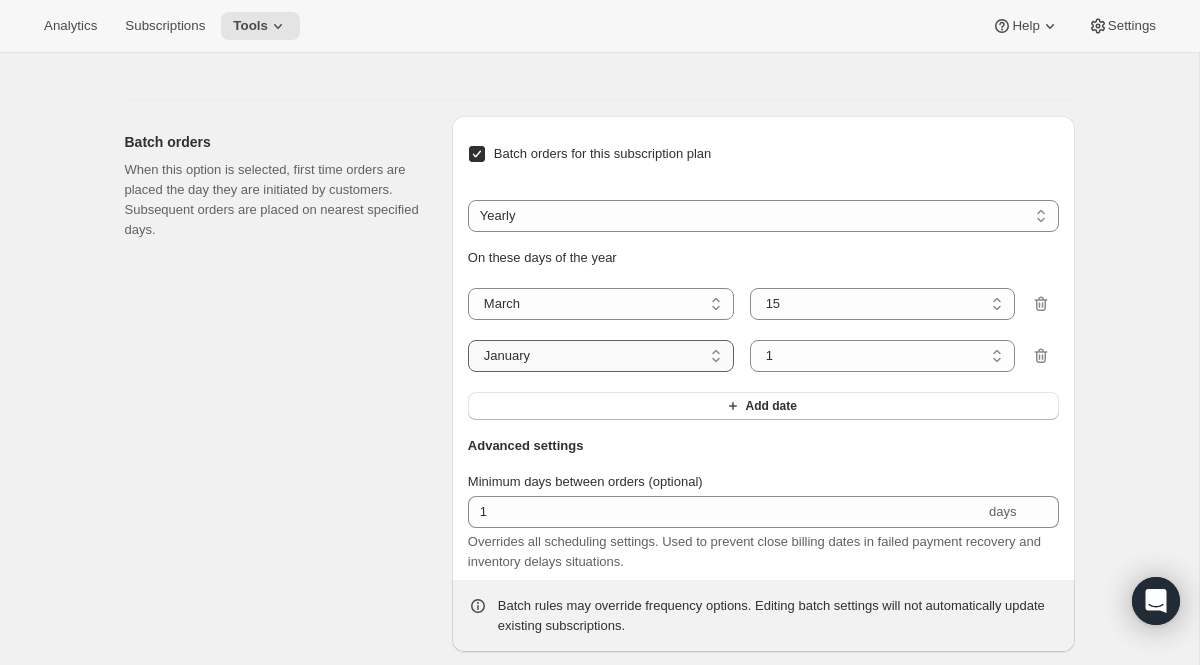 click on "January February March April May June July August September October November December" at bounding box center (601, 356) 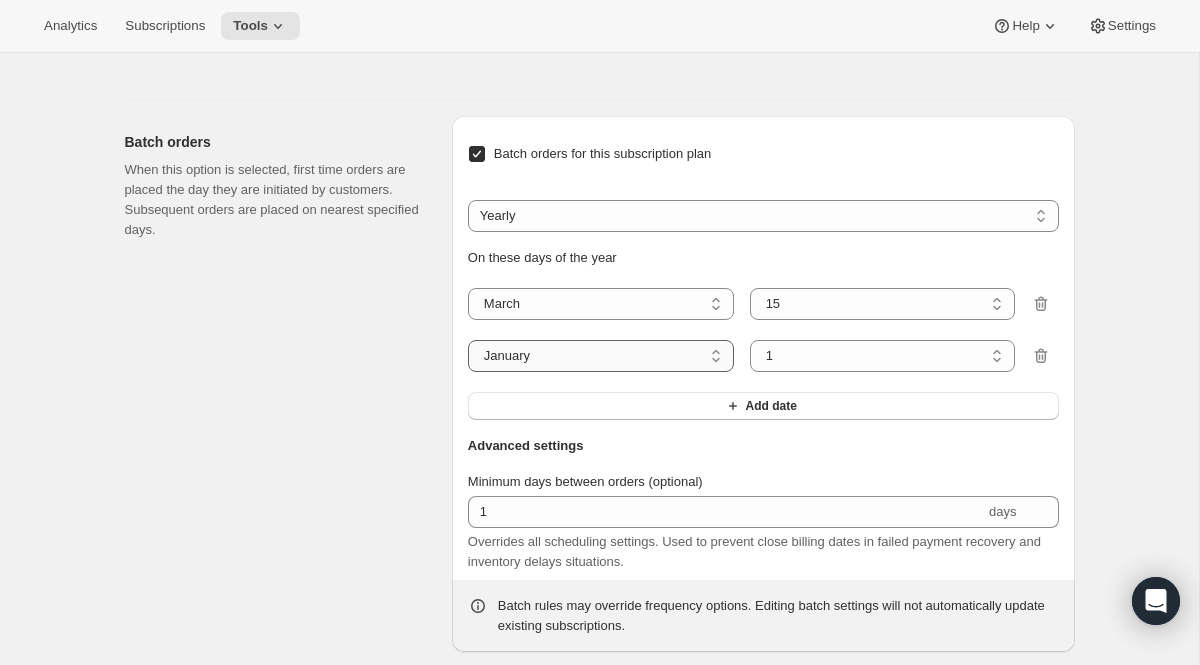 select on "10" 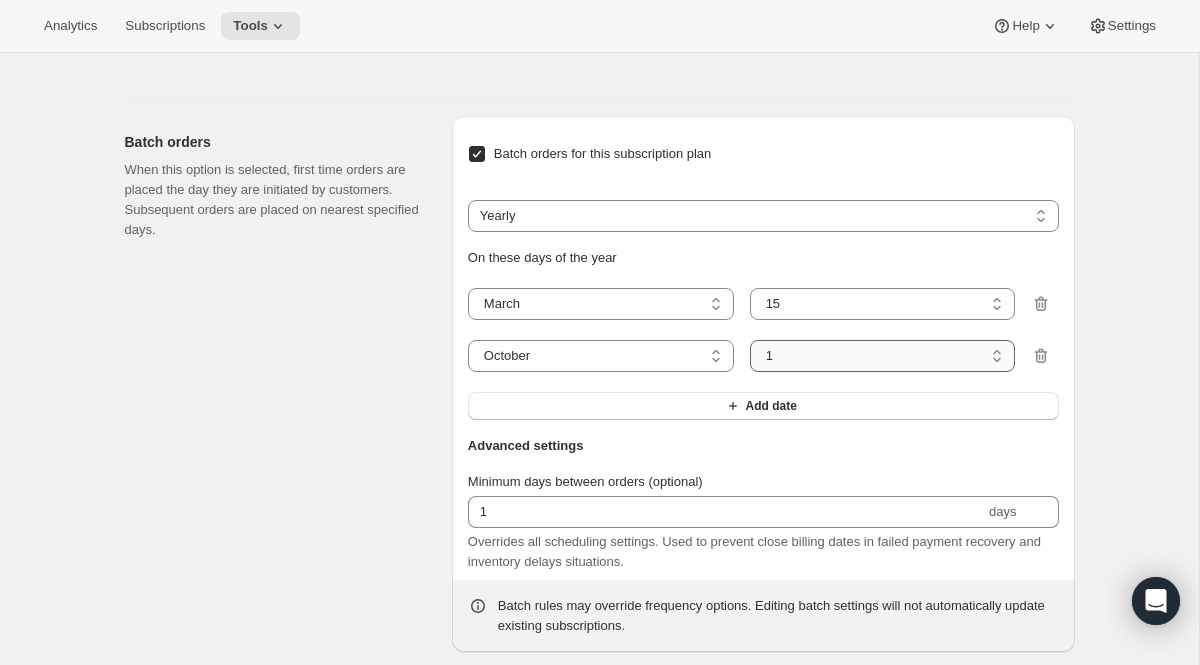 click on "1 2 3 4 5 6 7 8 9 10 11 12 13 14 15 16 17 18 19 20 21 22 23 24 25 26 27 28 29 30 31" at bounding box center (883, 356) 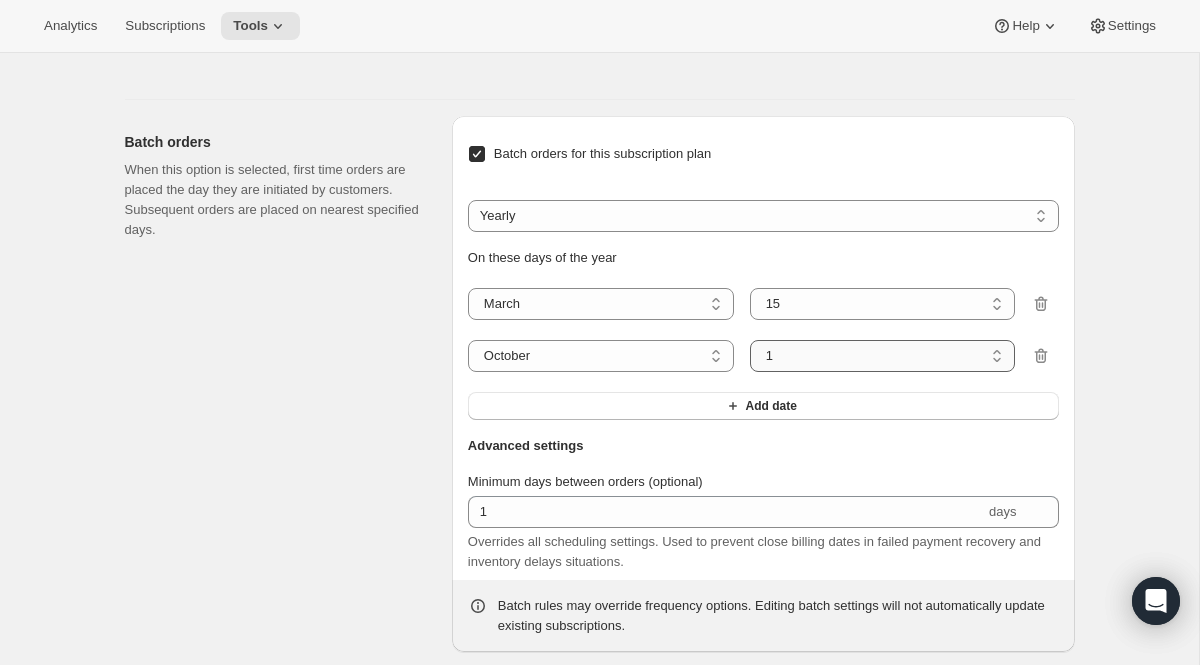 select on "15" 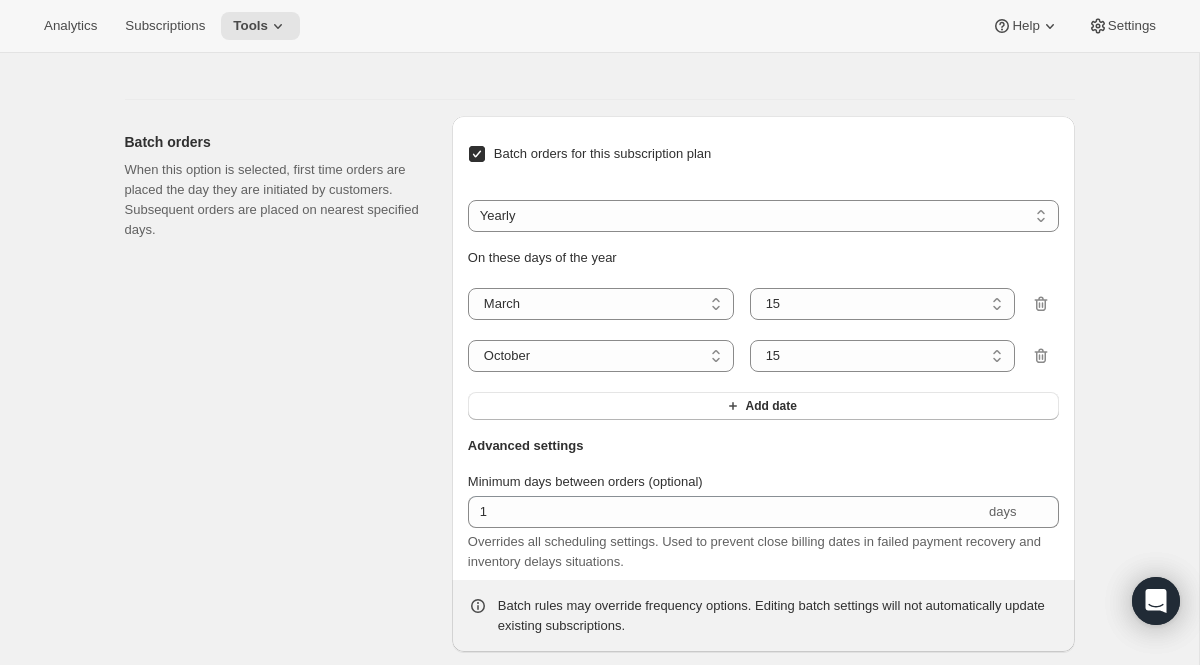 click on "Advanced settings" at bounding box center [763, 454] 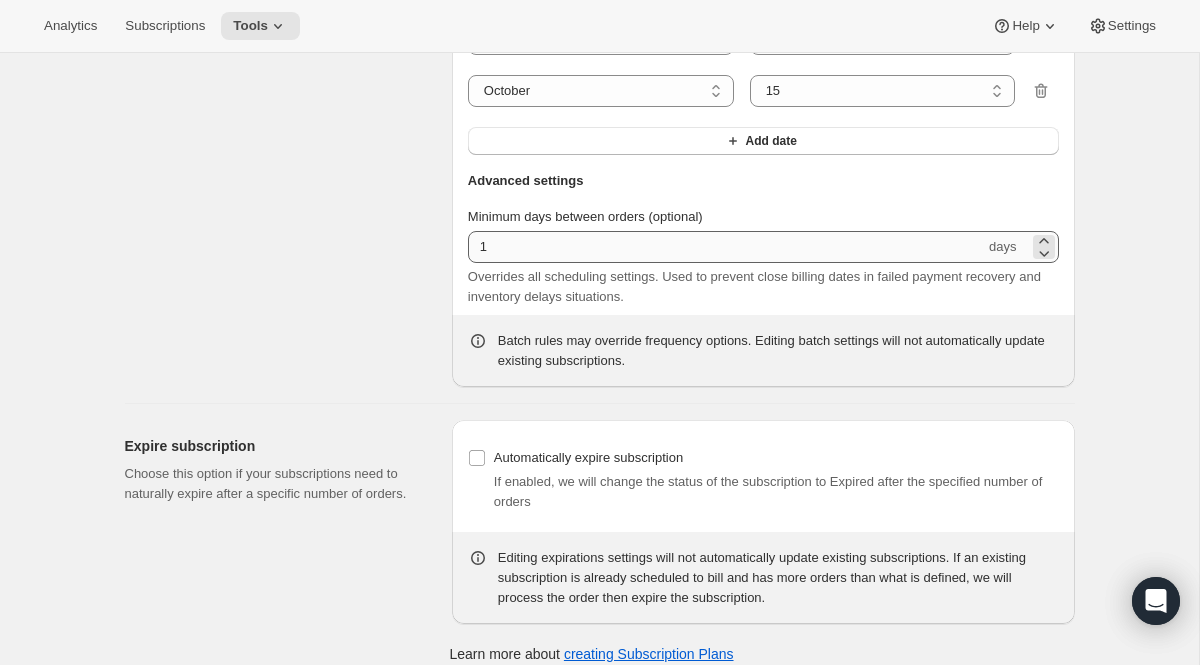 scroll, scrollTop: 2788, scrollLeft: 0, axis: vertical 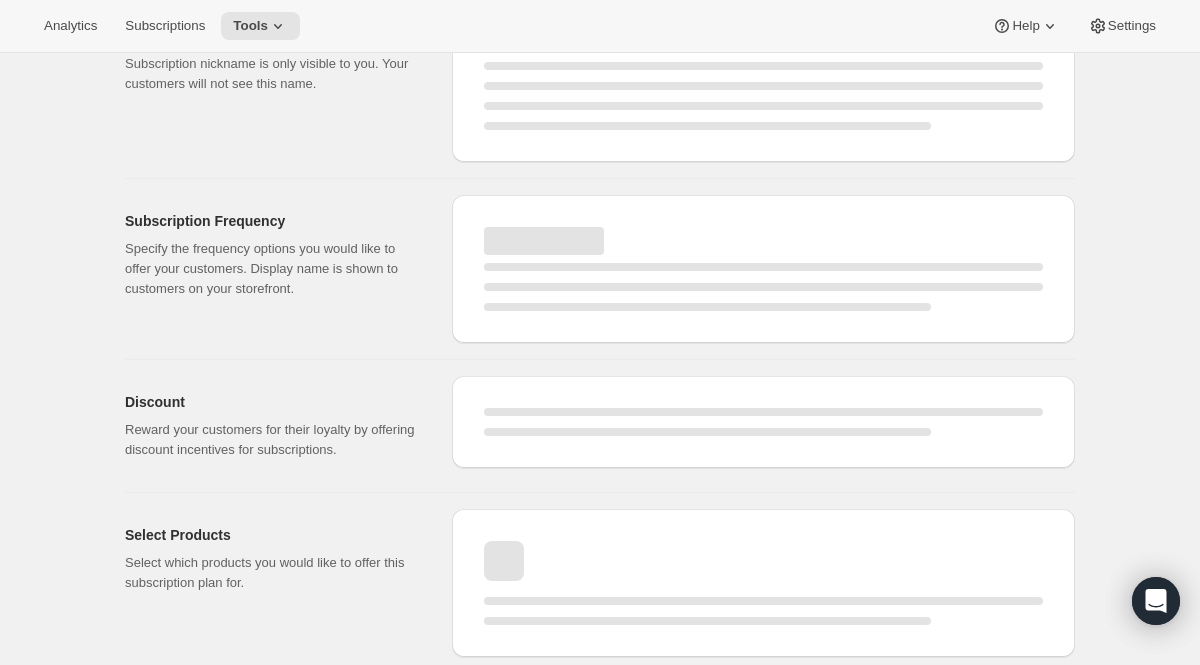select on "YEAR" 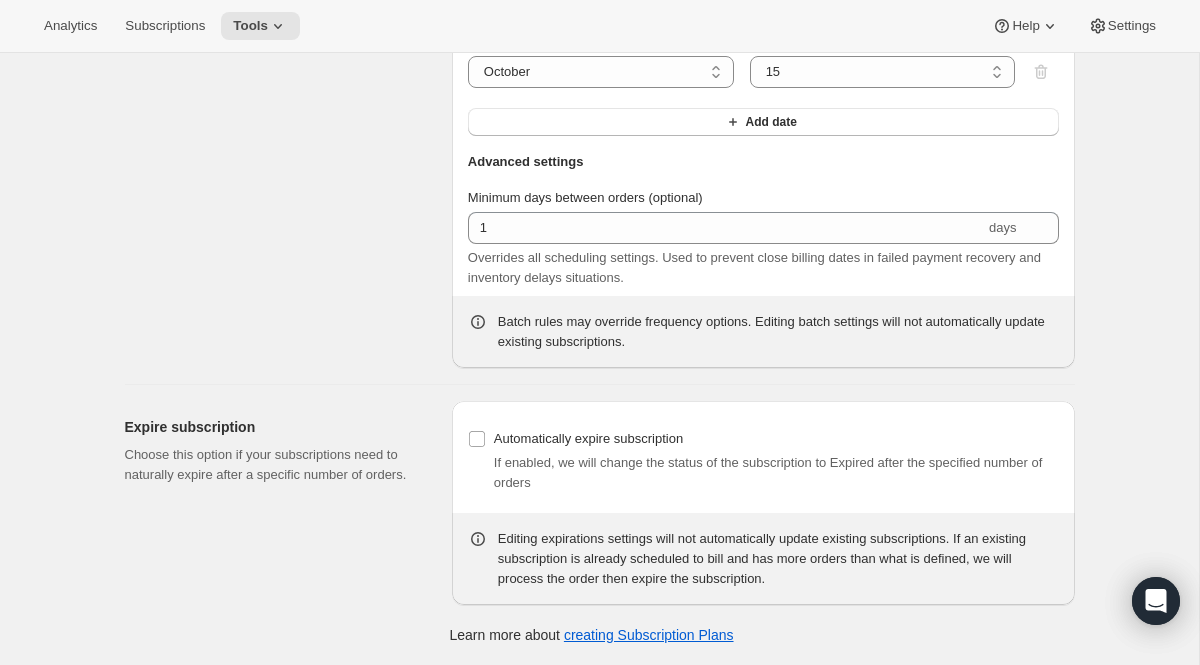 type on "Once a Year (Spring or Fall batch)" 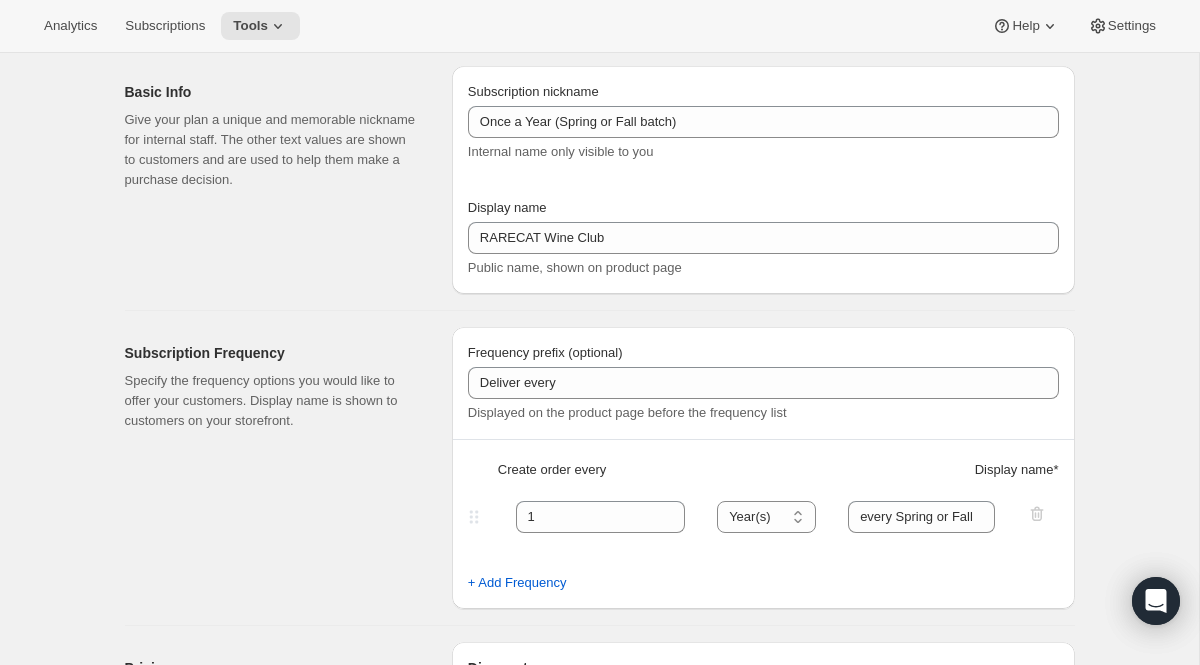 scroll, scrollTop: 194, scrollLeft: 0, axis: vertical 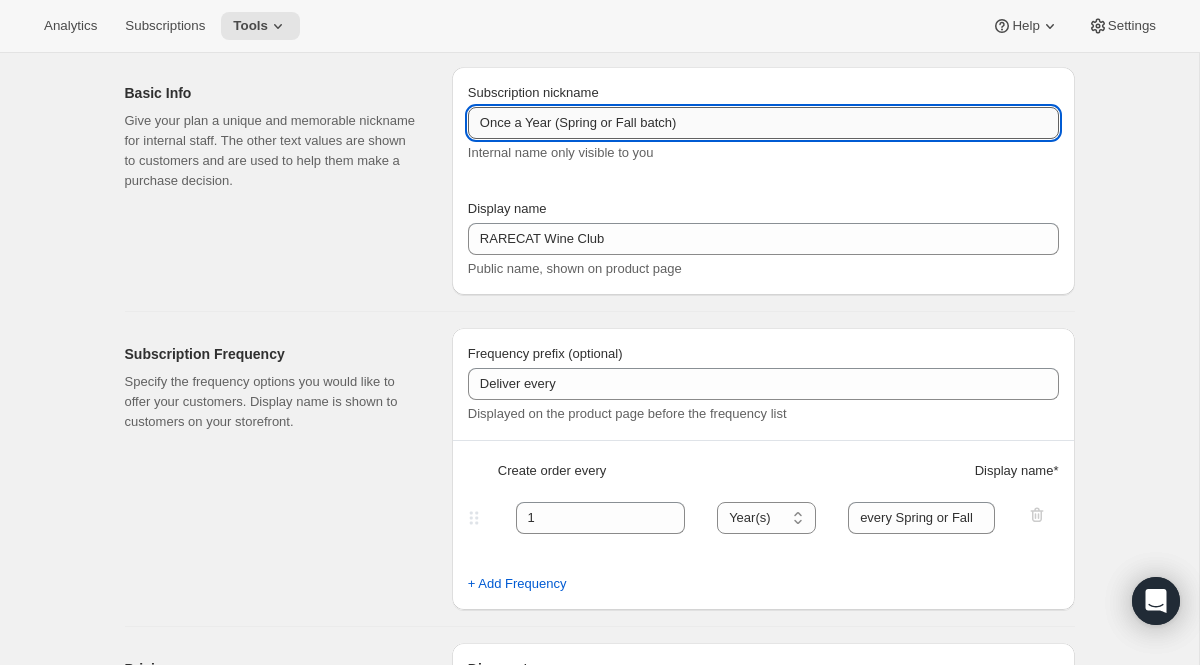 click on "Once a Year (Spring or Fall batch)" at bounding box center [763, 123] 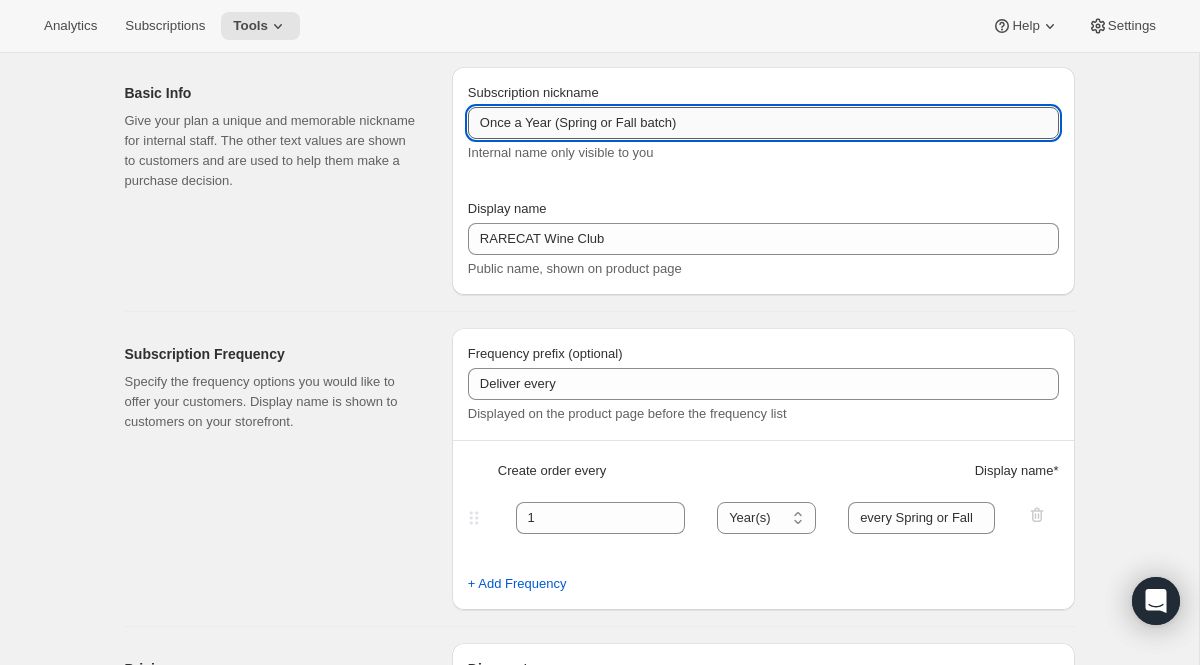 click on "Once a Year (Spring or Fall batch)" at bounding box center (763, 123) 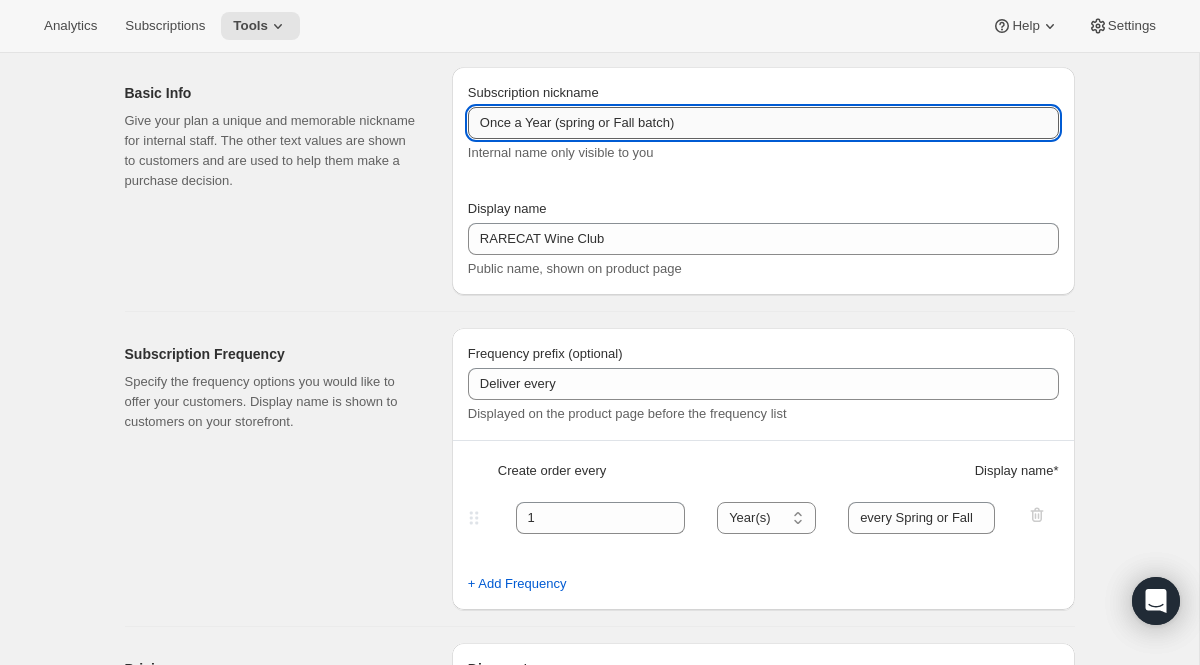 click on "Once a Year (spring or Fall batch)" at bounding box center [763, 123] 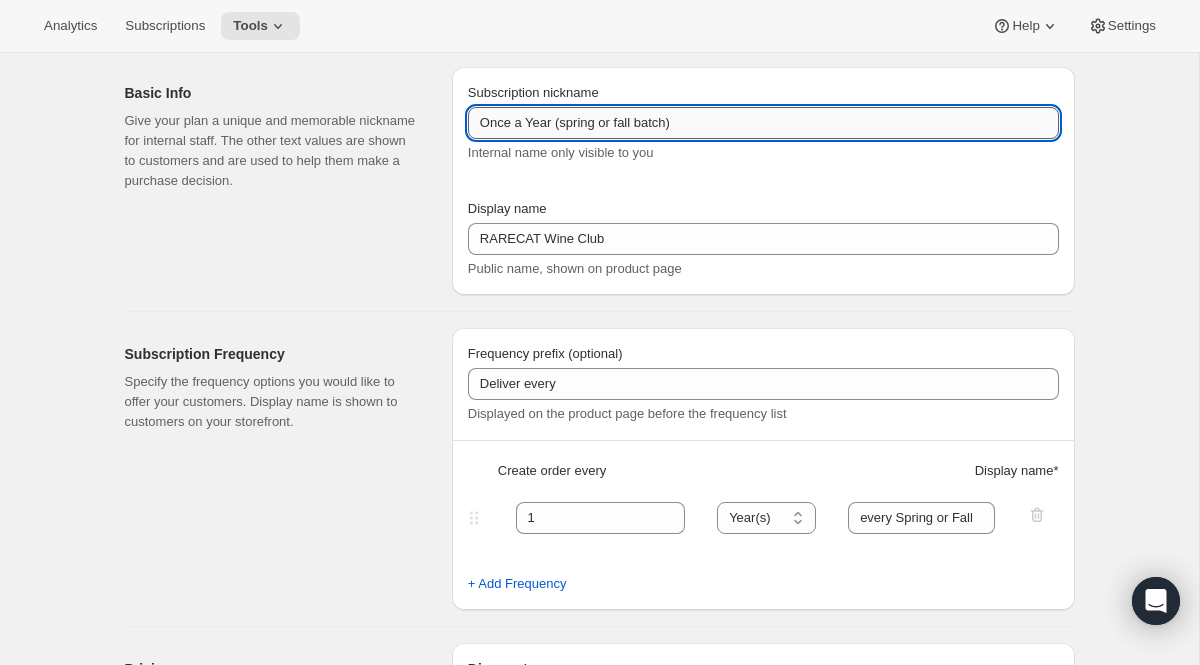 click on "Once a Year (spring or fall batch)" at bounding box center (763, 123) 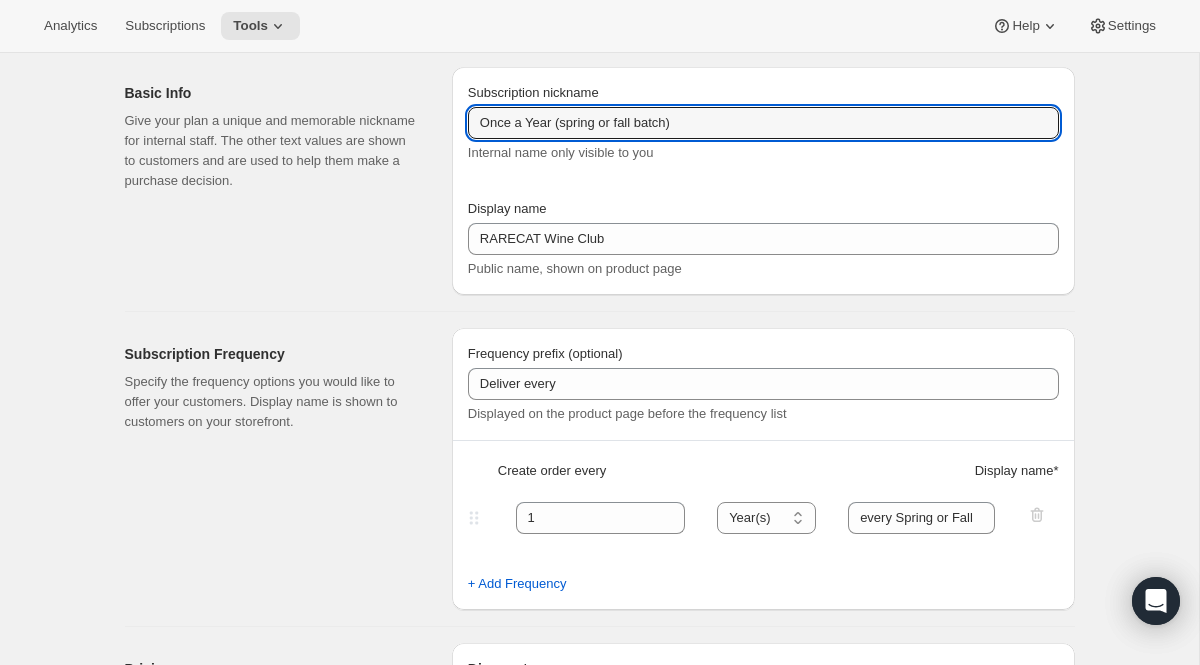type on "Once a Year (spring or fall batch)" 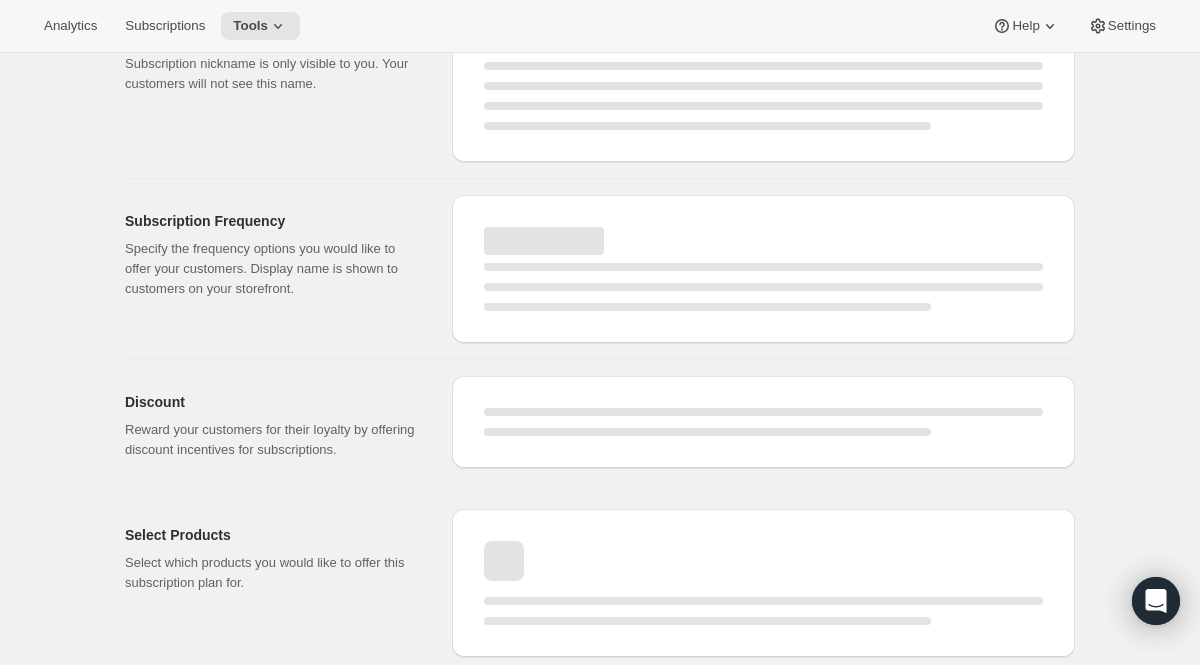 scroll, scrollTop: 194, scrollLeft: 0, axis: vertical 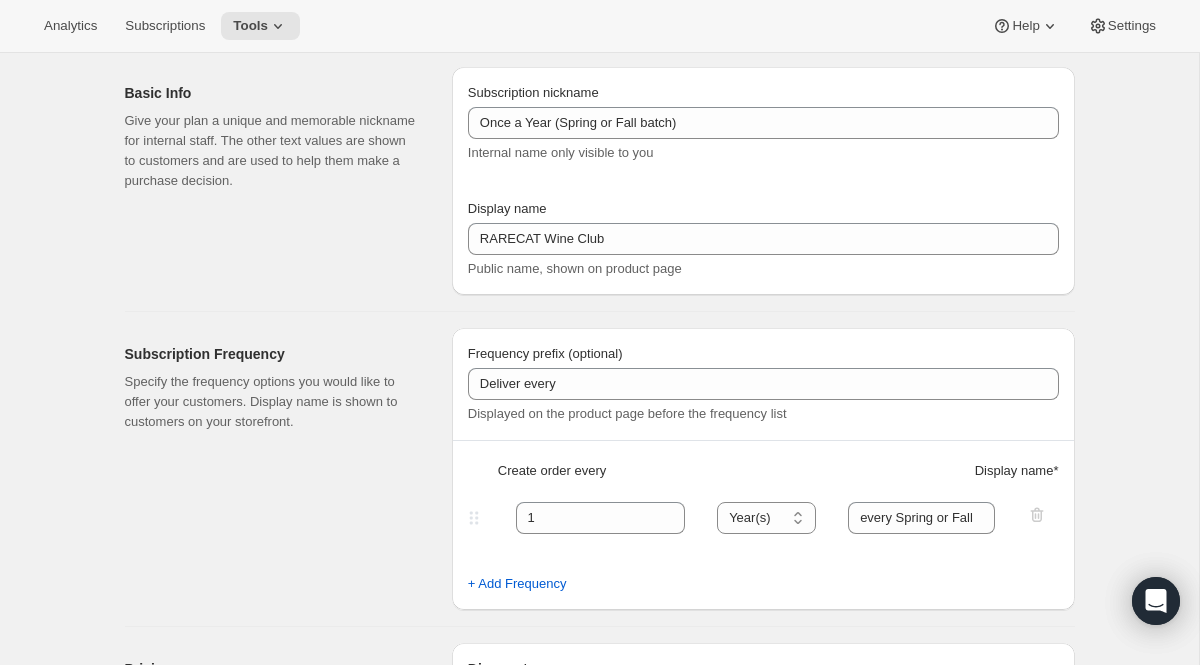 type on "Once a Year (spring or fall batch)" 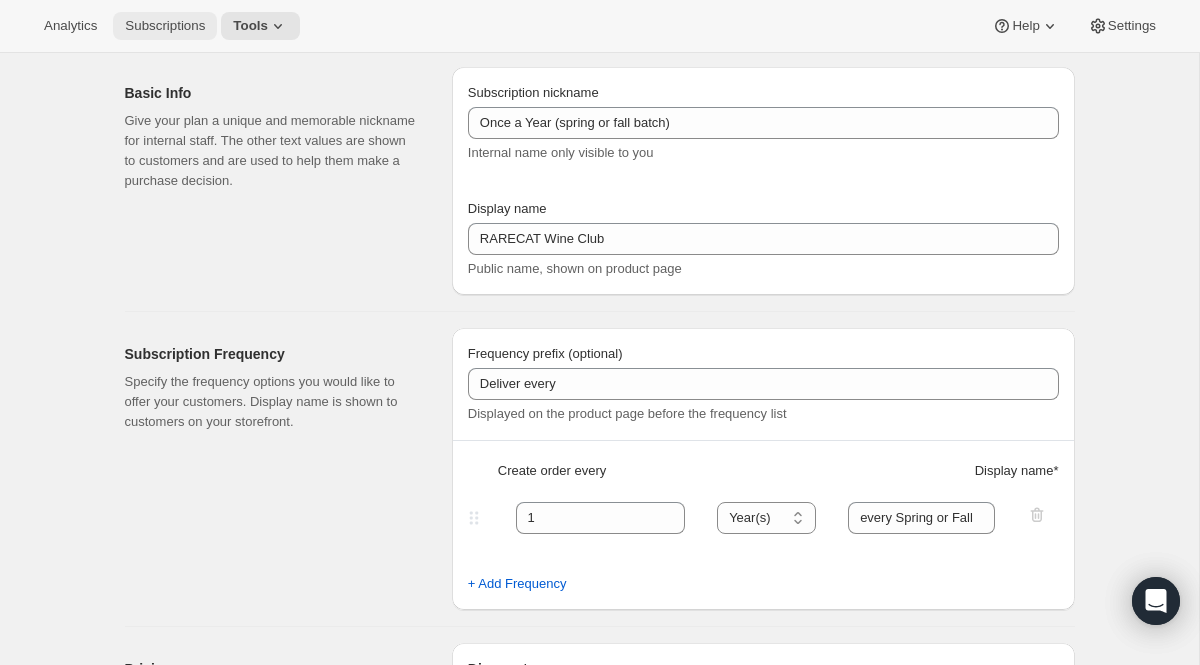 click on "Subscriptions" at bounding box center [165, 26] 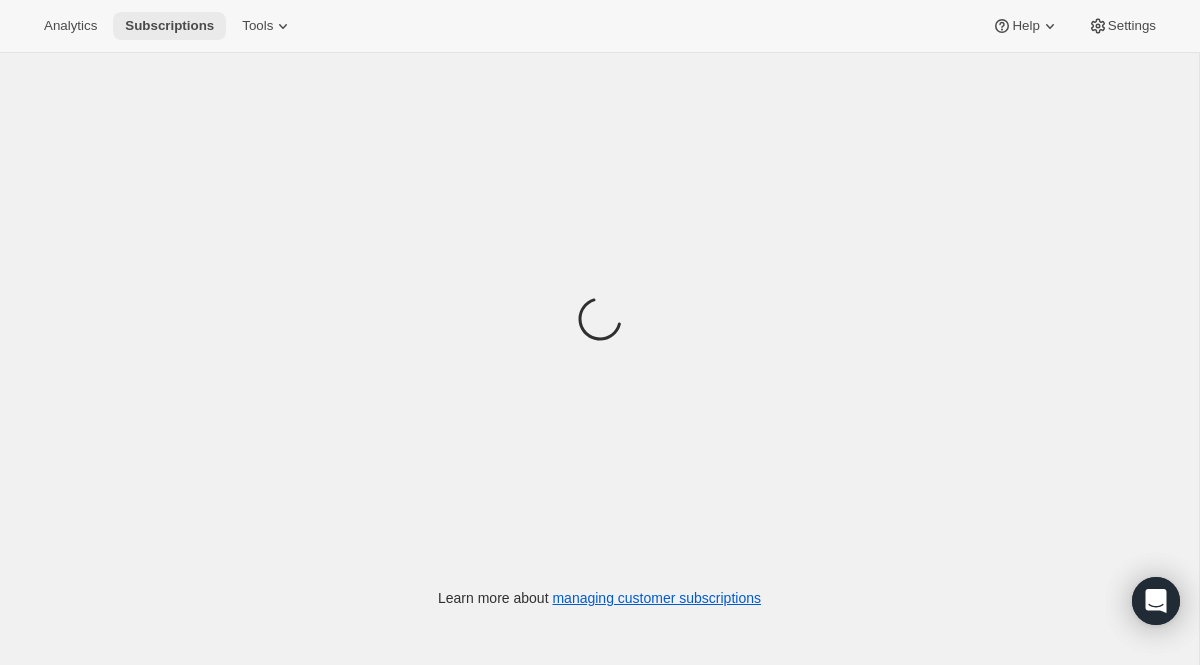 scroll, scrollTop: 0, scrollLeft: 0, axis: both 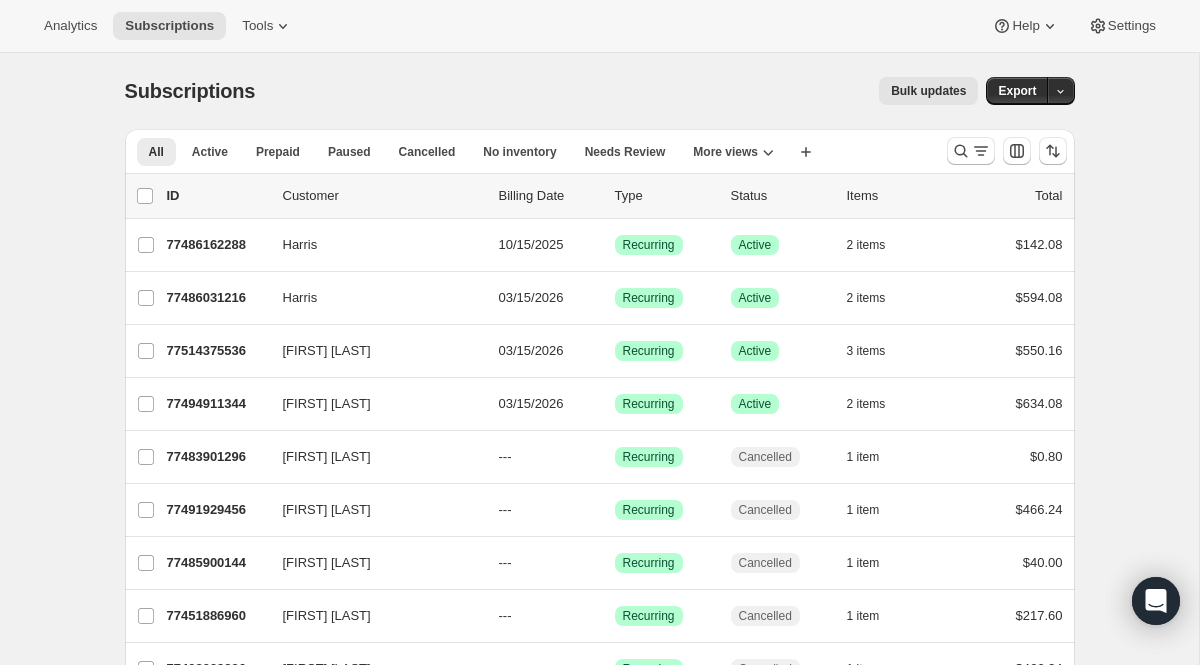 click on "Analytics Subscriptions Tools Help Settings" at bounding box center [600, 26] 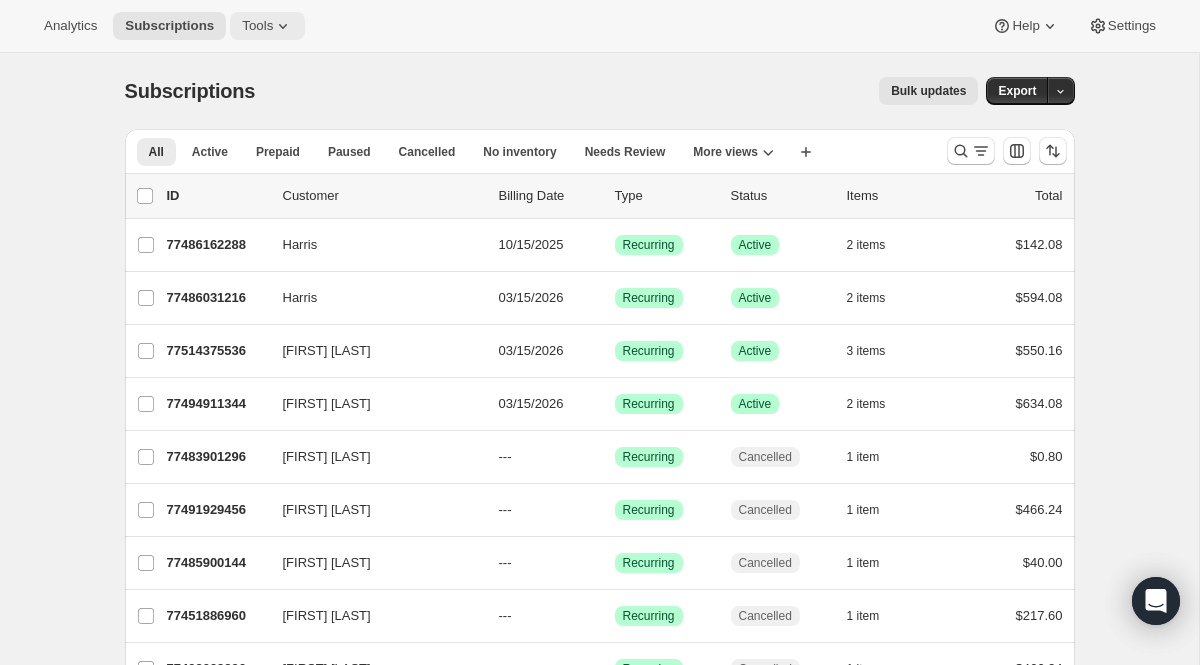 click on "Tools" at bounding box center [257, 26] 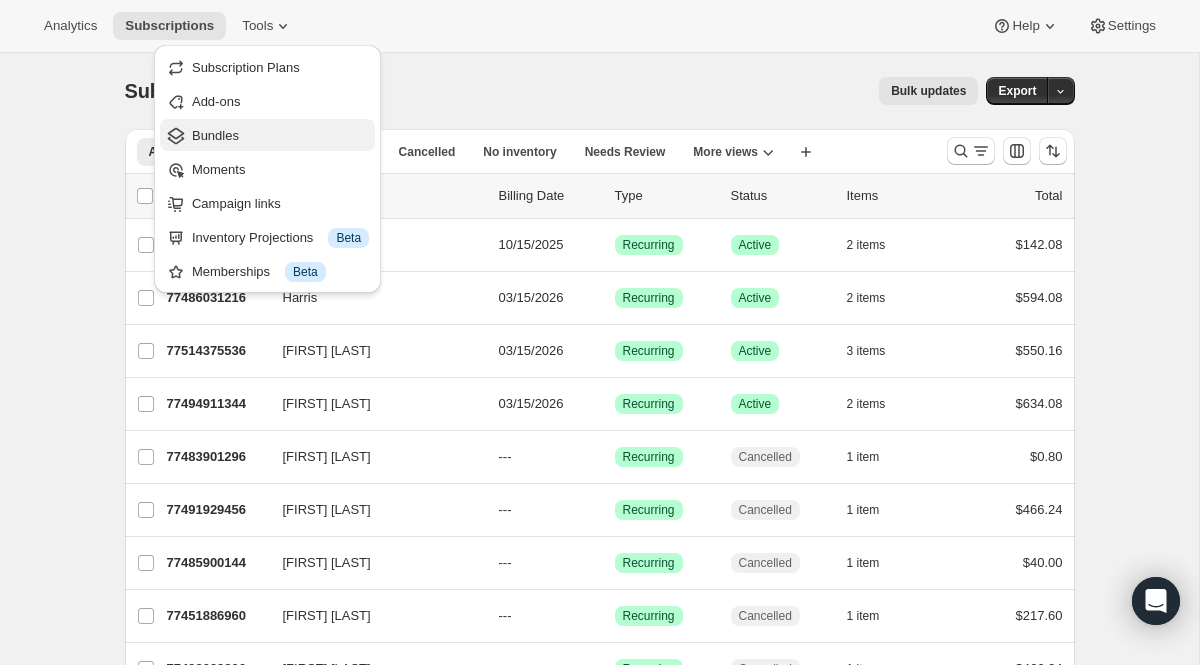 click on "Bundles" at bounding box center [280, 136] 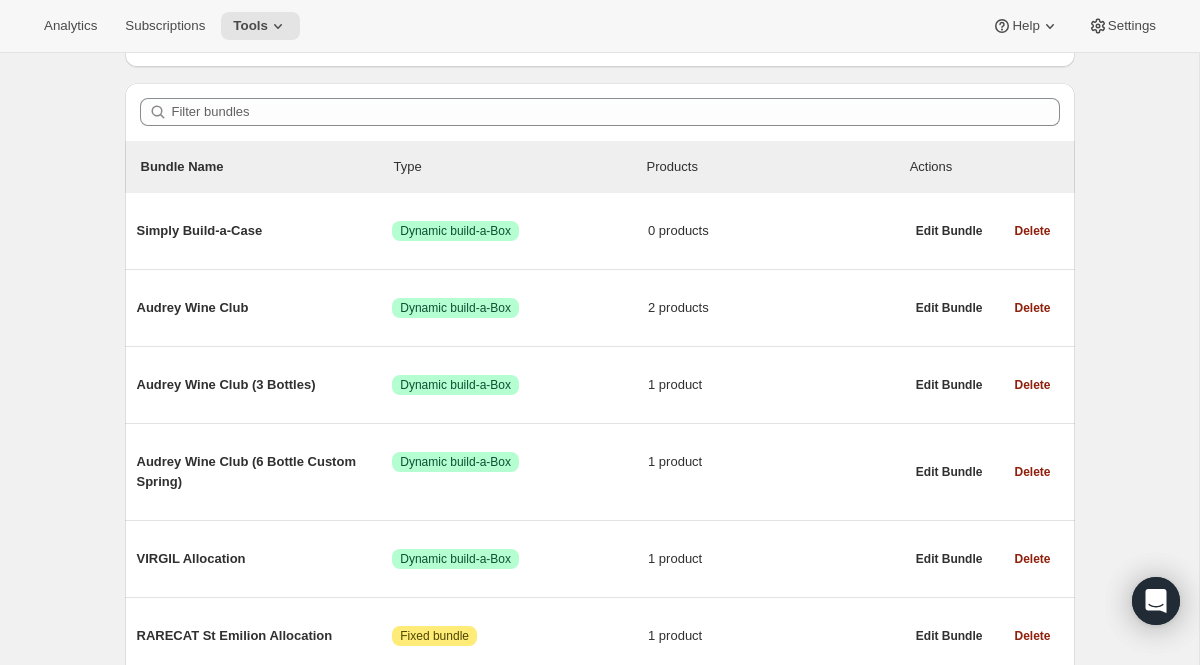 scroll, scrollTop: 162, scrollLeft: 0, axis: vertical 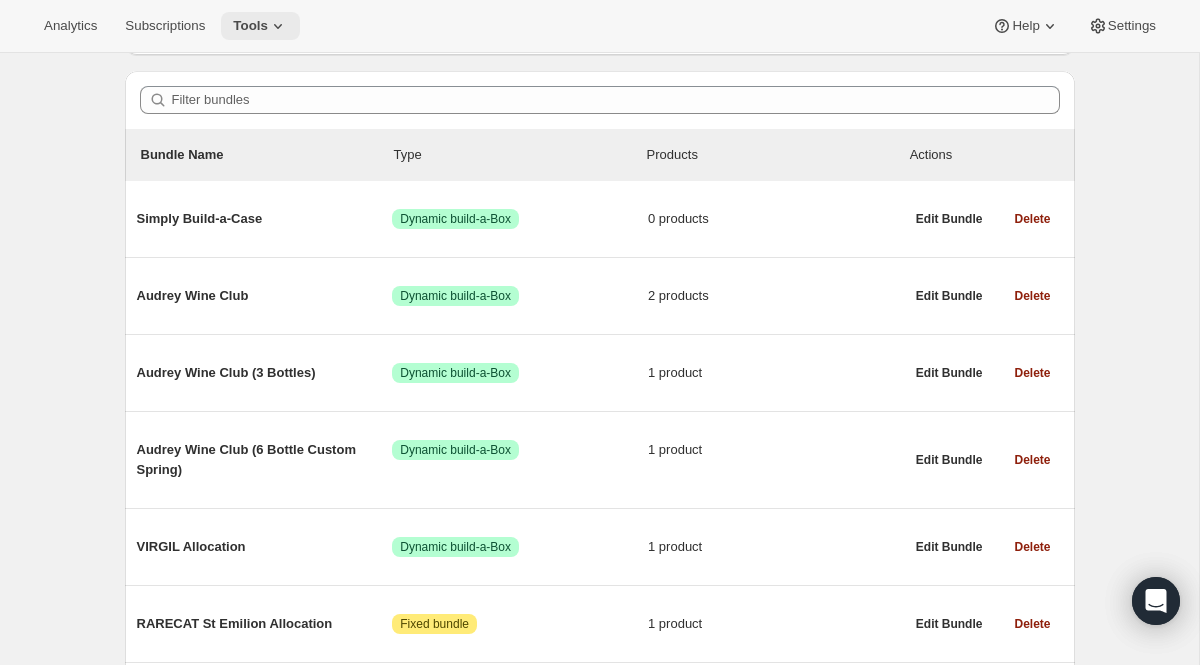 click 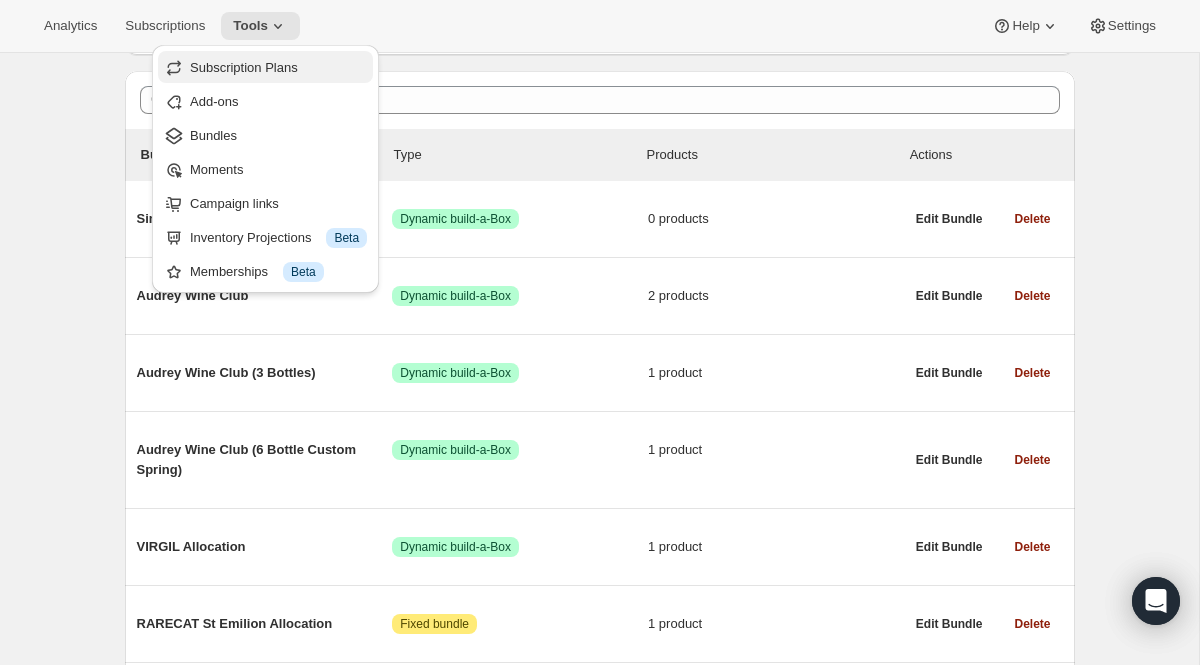click on "Subscription Plans" at bounding box center [244, 67] 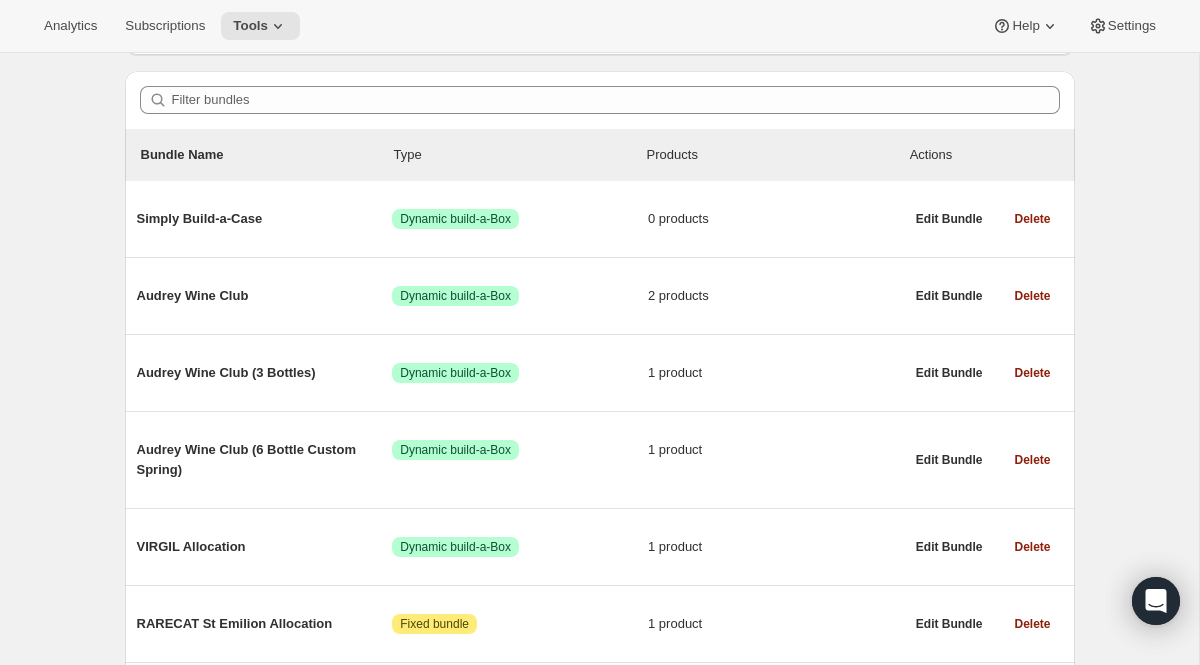 scroll, scrollTop: 0, scrollLeft: 0, axis: both 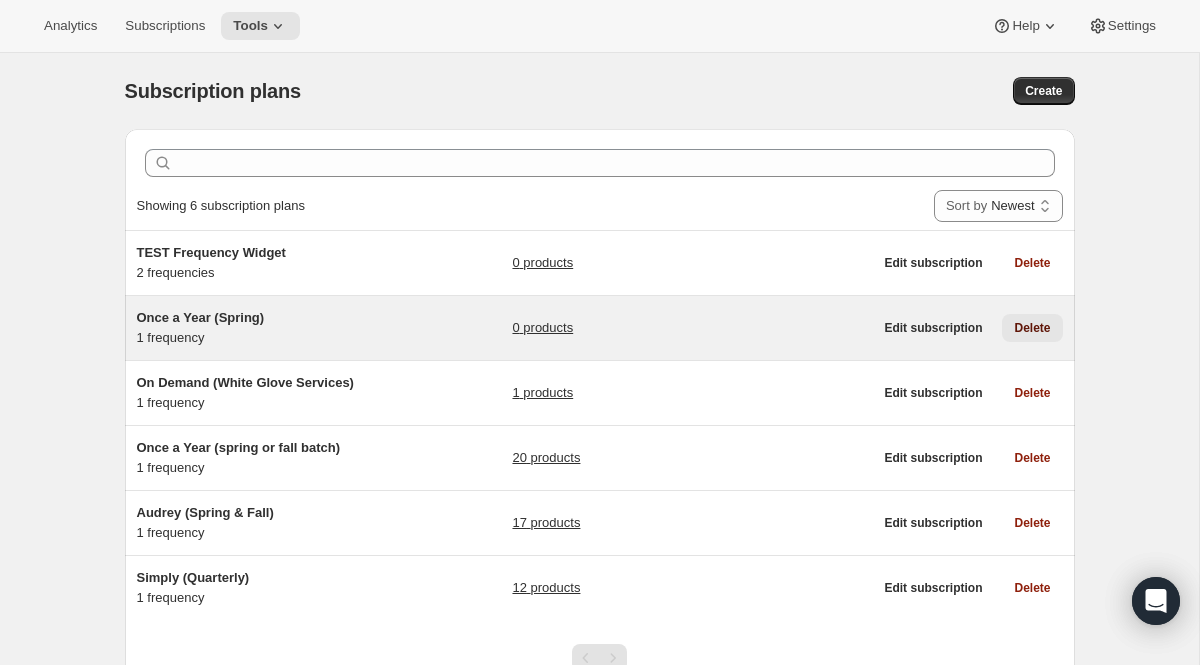 click on "Delete" at bounding box center (1032, 328) 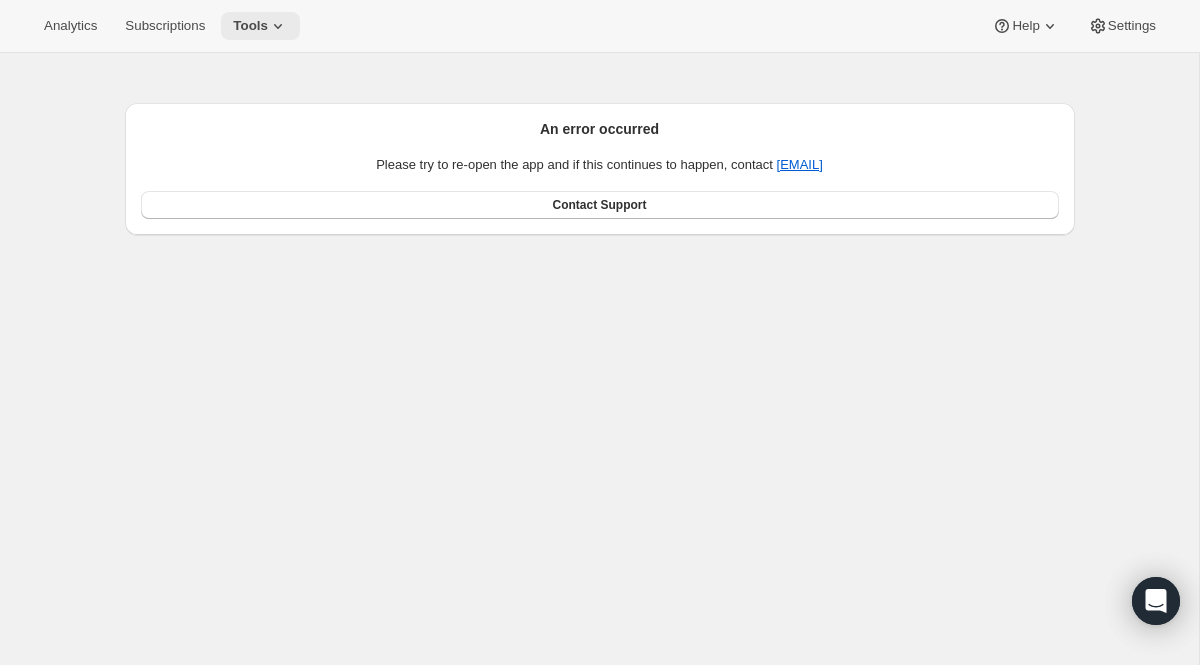 click on "Tools" at bounding box center [250, 26] 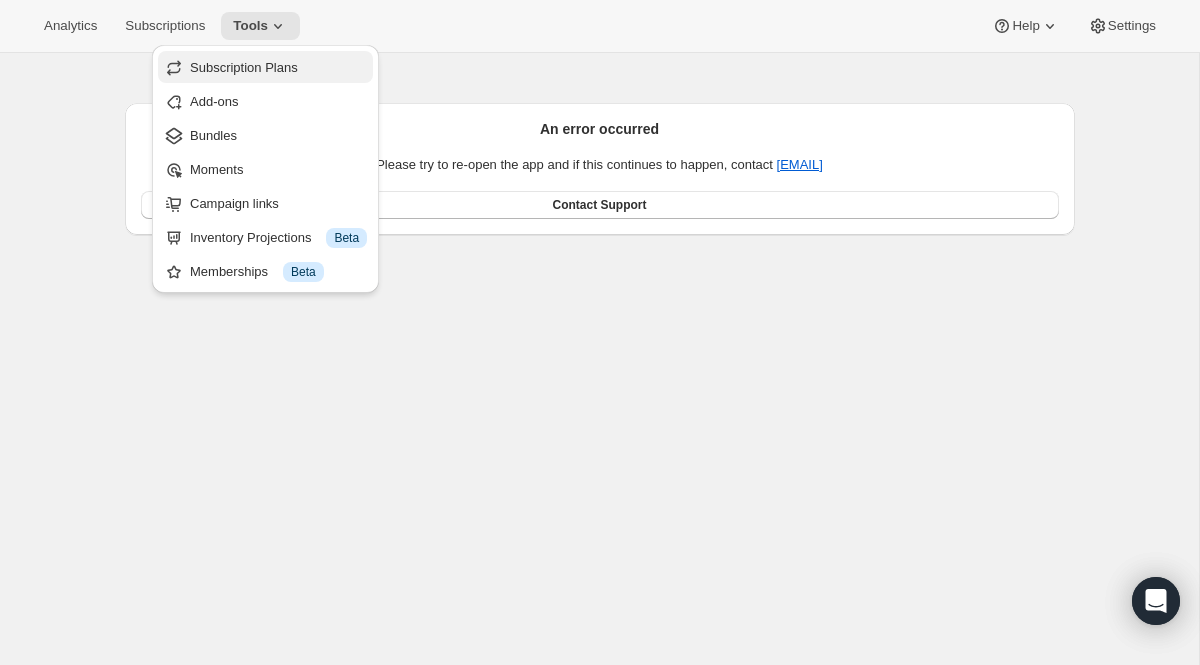 click on "Subscription Plans" at bounding box center (244, 67) 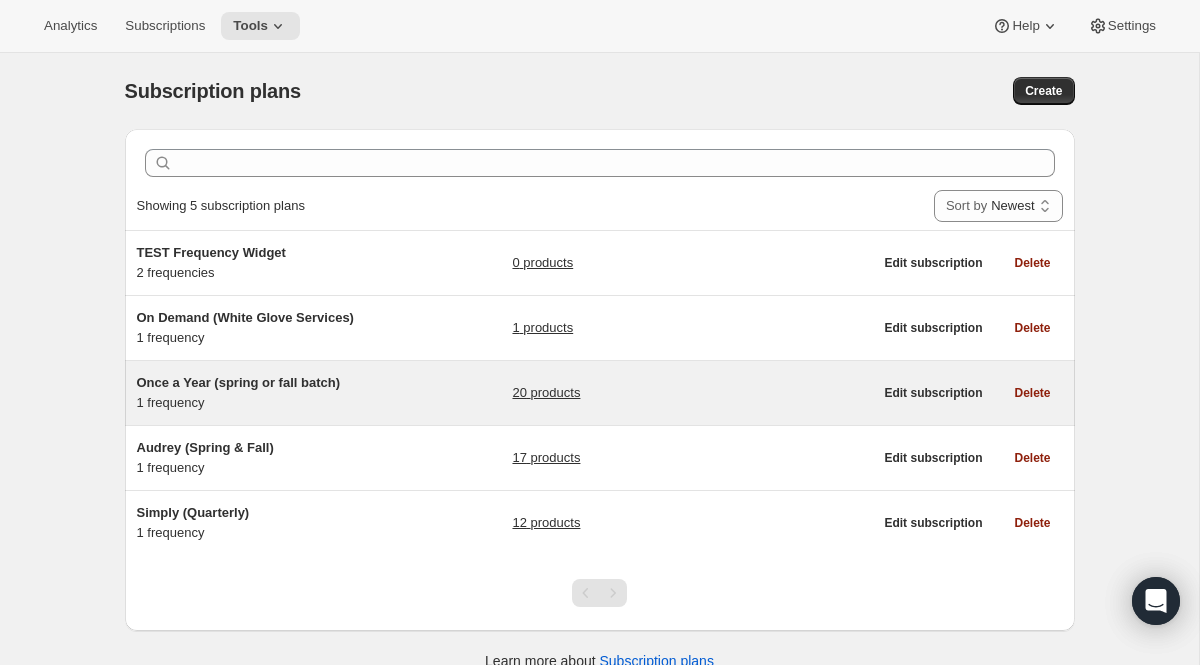 click on "Once a Year (spring or fall batch)" at bounding box center [239, 382] 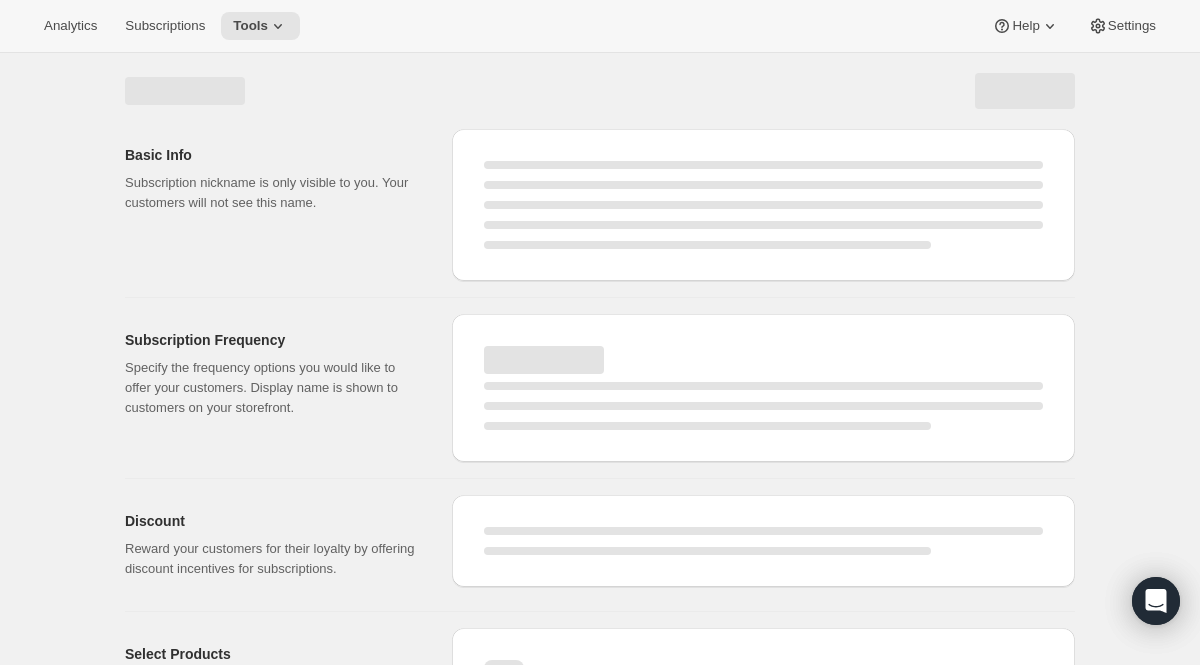 select on "WEEK" 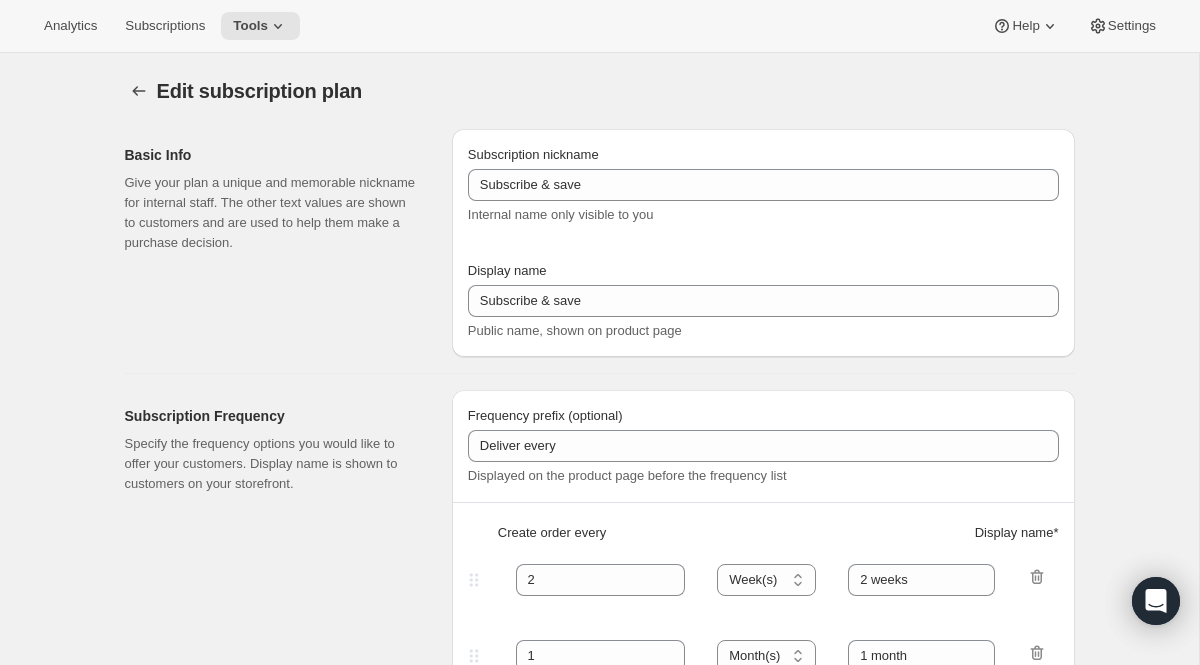 type on "Once a Year (spring or fall batch)" 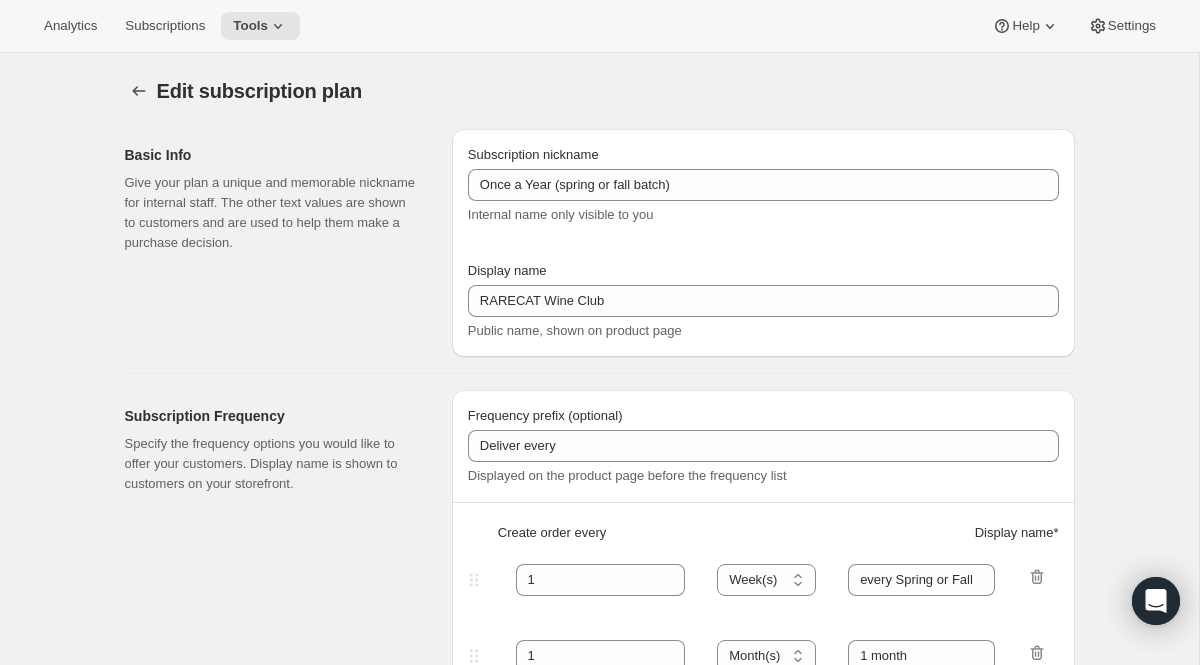 select on "YEARDAY" 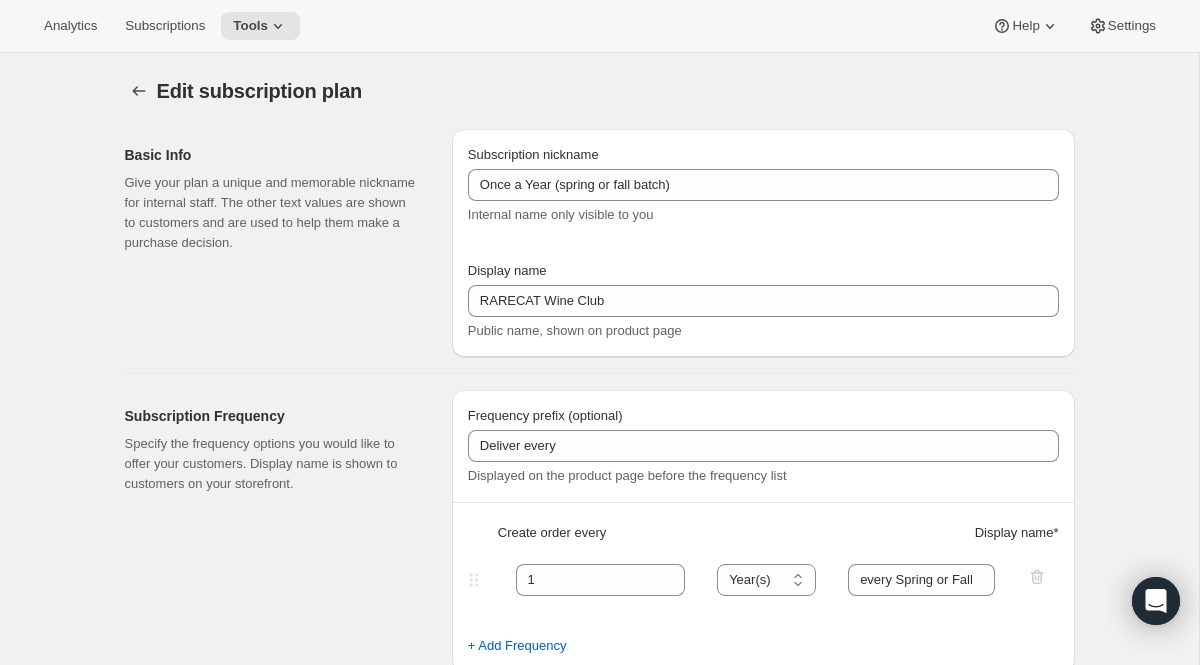 checkbox on "true" 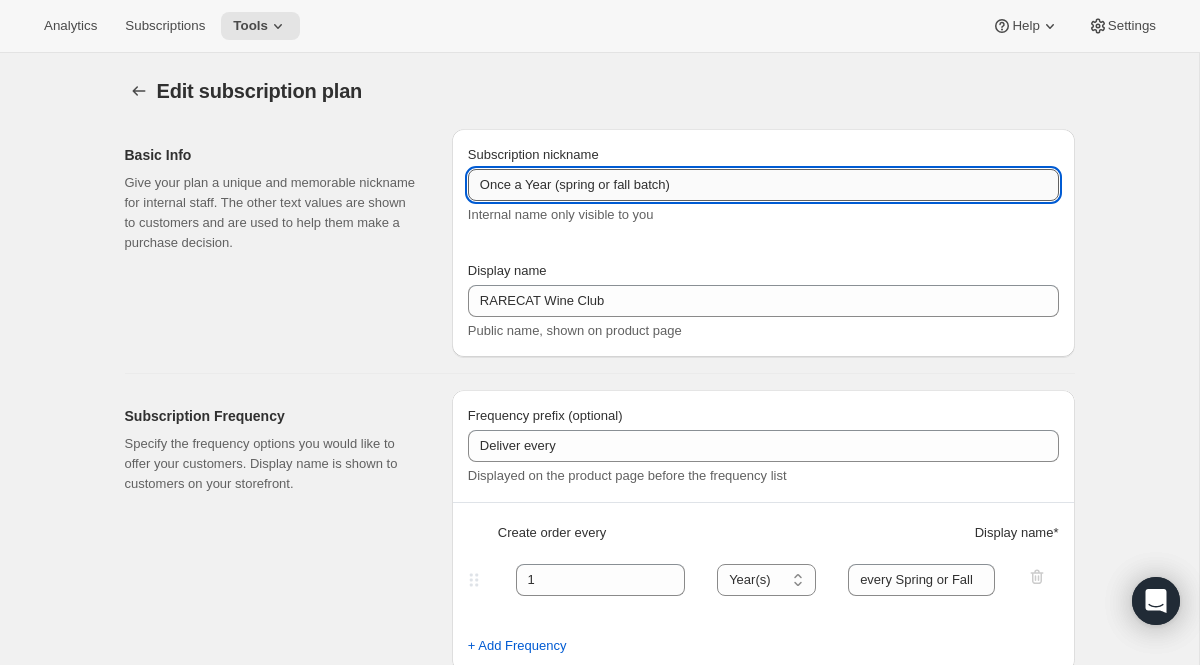 click on "Once a Year (spring or fall batch)" at bounding box center (763, 185) 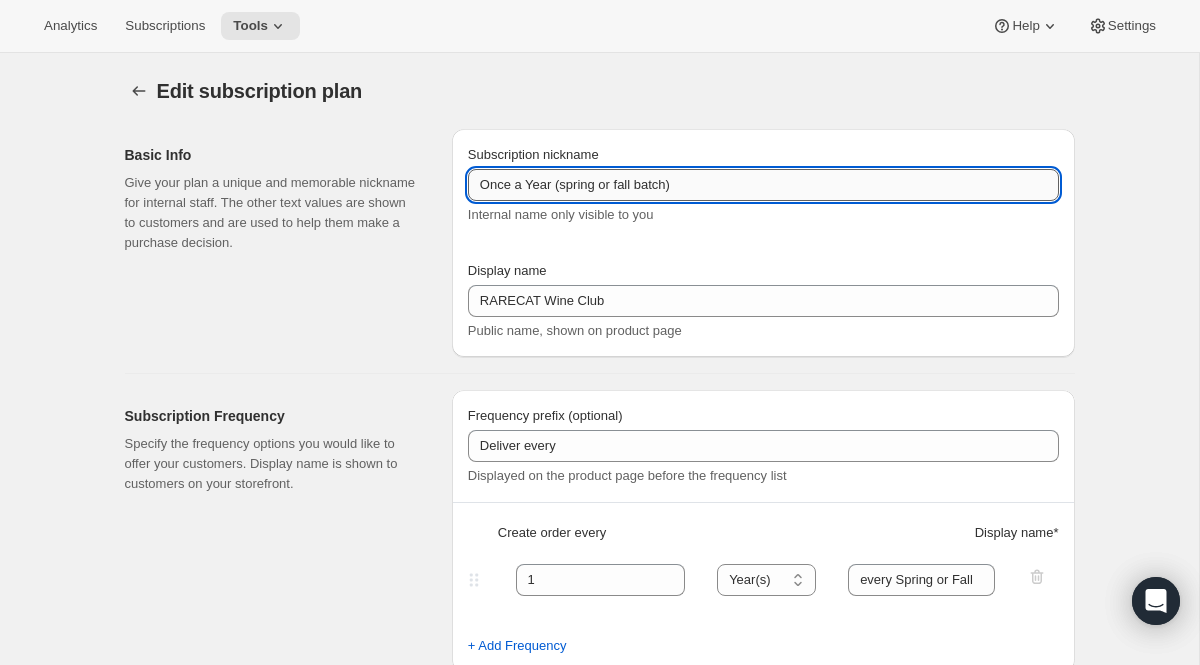 click on "Once a Year (spring or fall batch)" at bounding box center [763, 185] 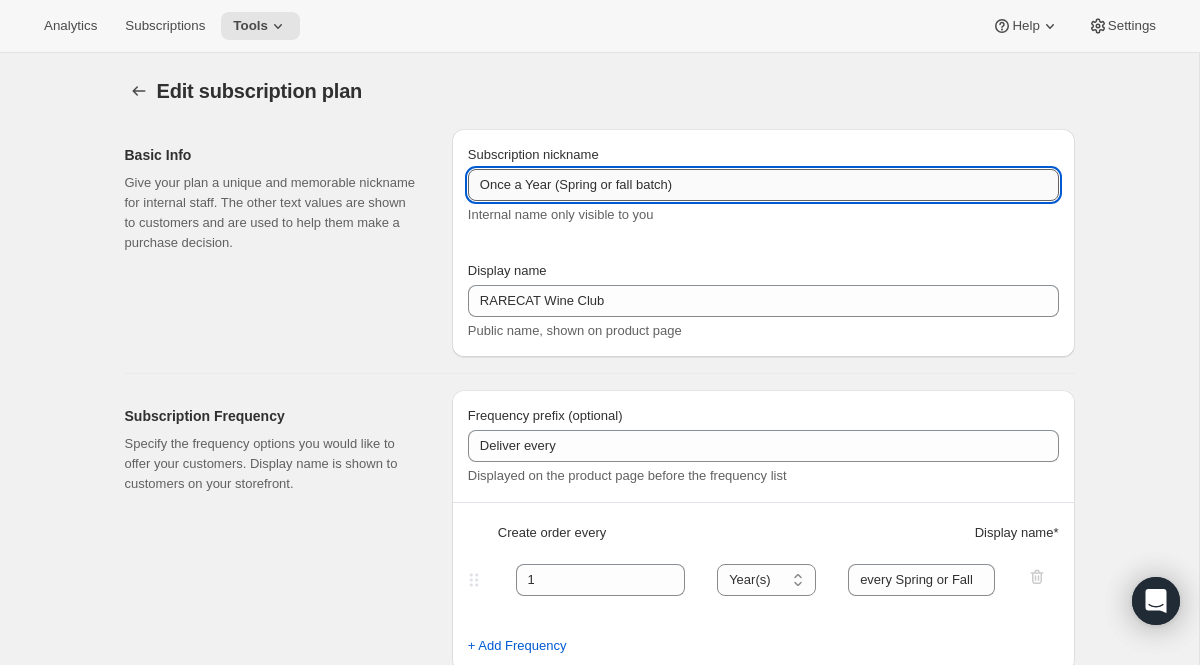 drag, startPoint x: 623, startPoint y: 182, endPoint x: 677, endPoint y: 183, distance: 54.00926 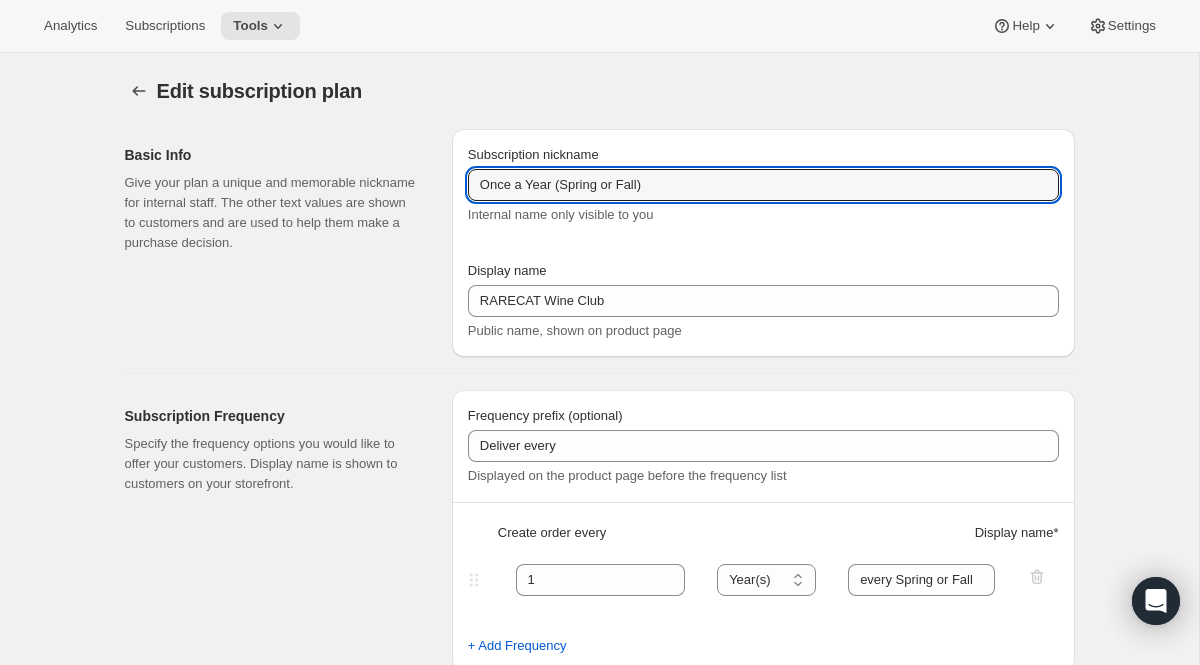 type on "Once a Year (Spring or Fall)" 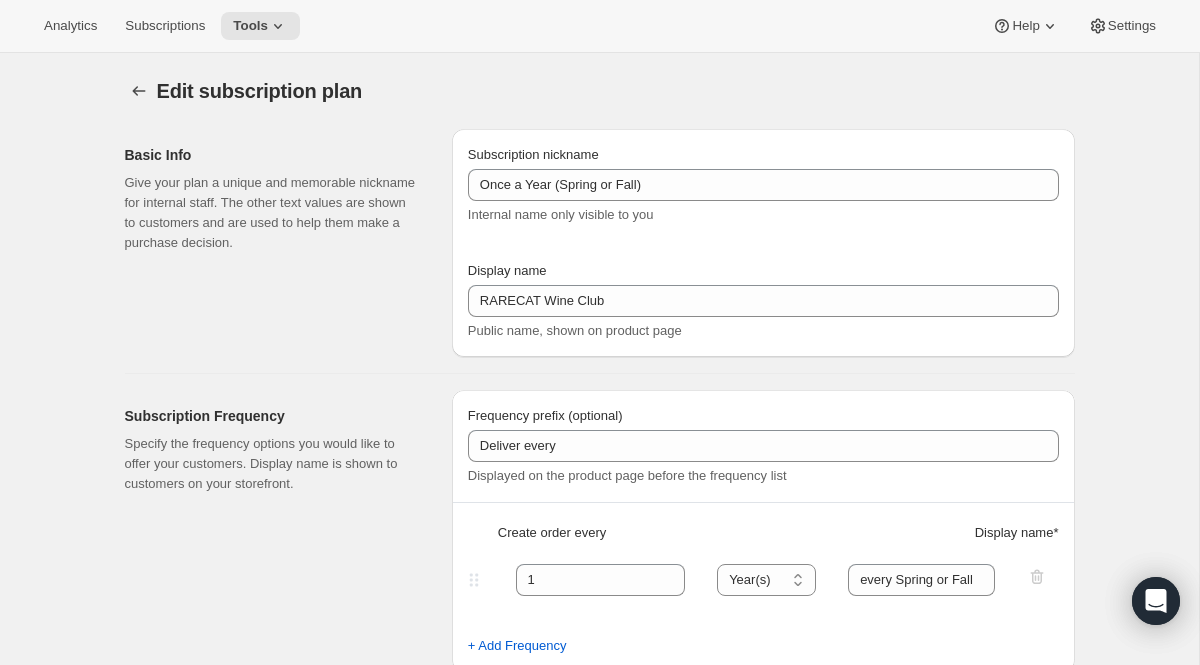 click on "Edit subscription plan. This page is ready Edit subscription plan" at bounding box center (600, 91) 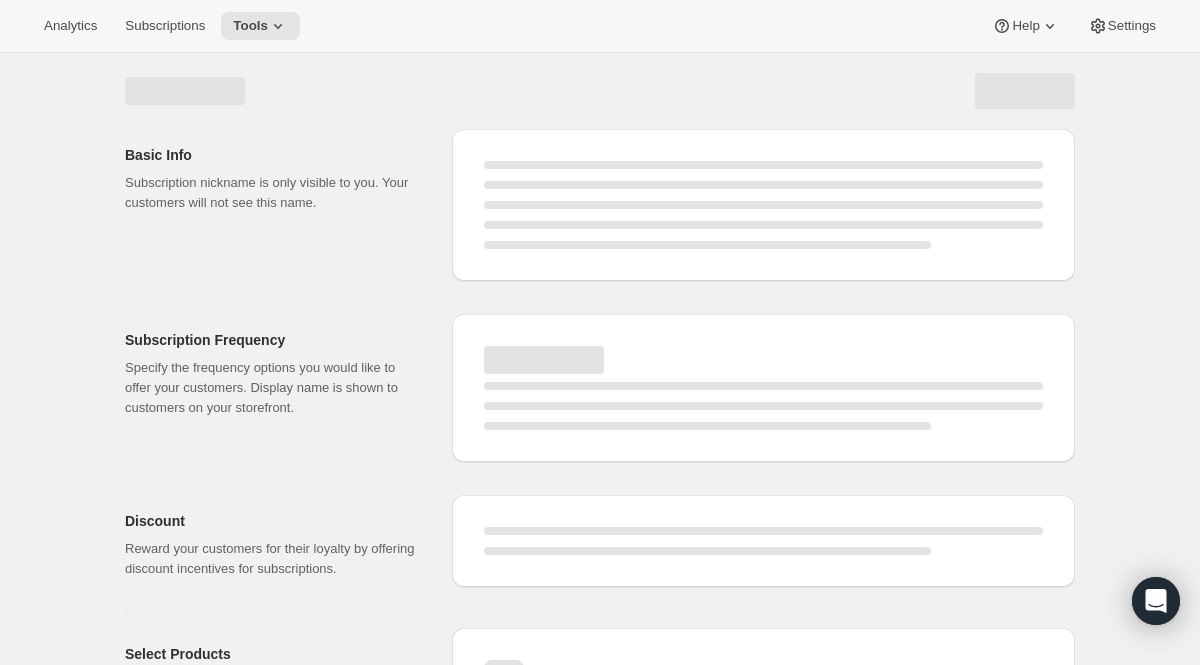 select on "YEAR" 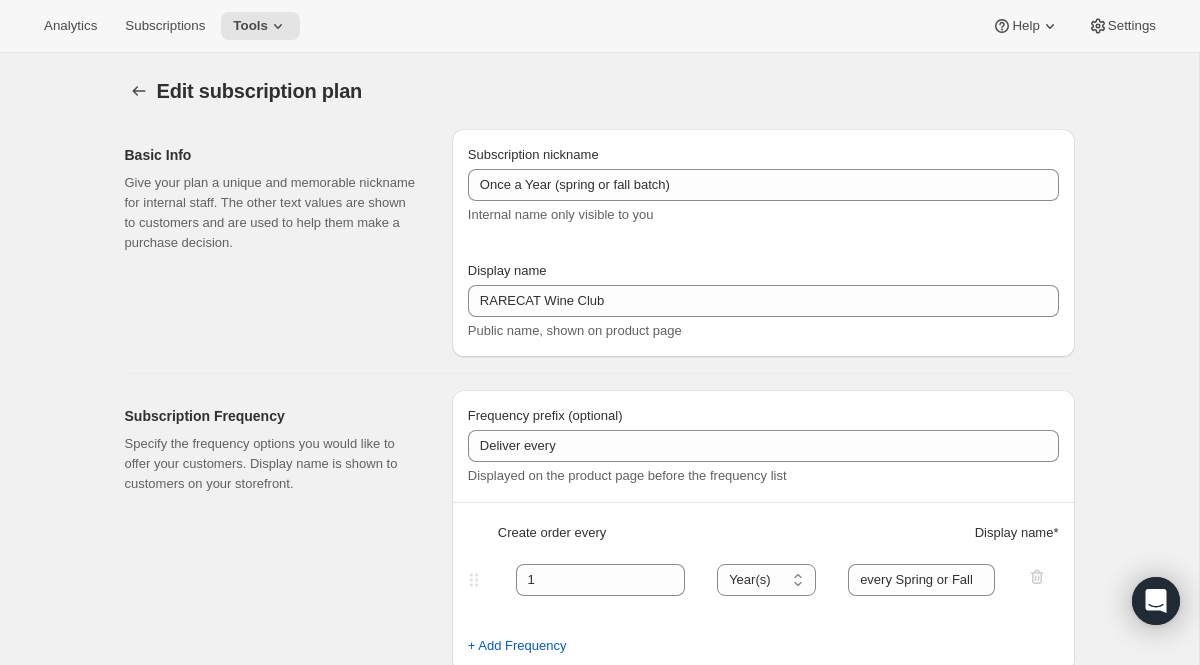 type on "Once a Year (Spring or Fall)" 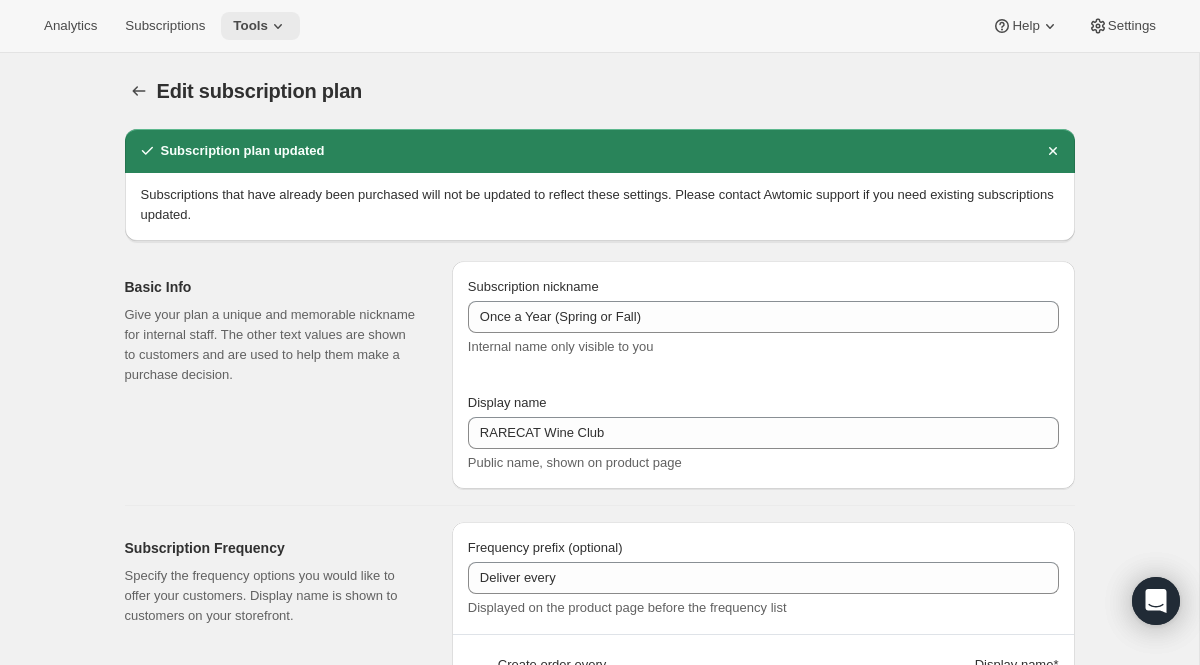 click on "Tools" at bounding box center [250, 26] 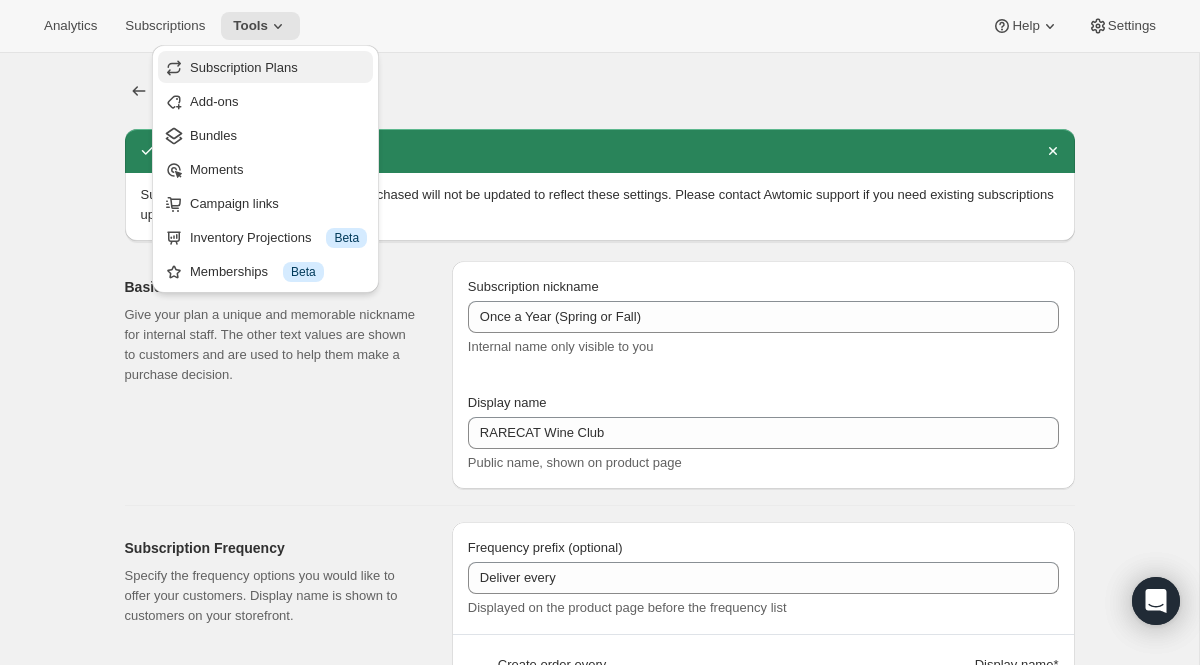 click on "Subscription Plans" at bounding box center [244, 67] 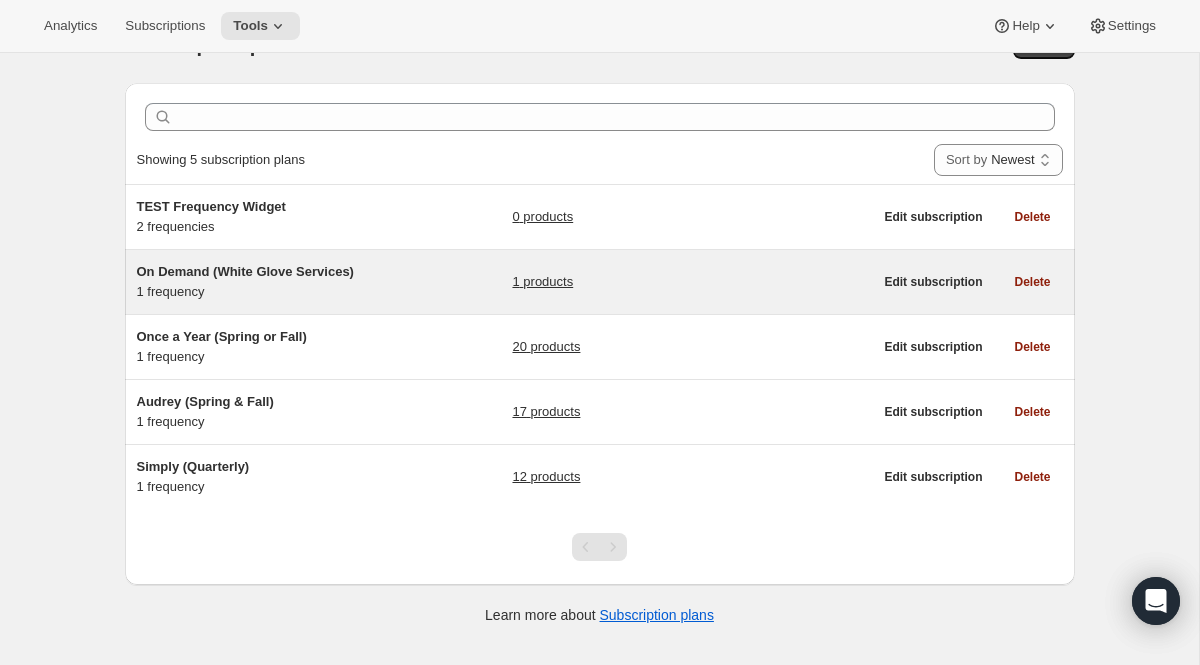 scroll, scrollTop: 53, scrollLeft: 0, axis: vertical 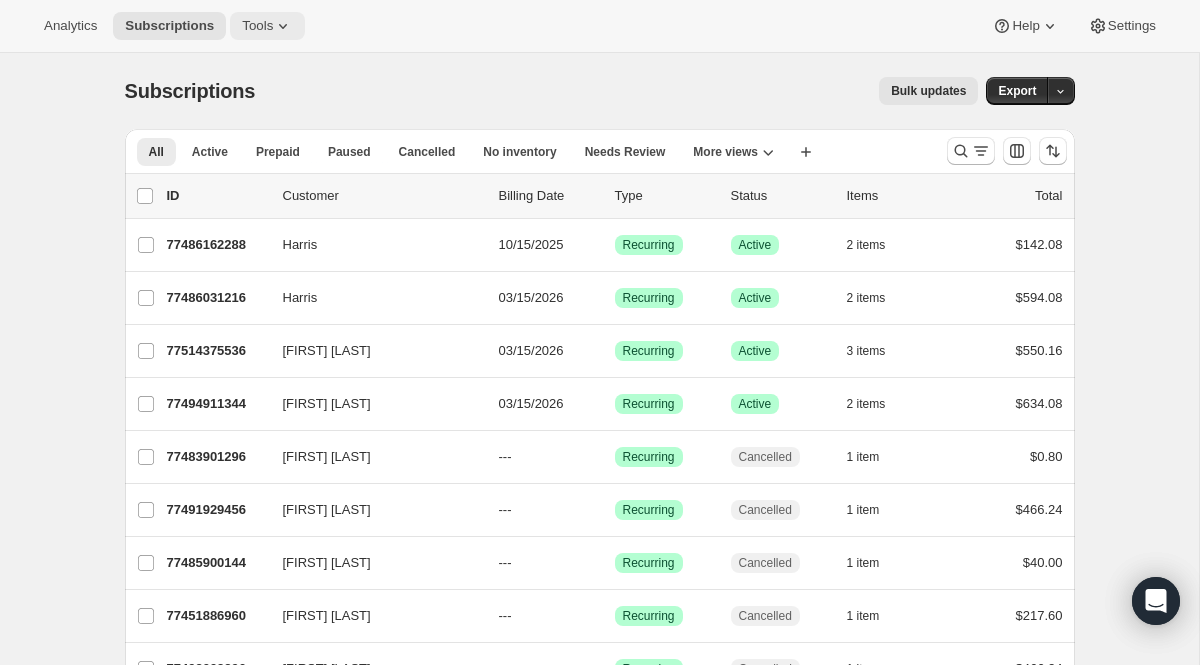 click on "Tools" at bounding box center [257, 26] 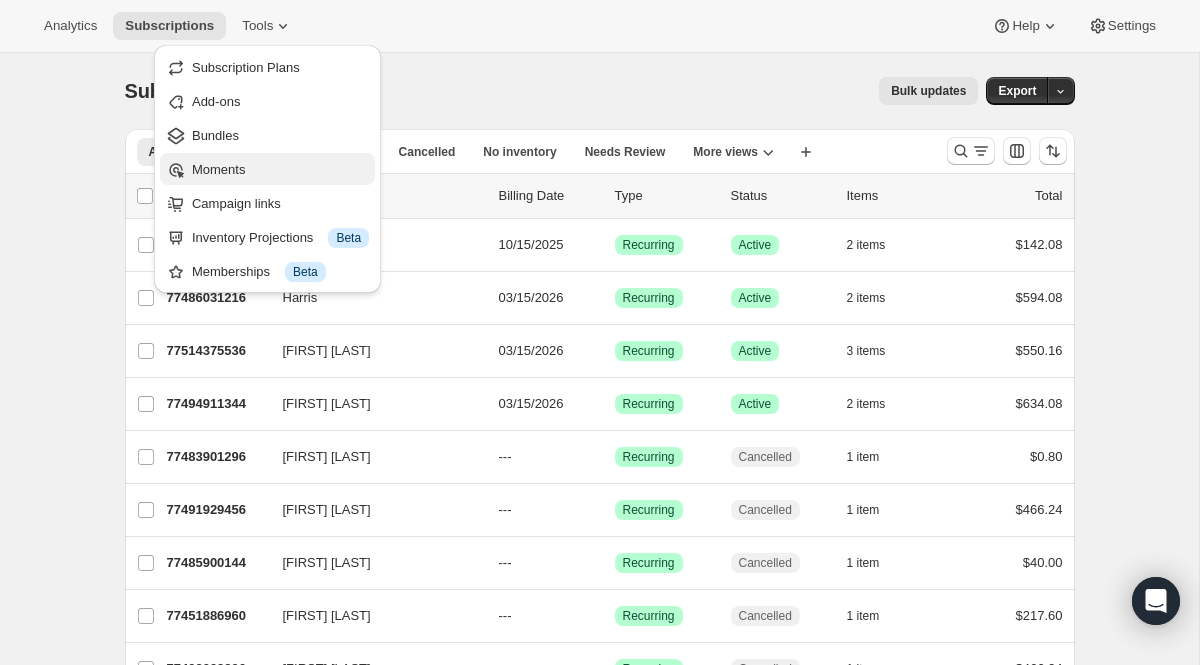 click on "Moments" at bounding box center [280, 170] 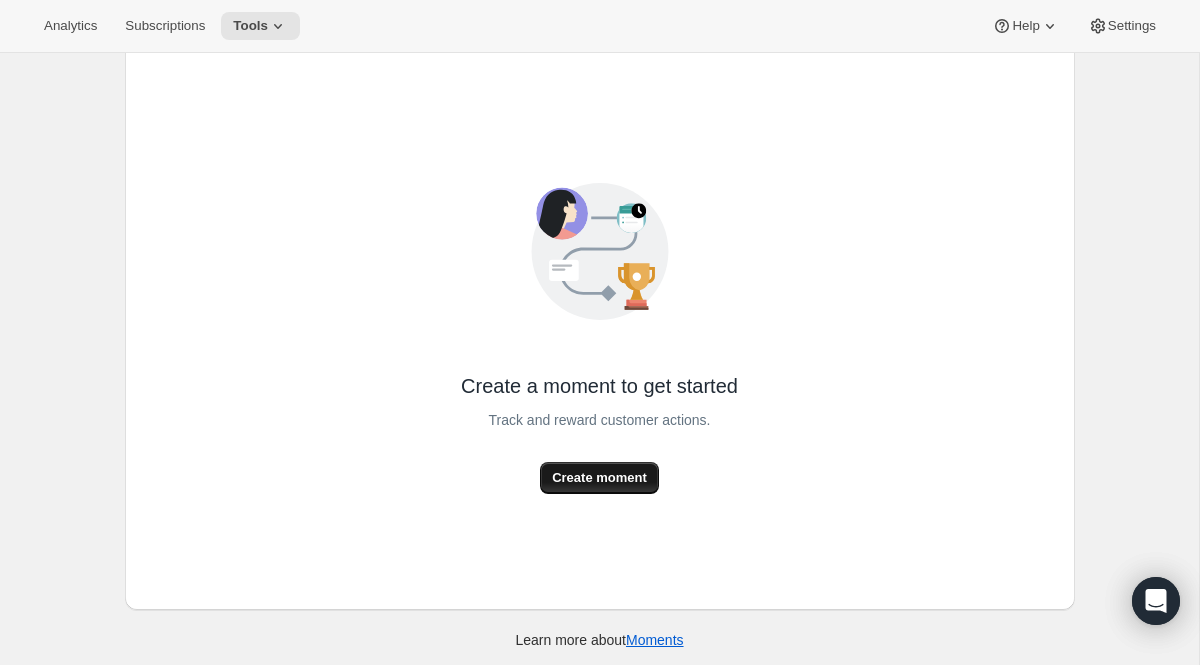 scroll, scrollTop: 132, scrollLeft: 0, axis: vertical 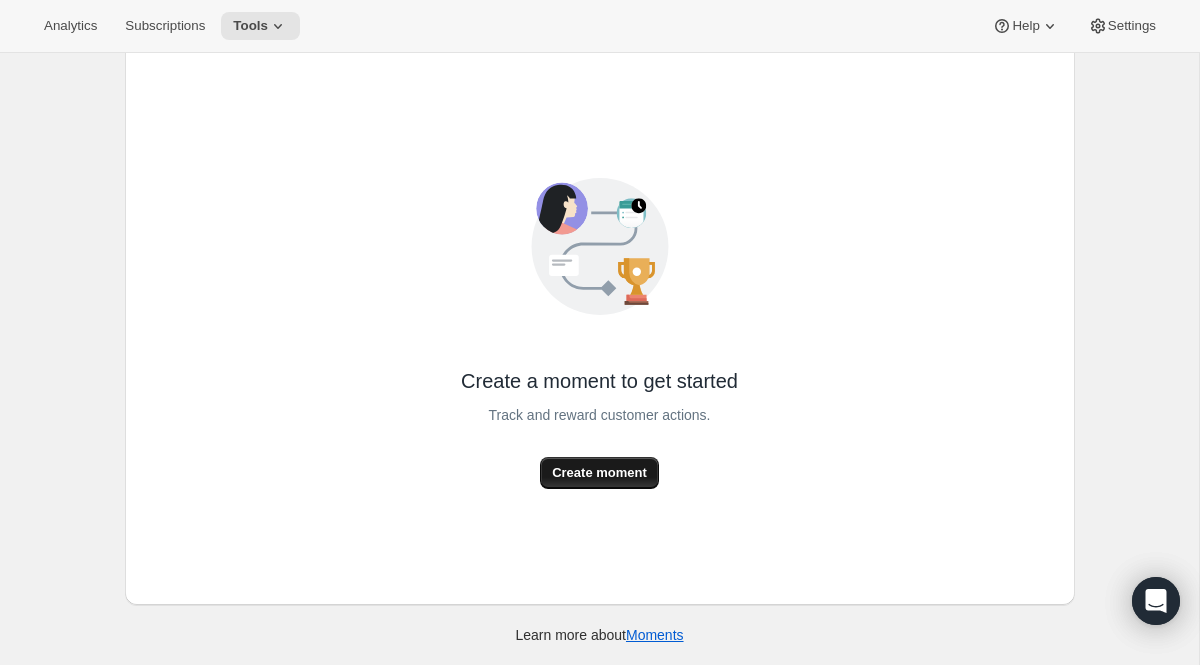 click on "Create moment" at bounding box center [599, 473] 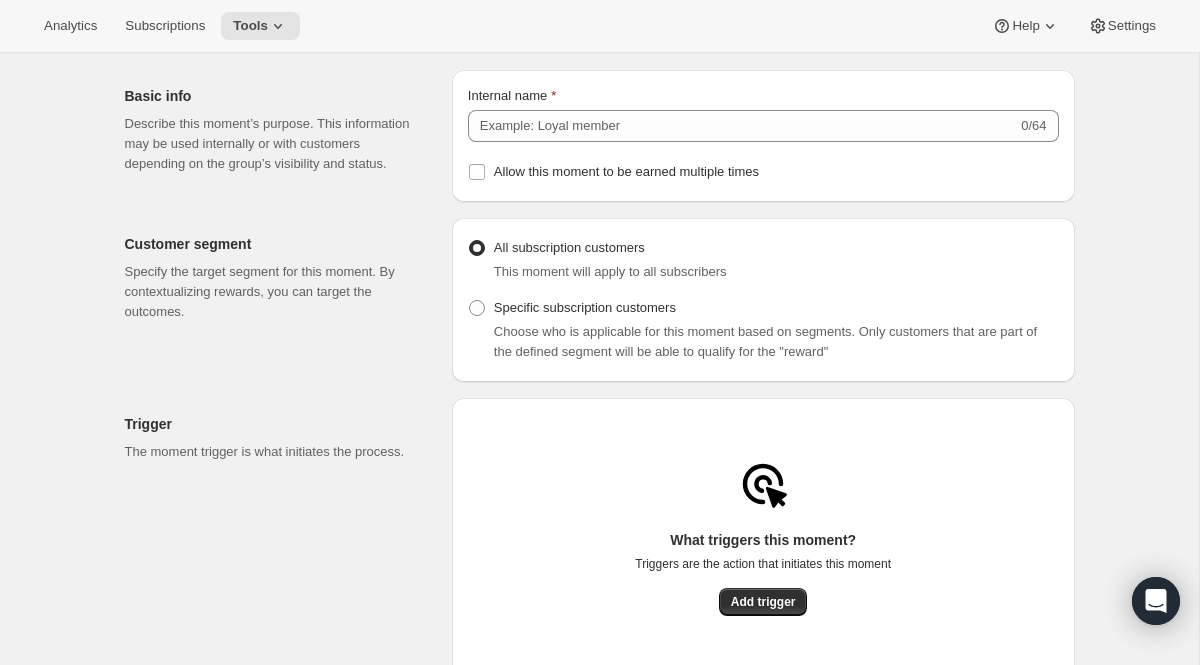 scroll, scrollTop: 60, scrollLeft: 0, axis: vertical 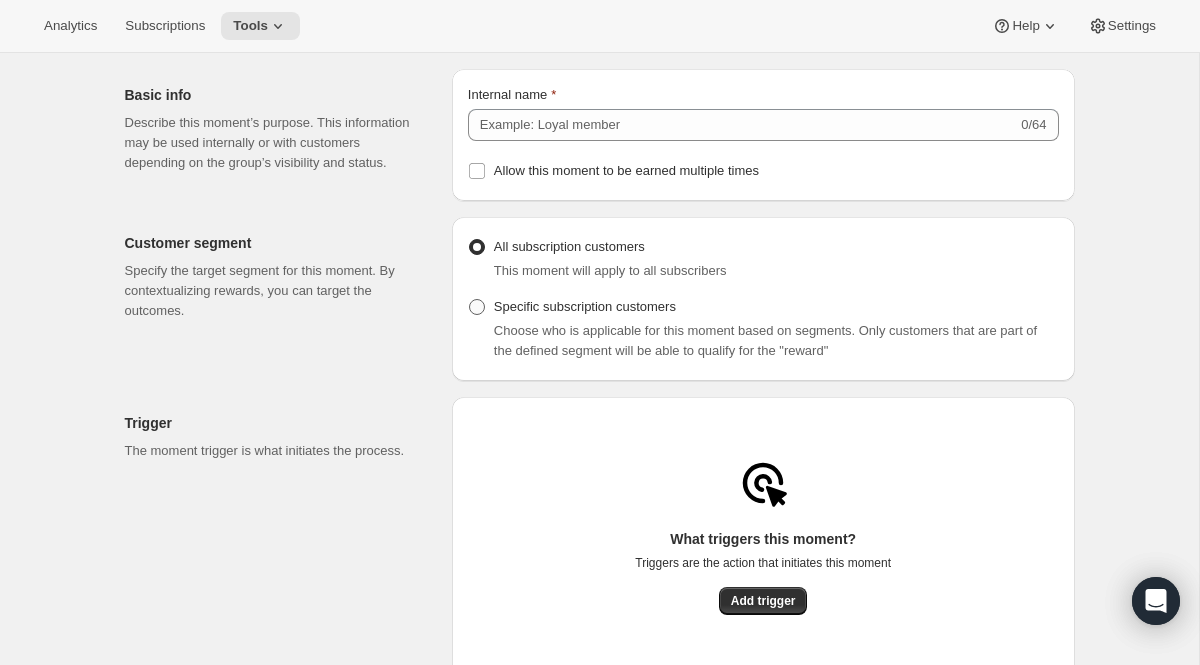 click on "Specific subscription customers" at bounding box center [585, 306] 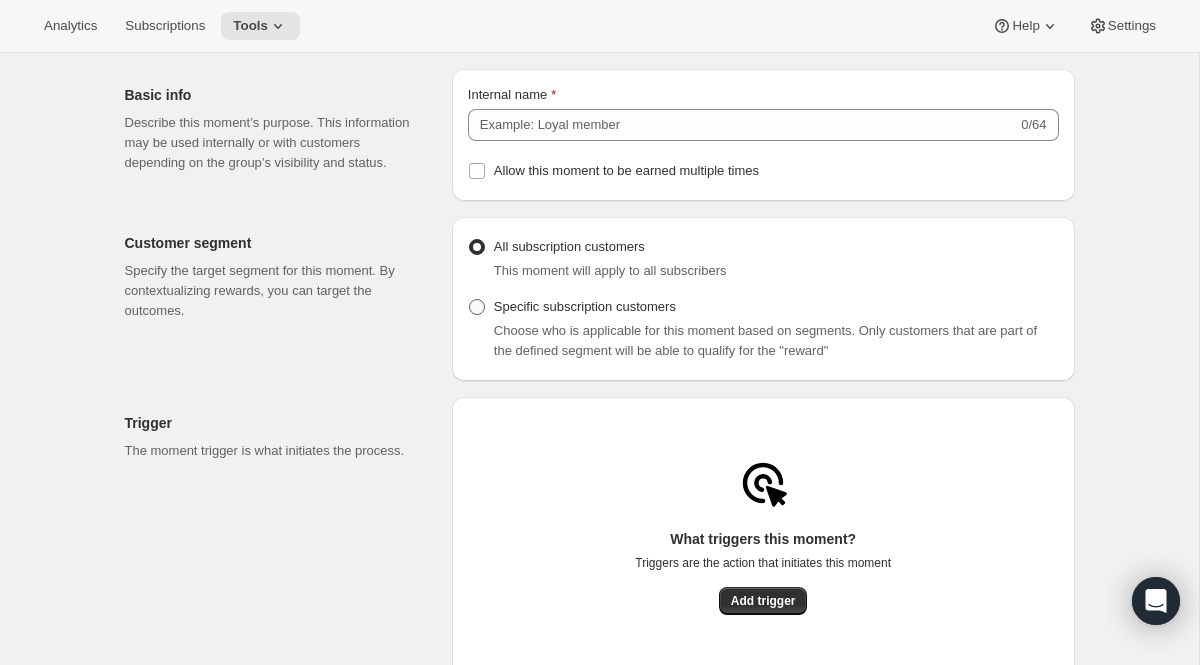 radio on "true" 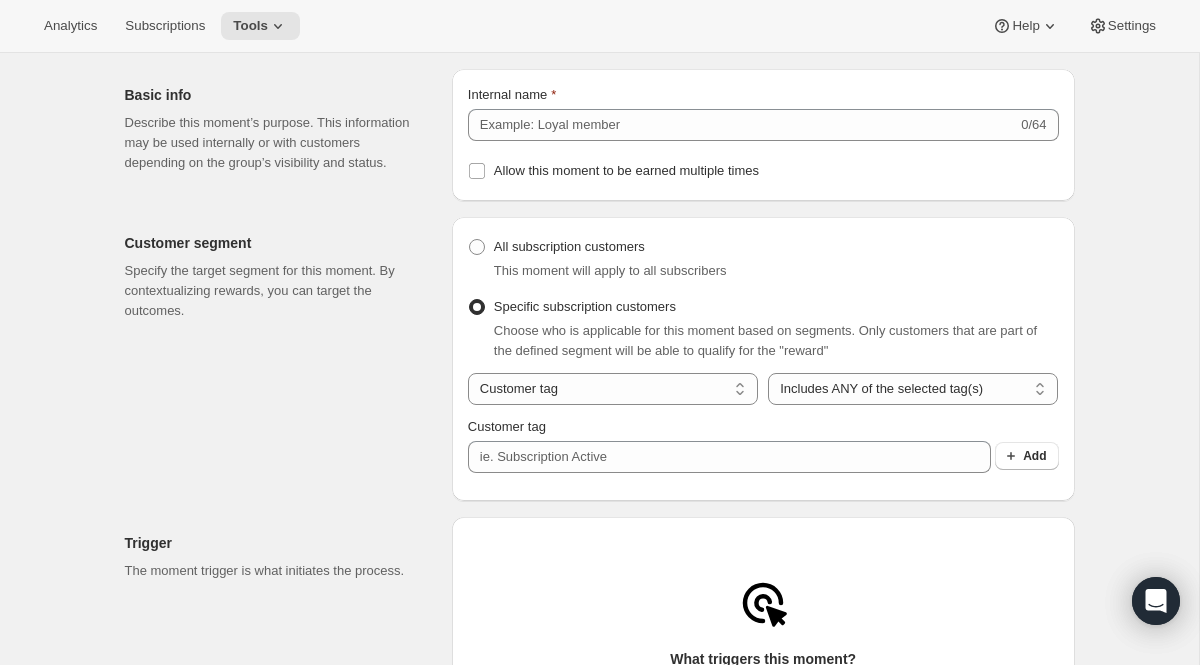 click on "Specific subscription customers" at bounding box center [585, 306] 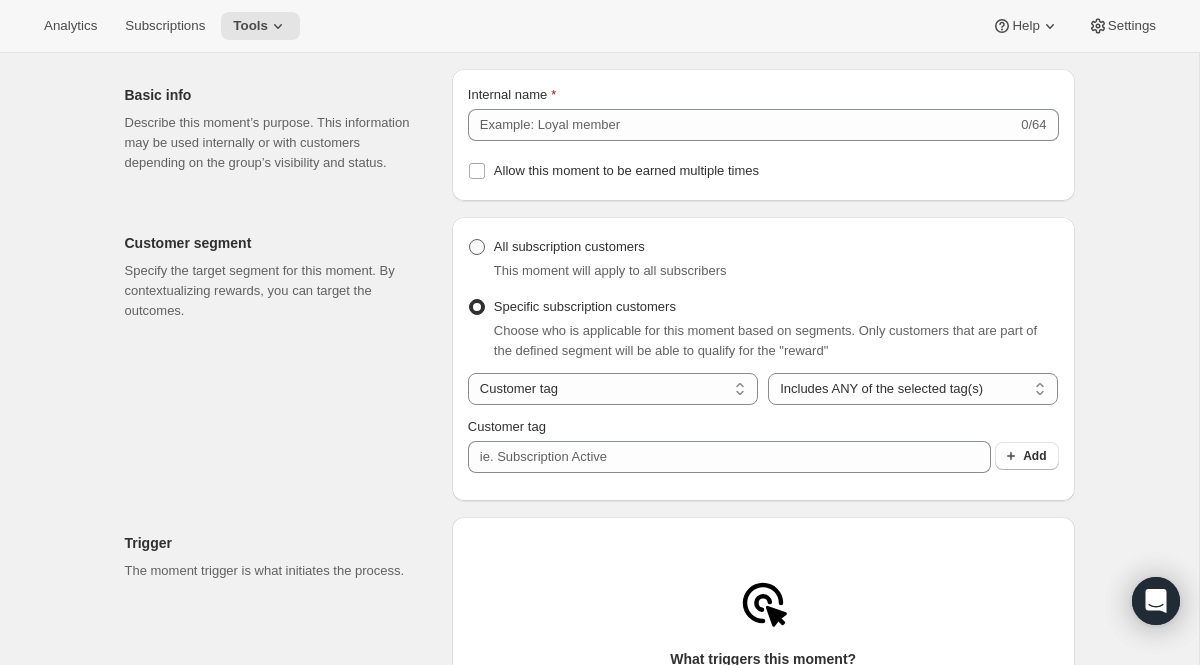 click on "All subscription customers" at bounding box center [569, 246] 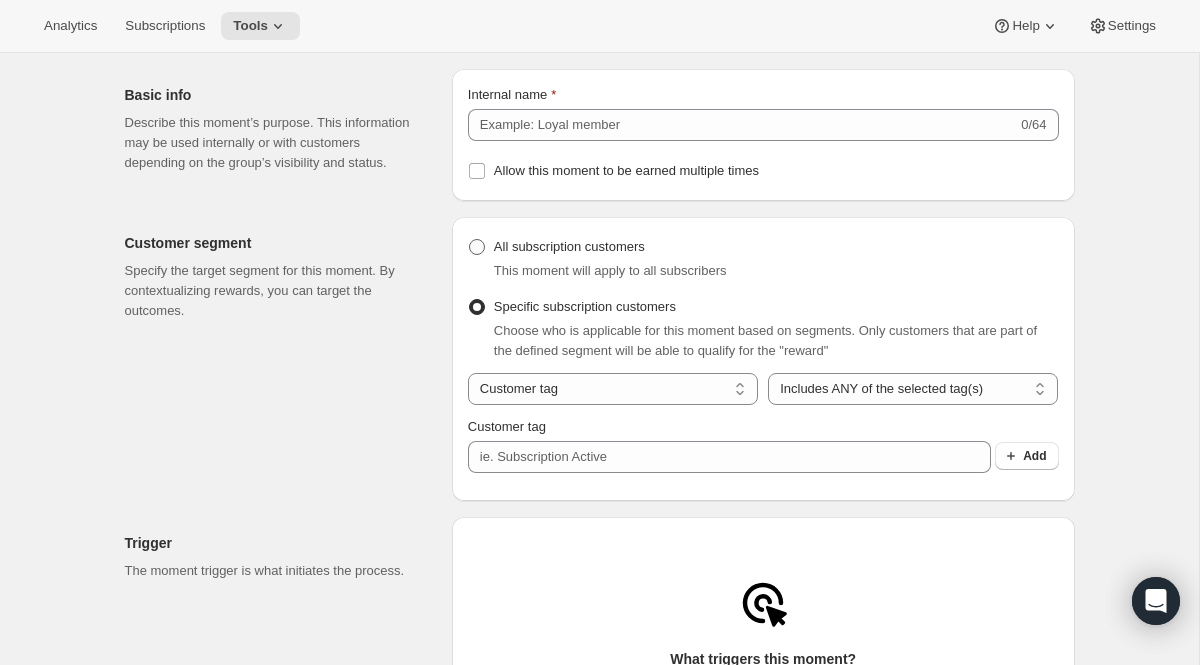 radio on "true" 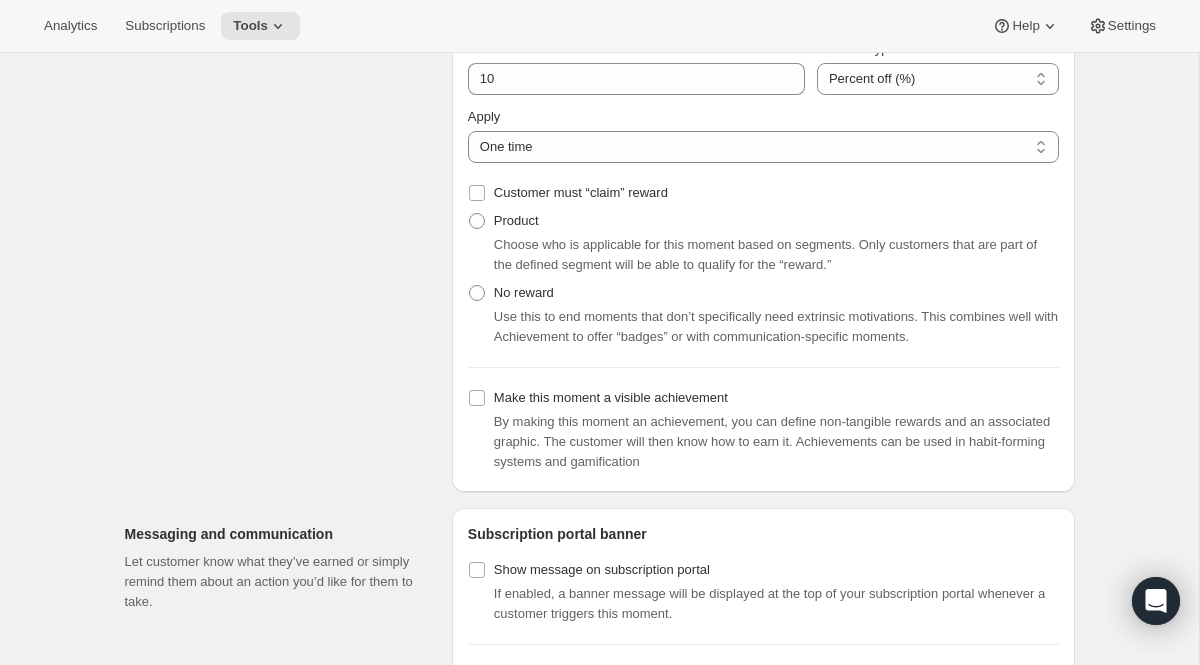 scroll, scrollTop: 904, scrollLeft: 0, axis: vertical 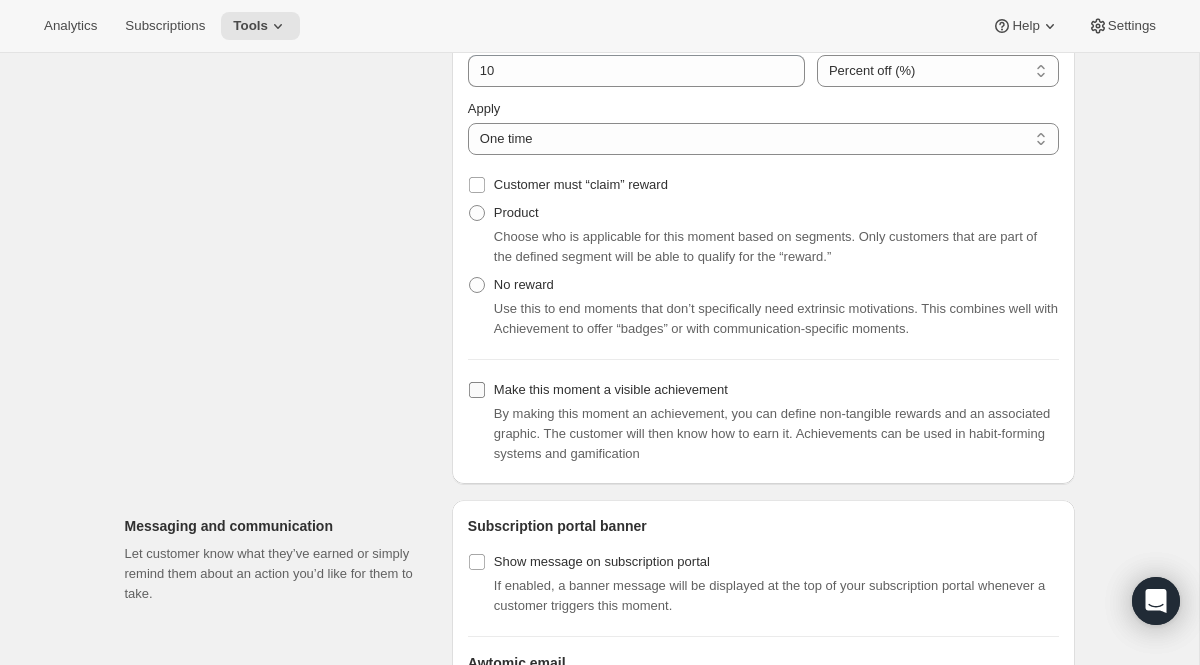 click on "Make this moment a visible achievement" at bounding box center [611, 389] 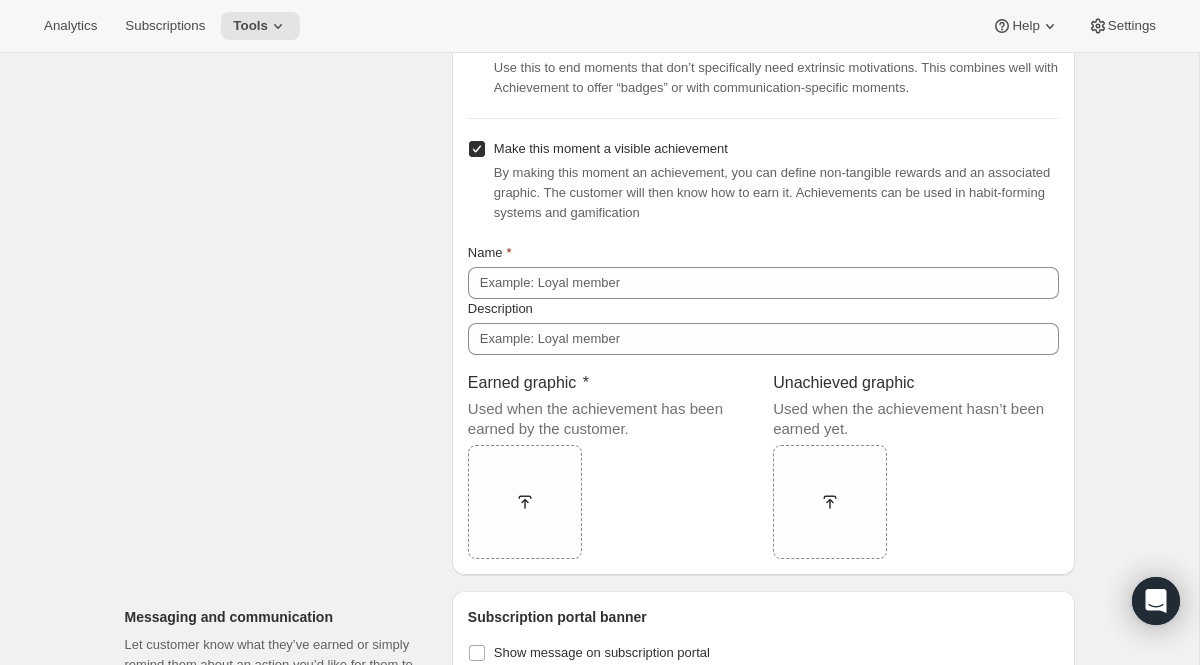 scroll, scrollTop: 1143, scrollLeft: 0, axis: vertical 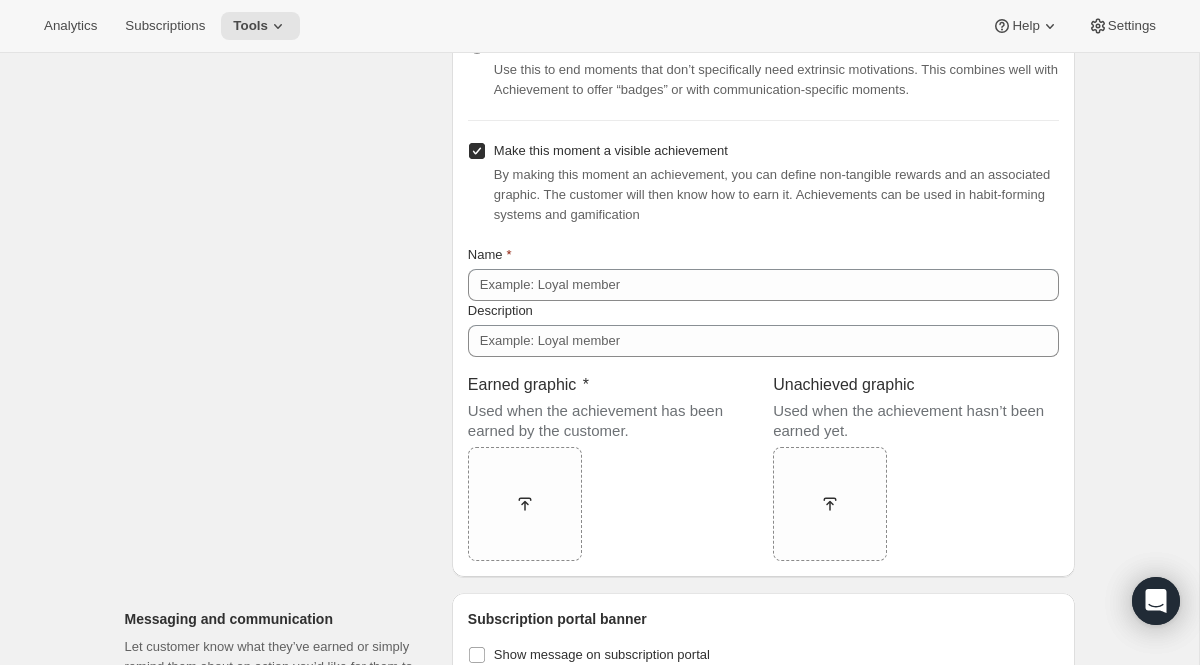 click on "Make this moment a visible achievement" at bounding box center [611, 150] 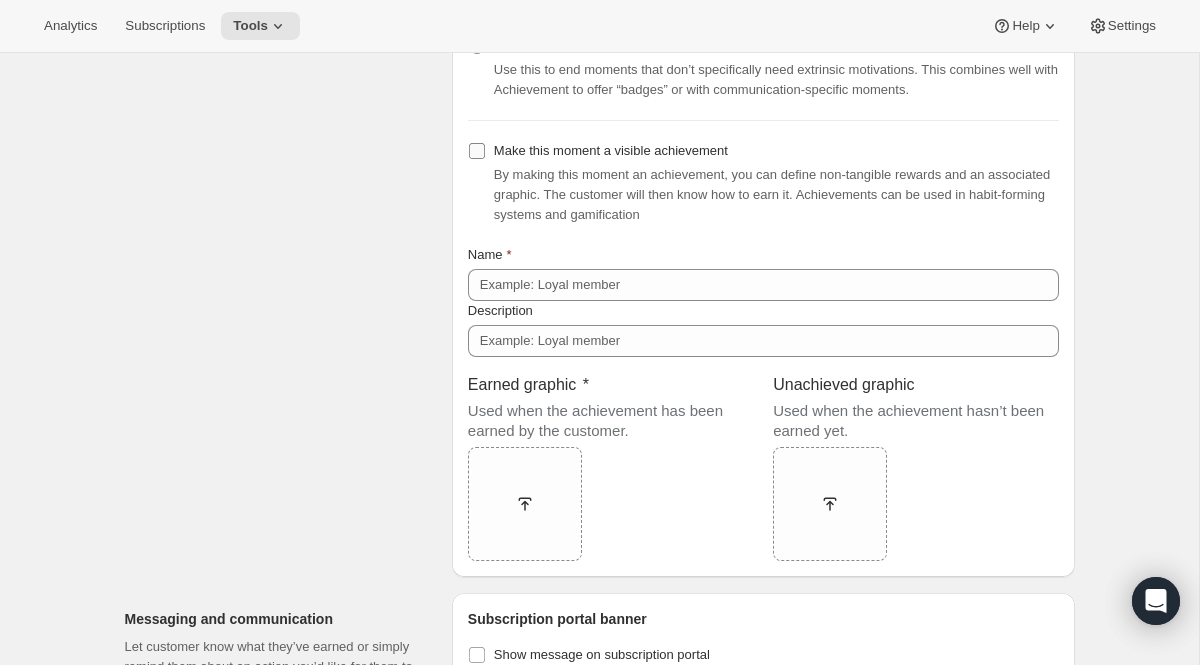 checkbox on "false" 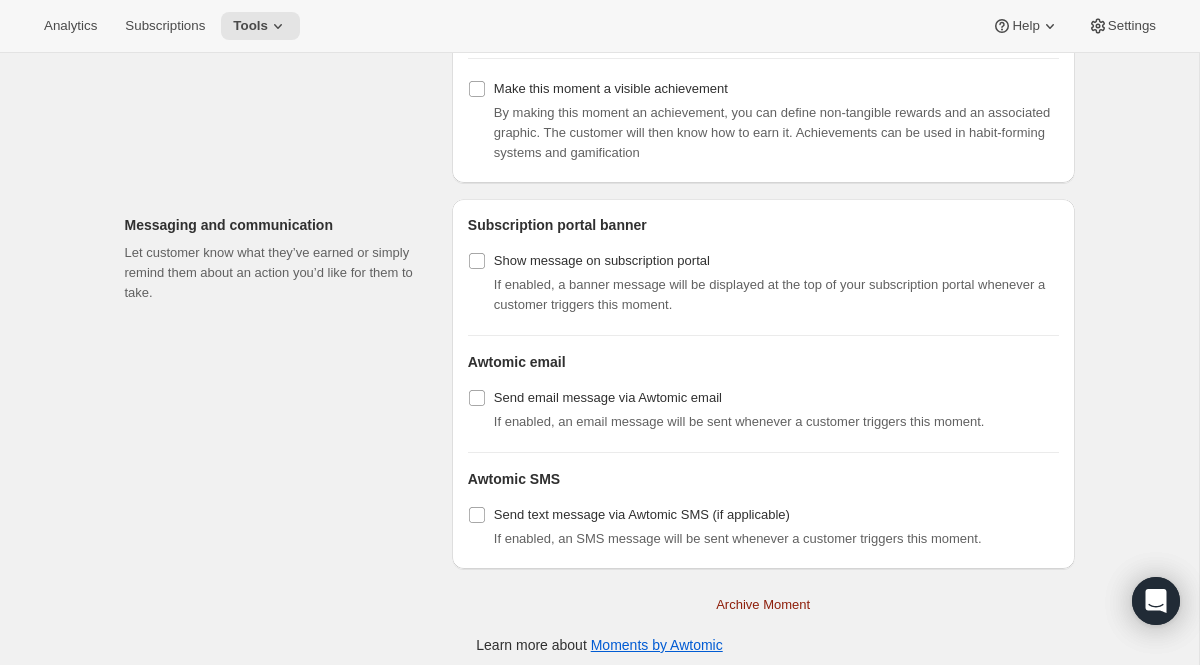 scroll, scrollTop: 1213, scrollLeft: 0, axis: vertical 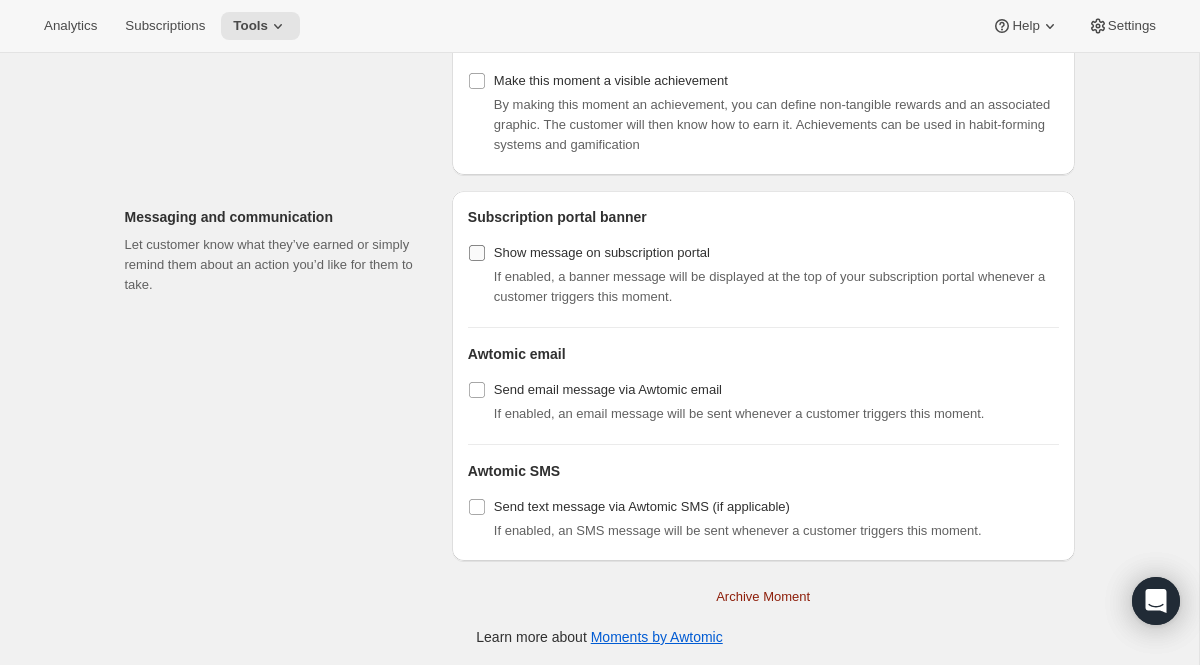 click on "Show message on subscription portal" at bounding box center (602, 253) 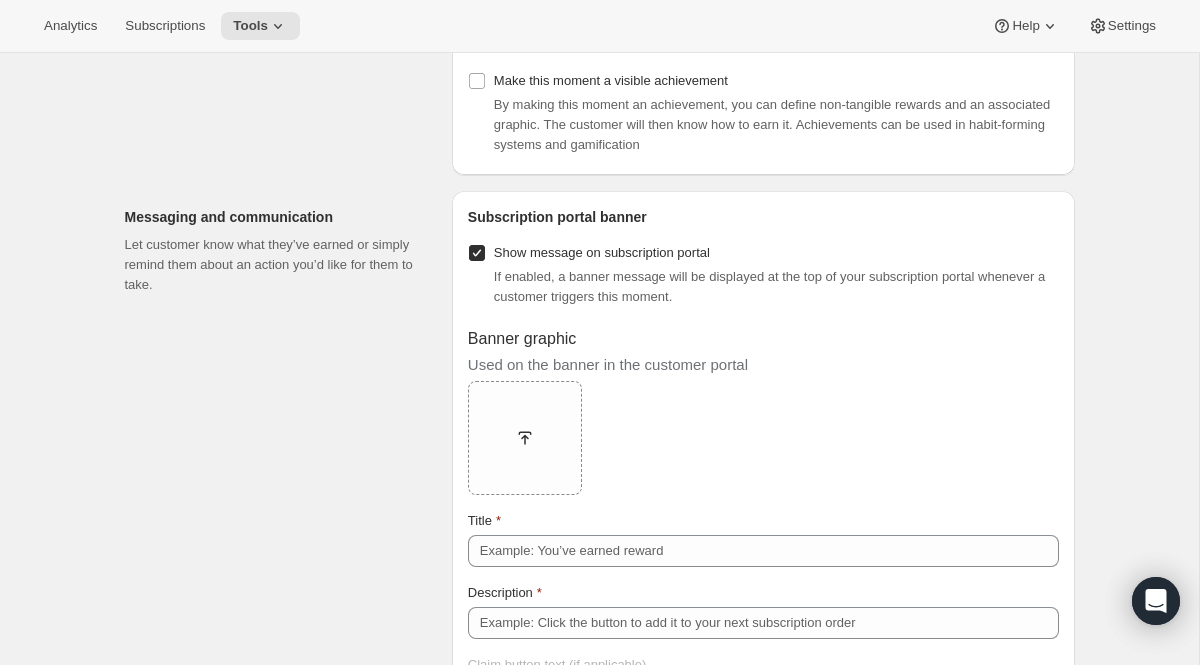 click on "Show message on subscription portal" at bounding box center [602, 253] 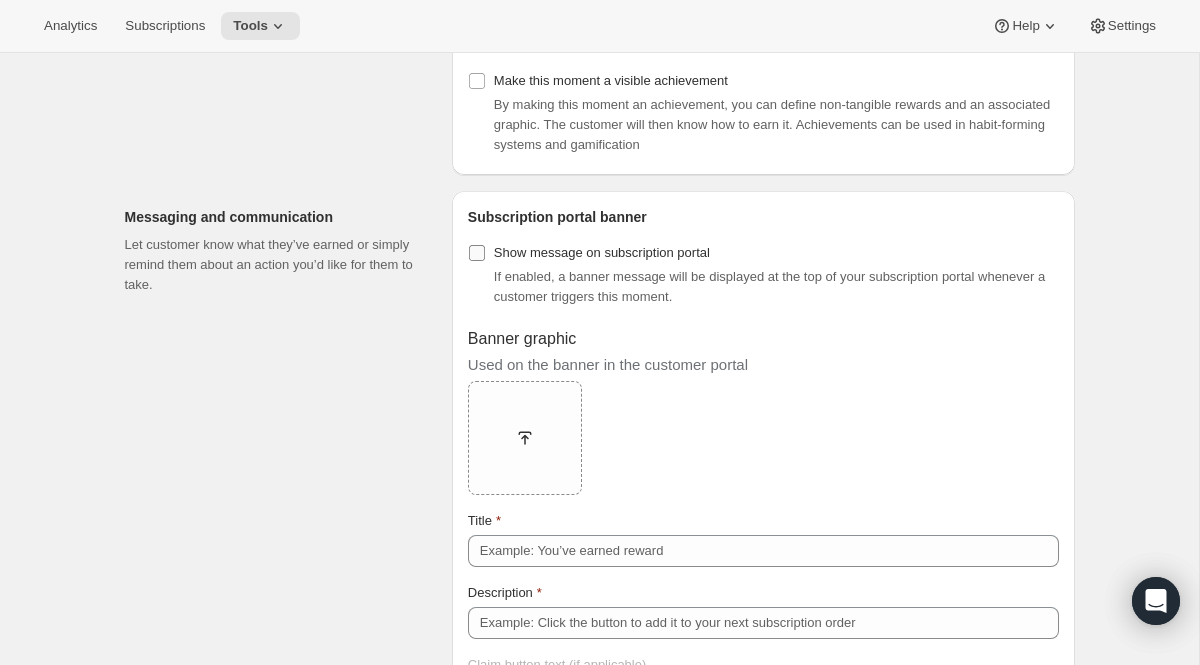 checkbox on "false" 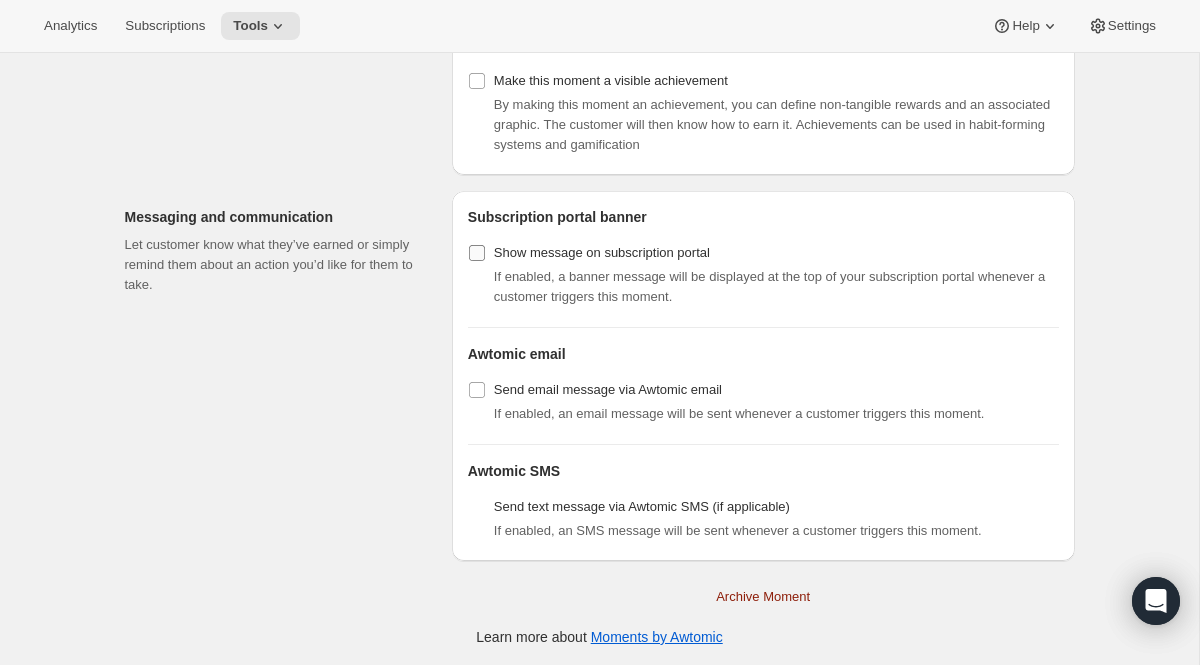 scroll, scrollTop: 1223, scrollLeft: 0, axis: vertical 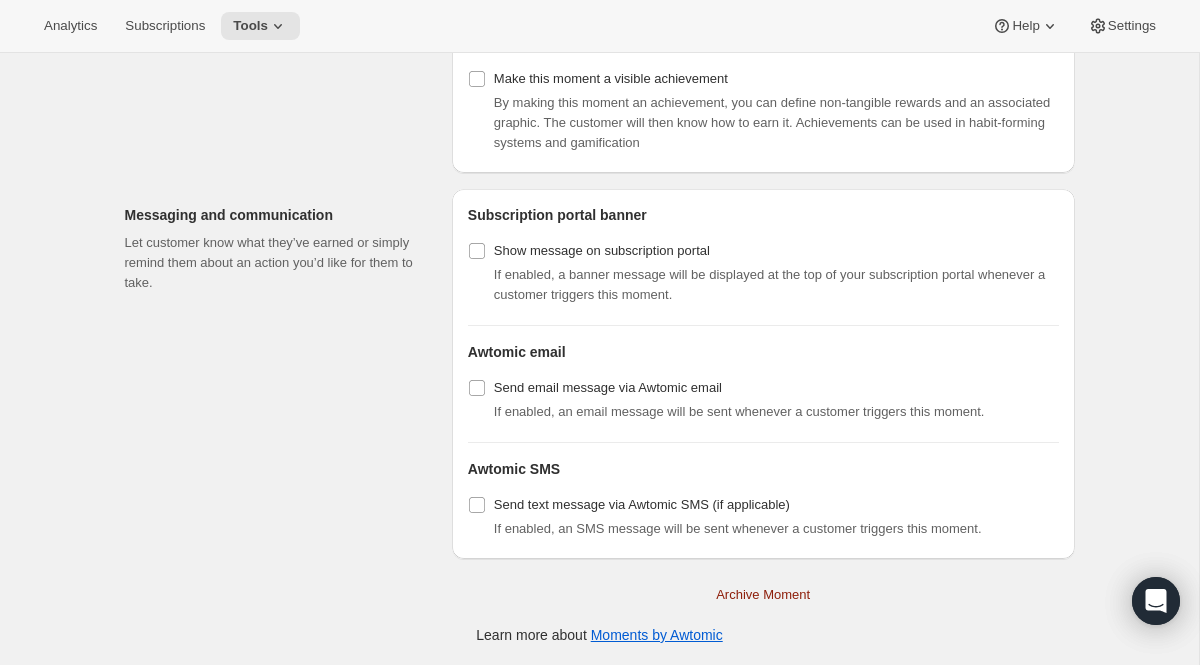 click on "Analytics Subscriptions Tools Help Settings" at bounding box center (600, 26) 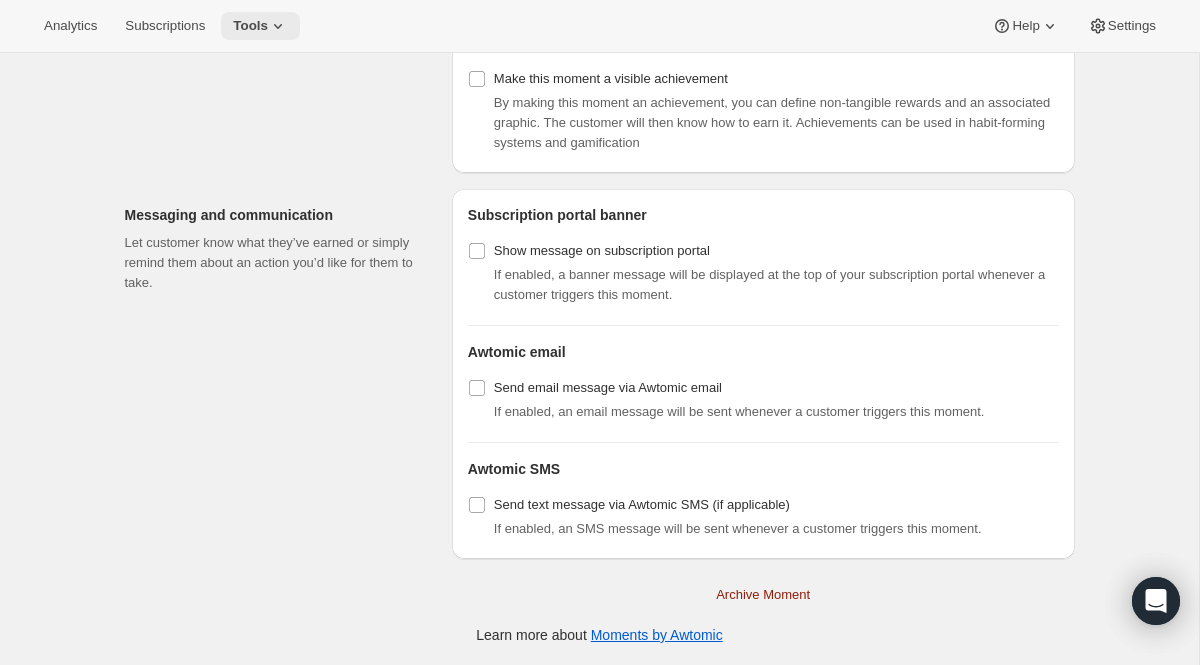 click on "Tools" at bounding box center [250, 26] 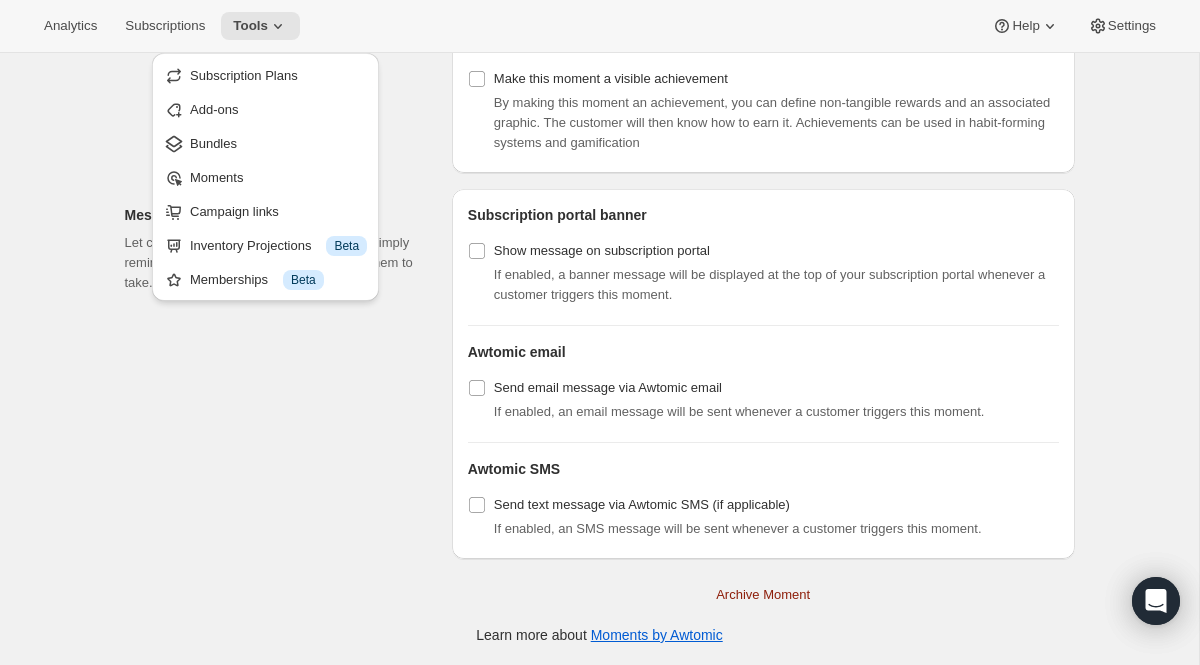 click on "Create moment. This page is ready Create moment Basic info Describe this moment’s purpose. This information may be used internally or with customers depending on the group’s visibility and status. Internal name 0/64 Allow this moment to be earned multiple times Customer segment Specify the target segment for this moment. By contextualizing rewards, you can target the outcomes. All subscription customers This moment will apply to all subscribers Specific subscription customers Choose who is applicable for this moment based on segments. Only customers that are part of the defined segment will be able to qualify for the "reward" Trigger The moment trigger is what initiates the process. What triggers this moment? Triggers are the action that initiates this moment Add trigger Rewards Choose what reward you’d like to offer customers that complete this moment. Reward Discount Custom discount Discount code More views Custom discount Discount code More views Discount Discount type Percent off (%) Amount off ($)" at bounding box center (599, -249) 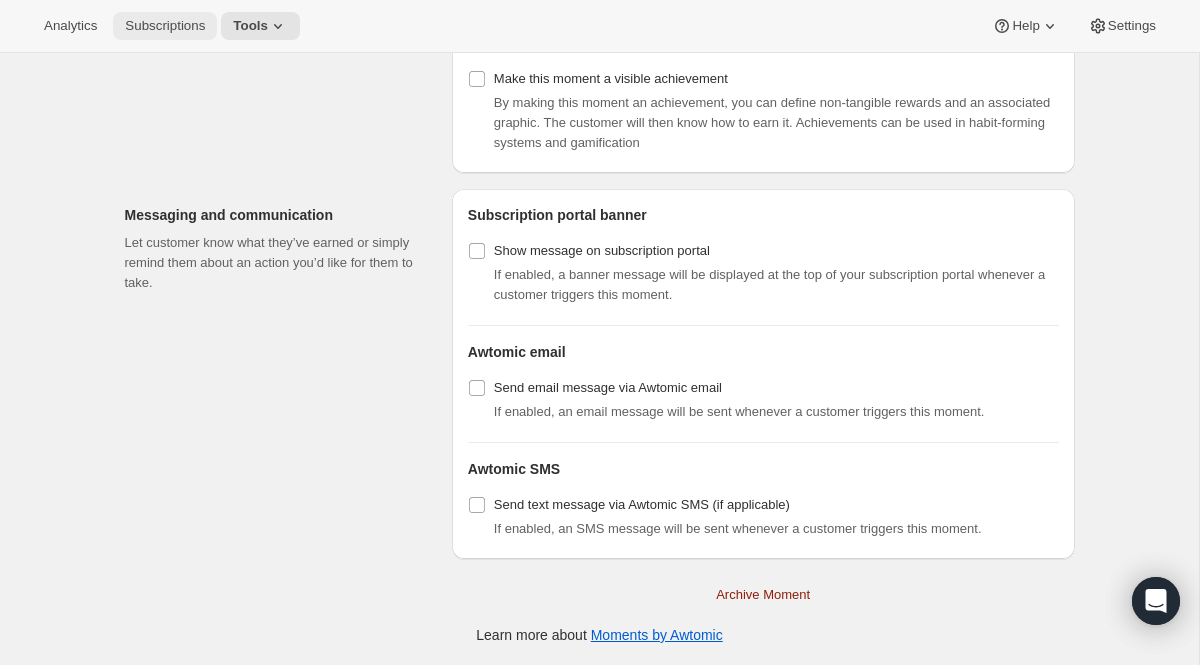 click on "Subscriptions" at bounding box center (165, 26) 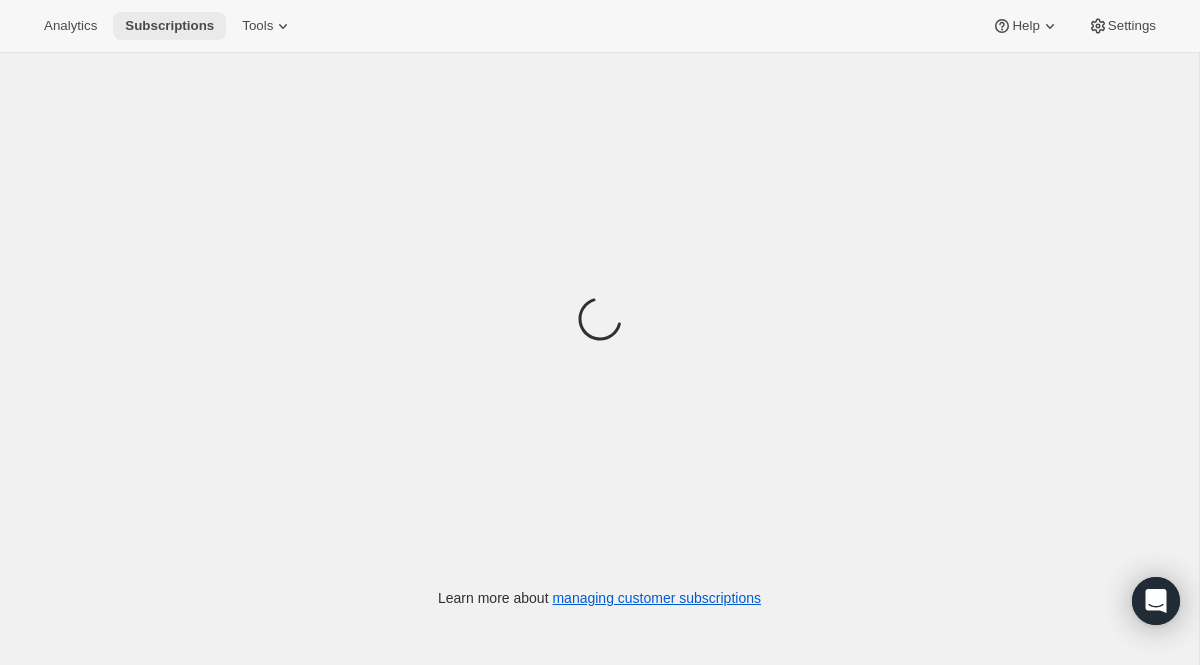 scroll, scrollTop: 0, scrollLeft: 0, axis: both 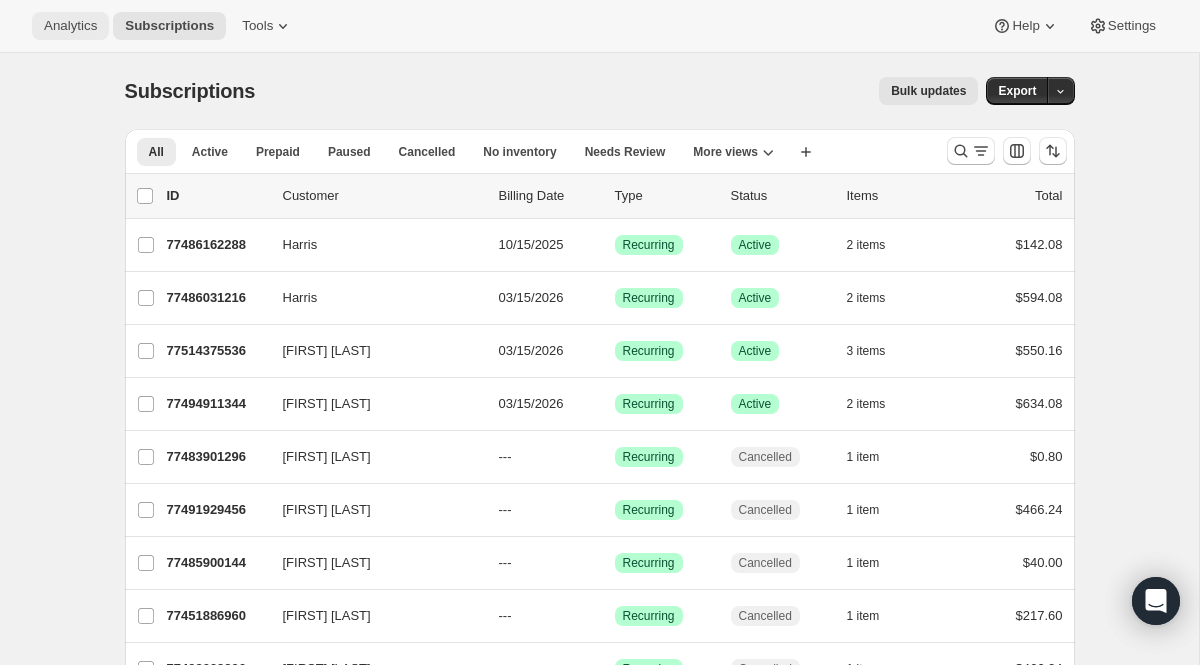 click on "Analytics" at bounding box center (70, 26) 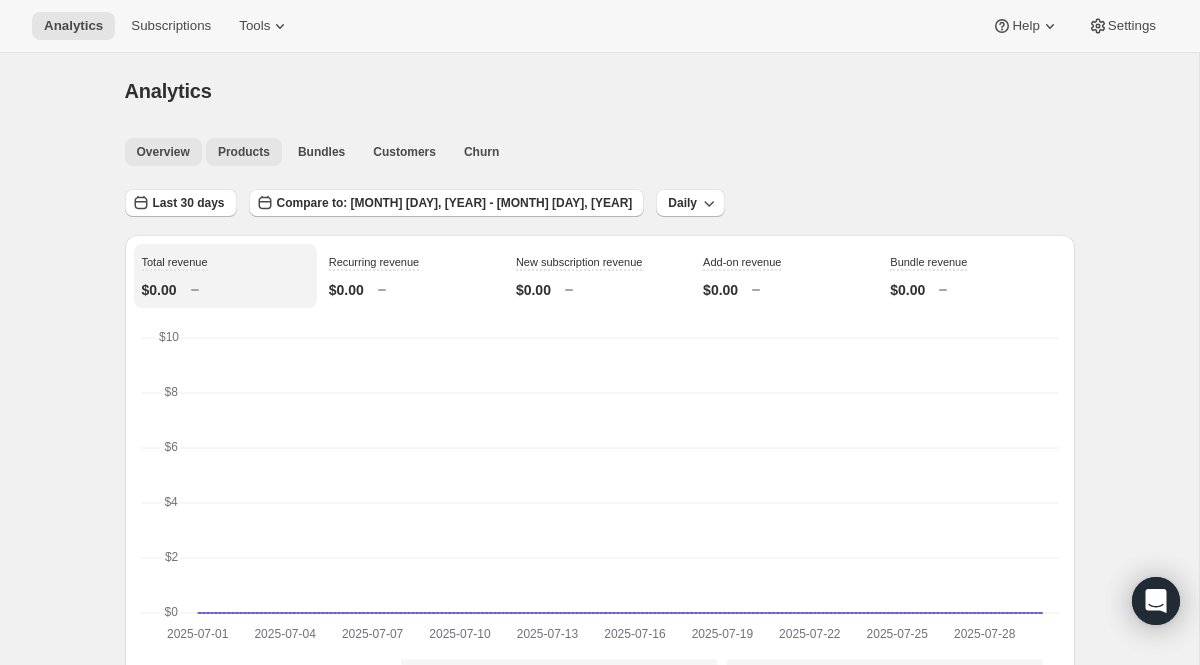 click on "Products" at bounding box center (244, 152) 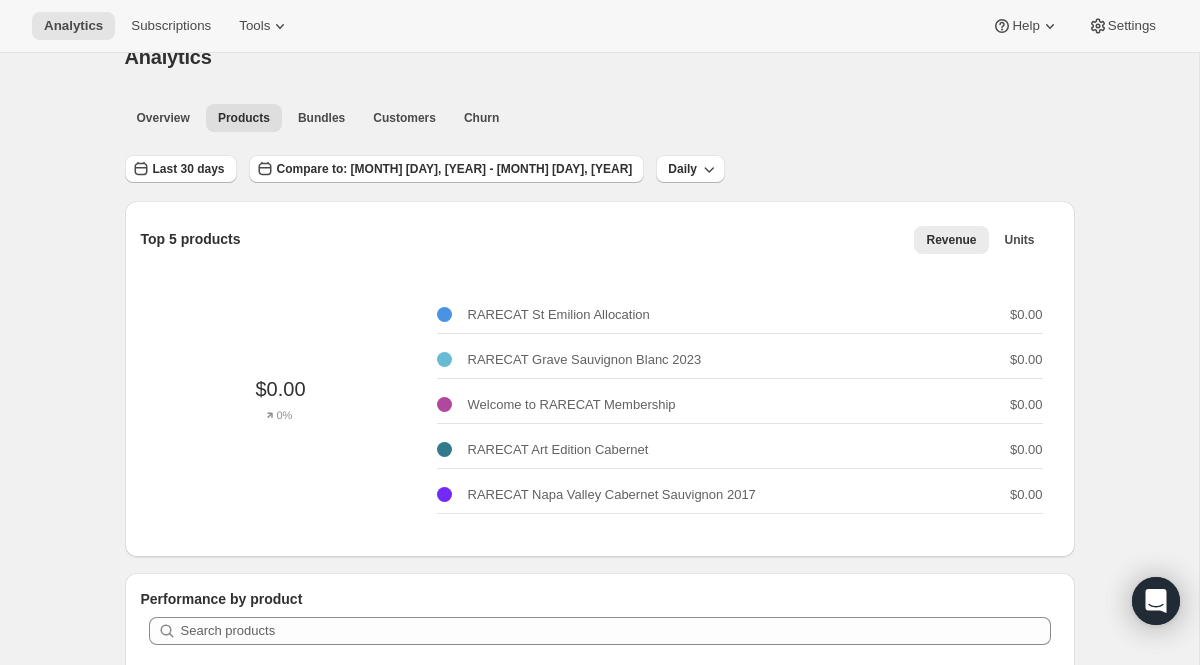scroll, scrollTop: 49, scrollLeft: 0, axis: vertical 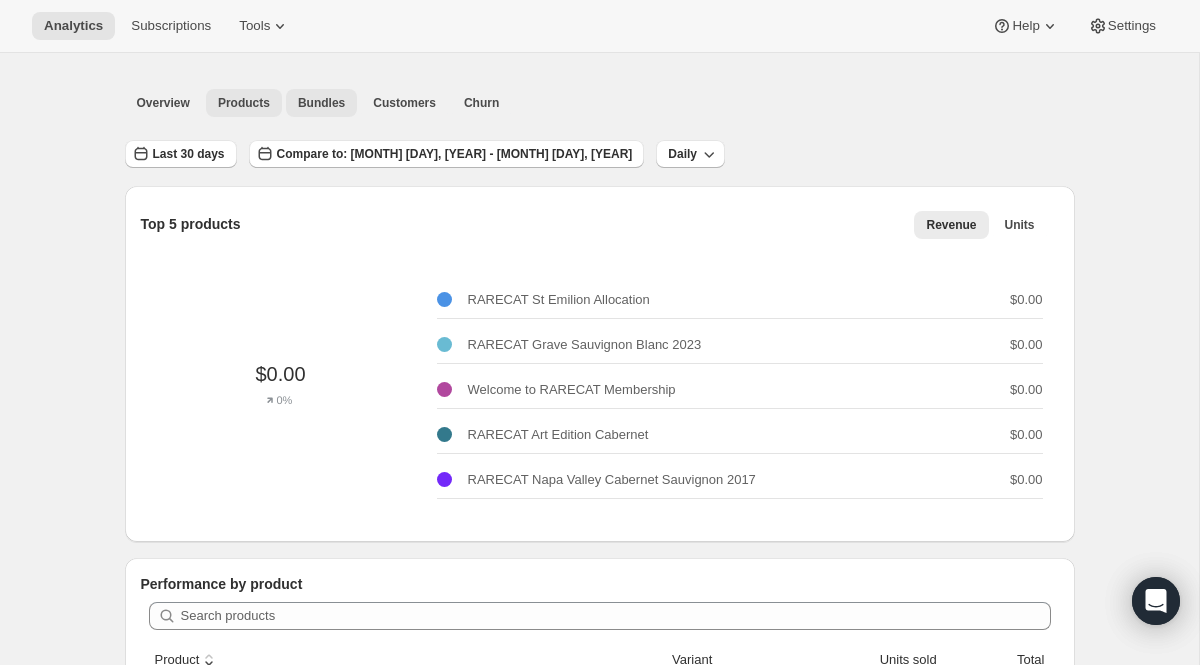 click on "Bundles" at bounding box center [321, 103] 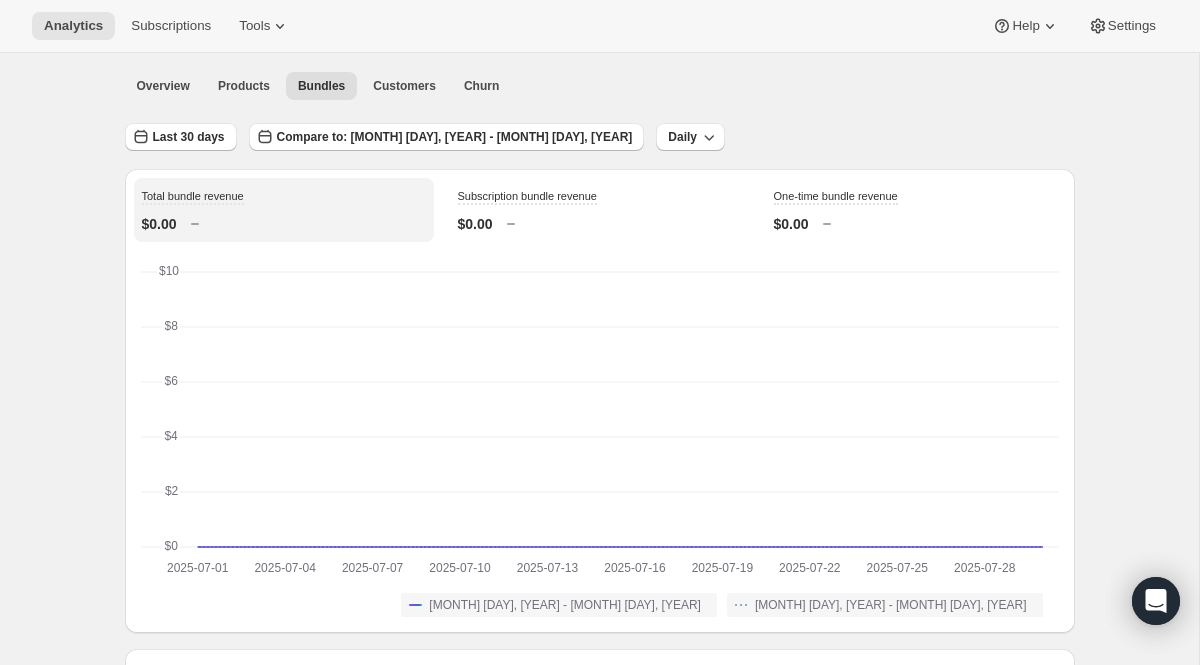 scroll, scrollTop: 70, scrollLeft: 0, axis: vertical 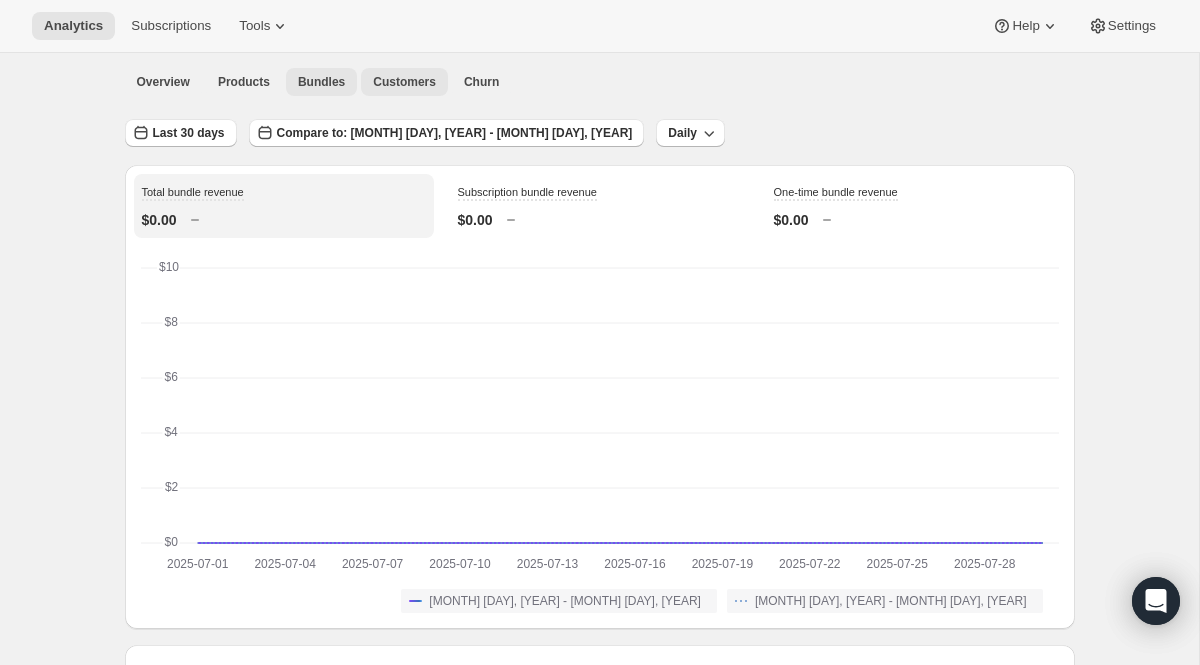 click on "Customers" at bounding box center (404, 82) 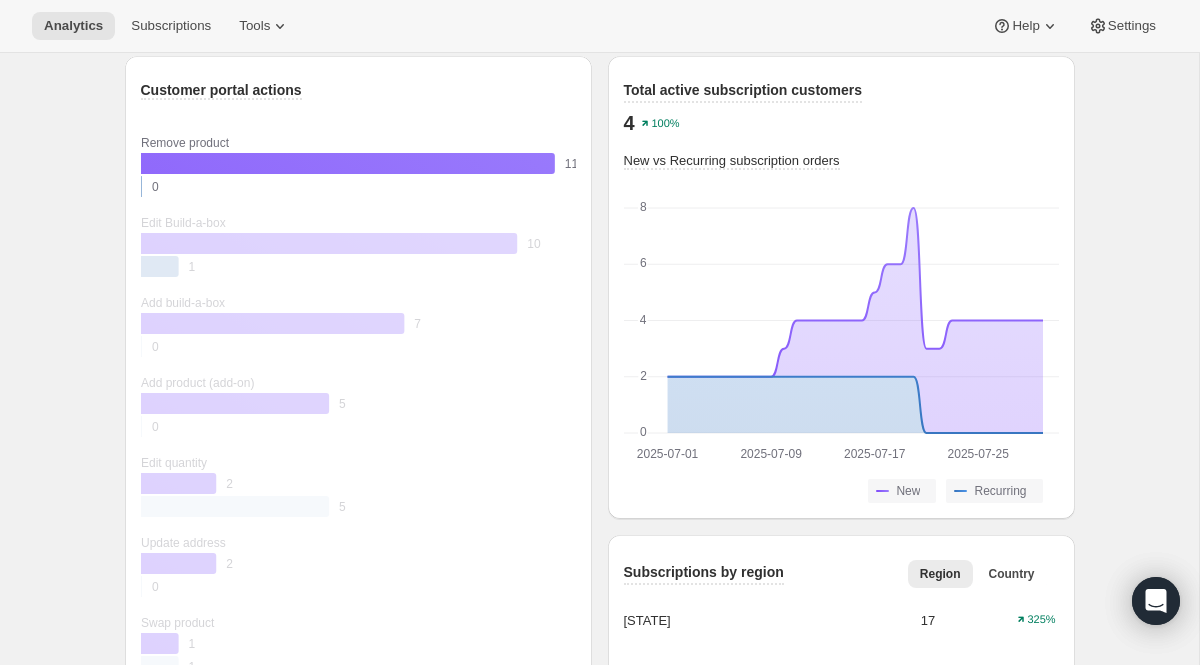scroll, scrollTop: 1523, scrollLeft: 0, axis: vertical 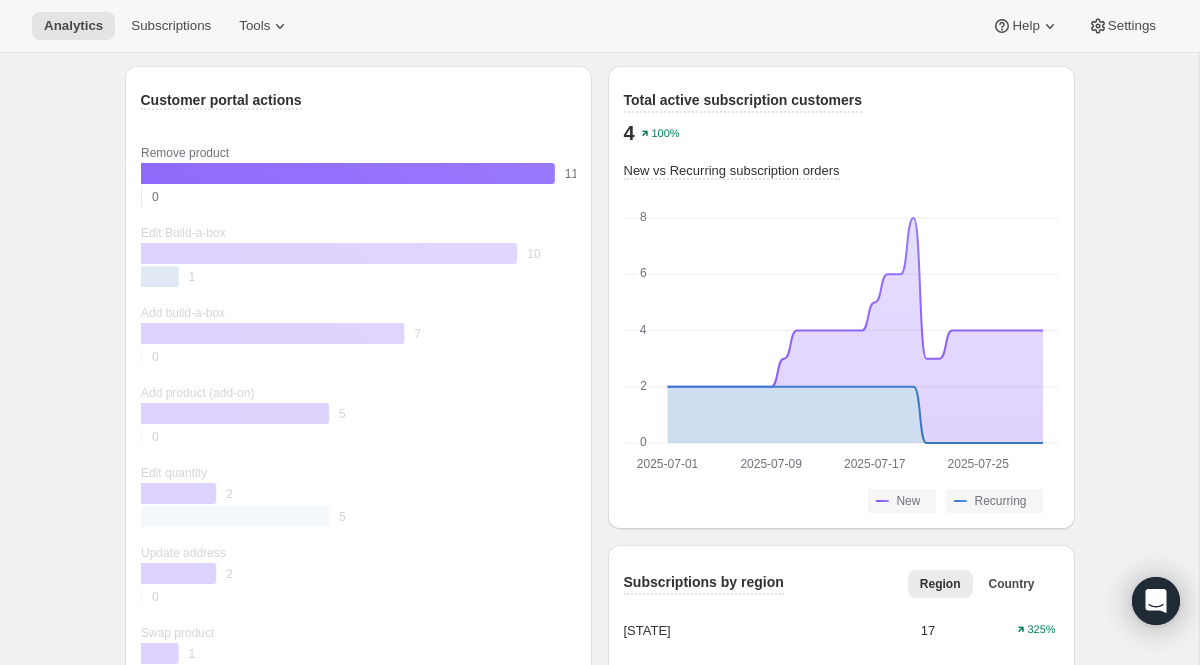click 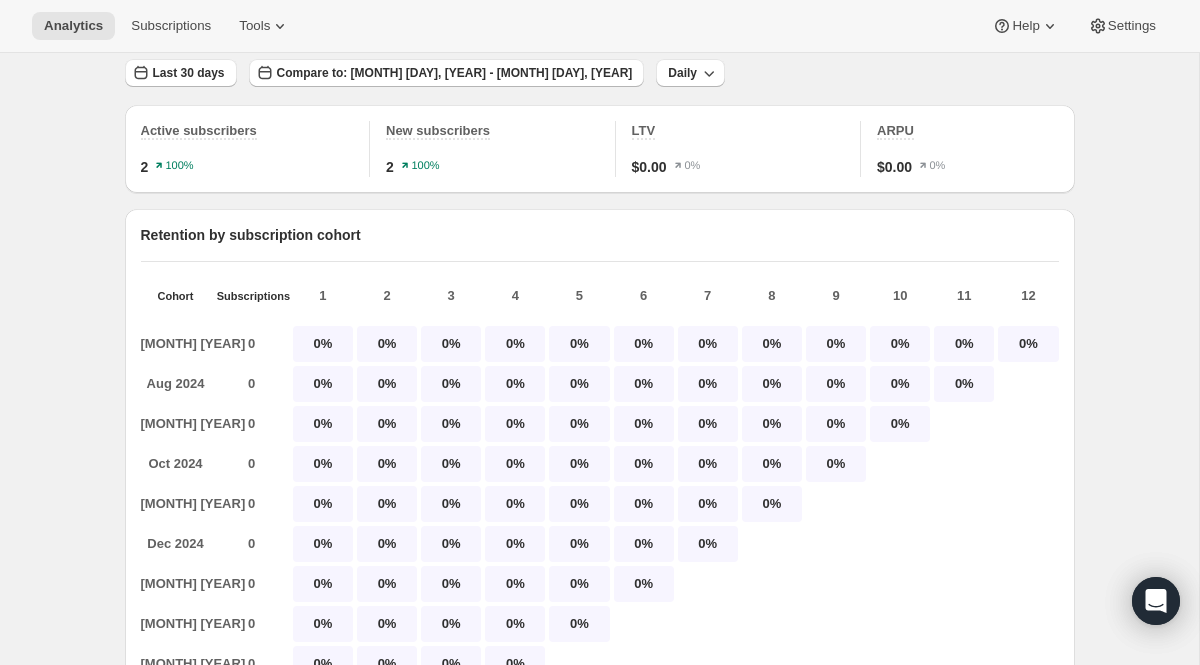 scroll, scrollTop: 0, scrollLeft: 0, axis: both 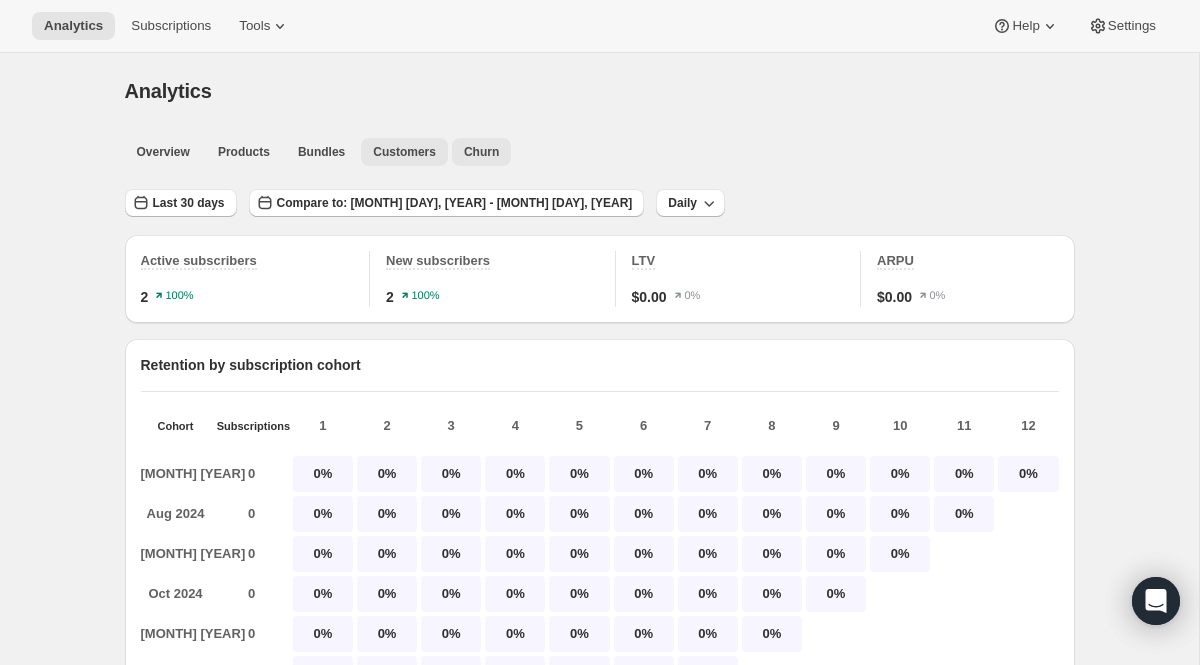 click on "Churn" at bounding box center [481, 152] 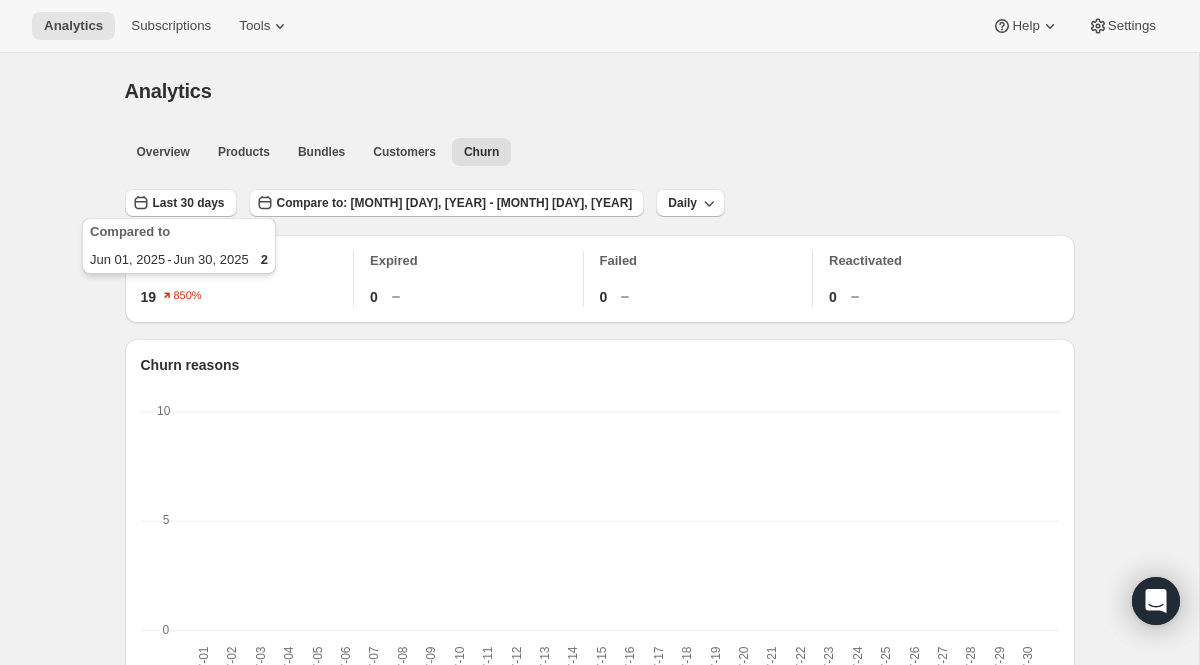 scroll, scrollTop: 1, scrollLeft: 0, axis: vertical 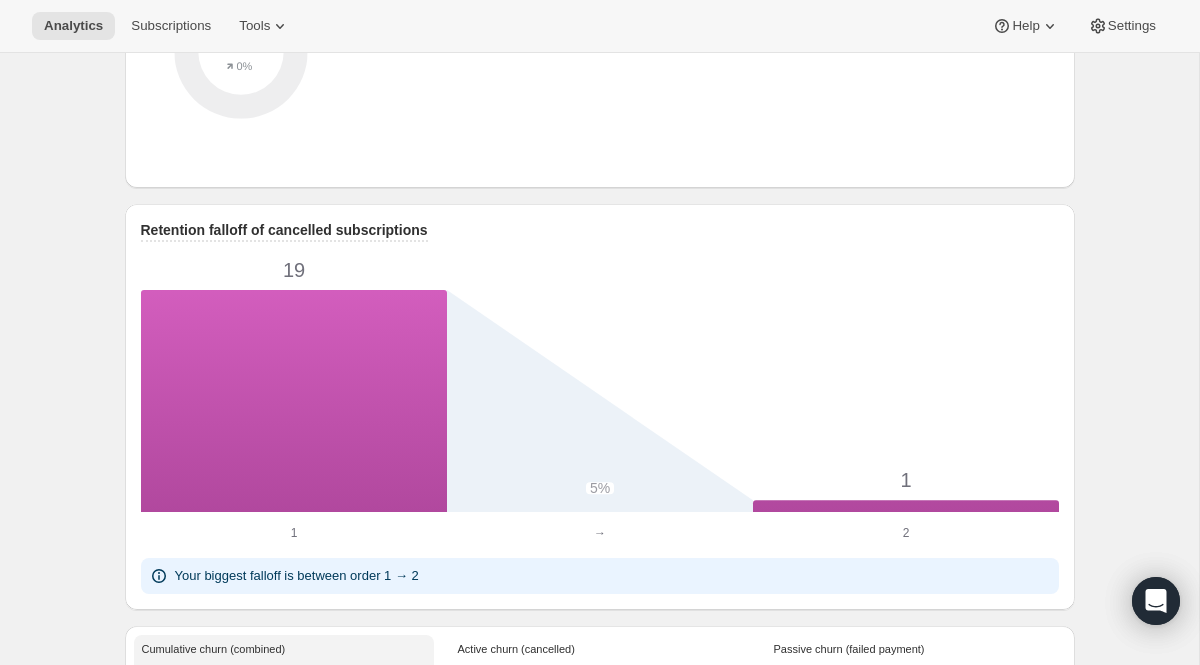 click on "19 5% 1 1 1 → → 2 2" 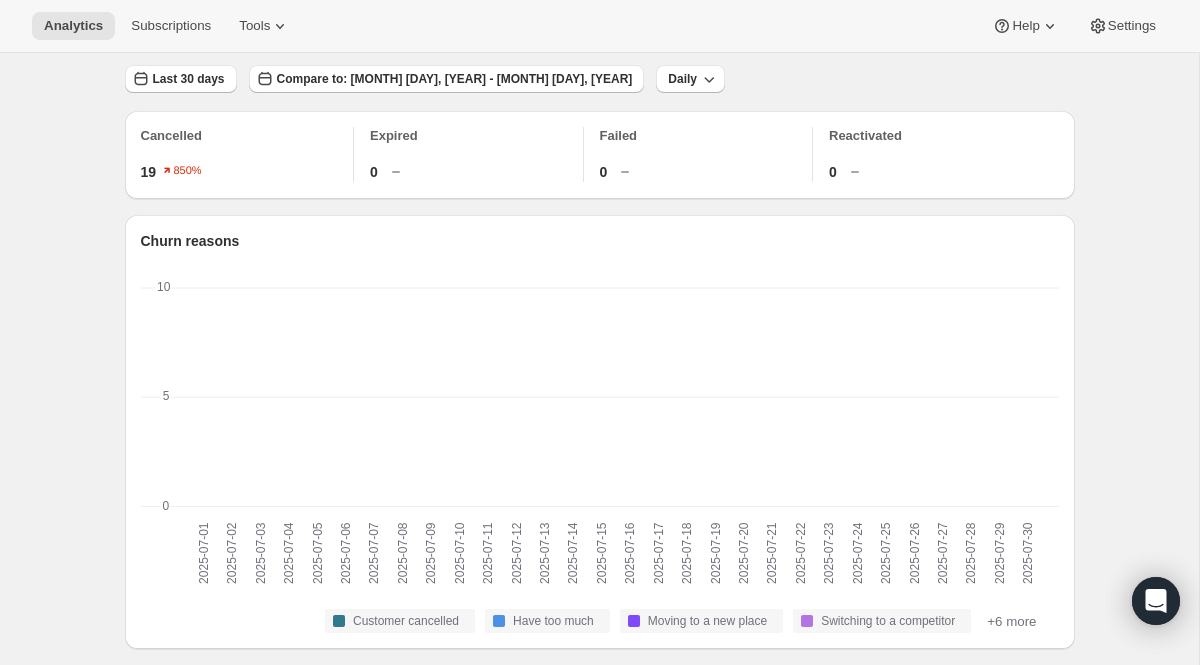 scroll, scrollTop: 0, scrollLeft: 0, axis: both 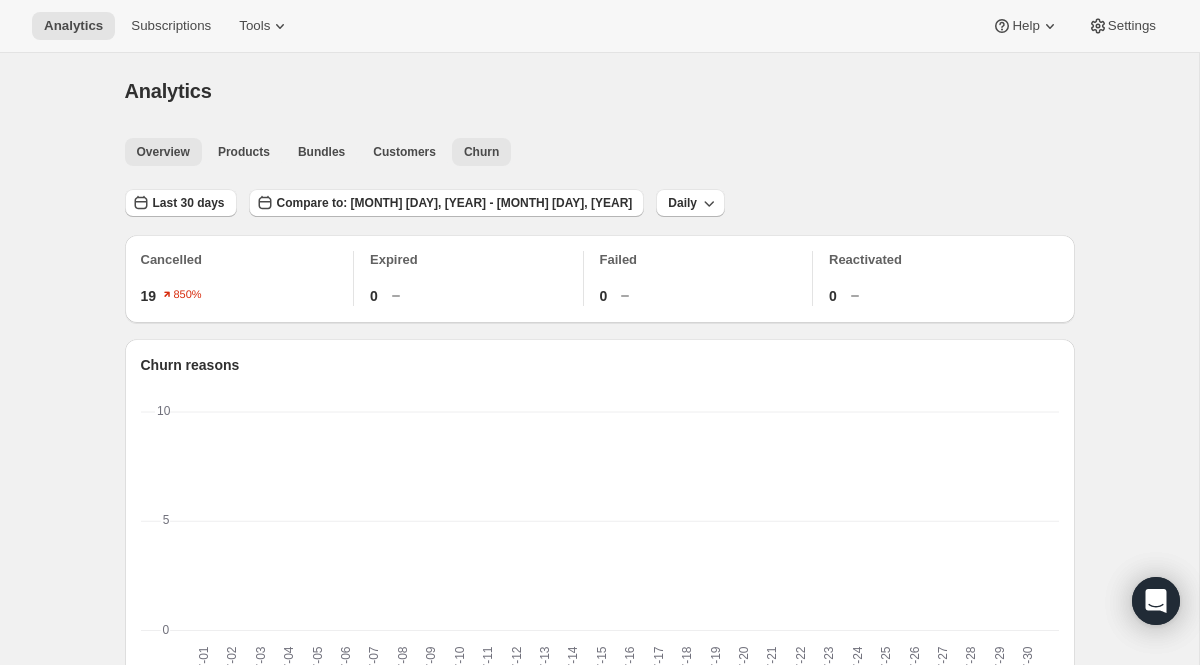 click on "Overview" at bounding box center [163, 152] 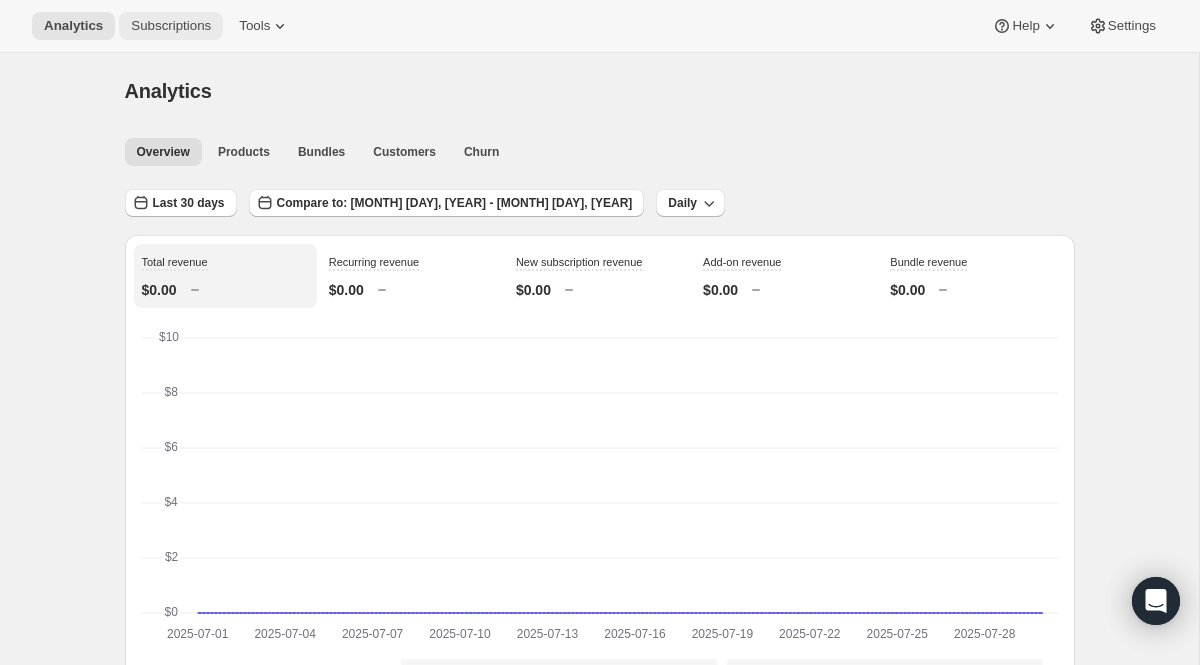 click on "Subscriptions" at bounding box center (171, 26) 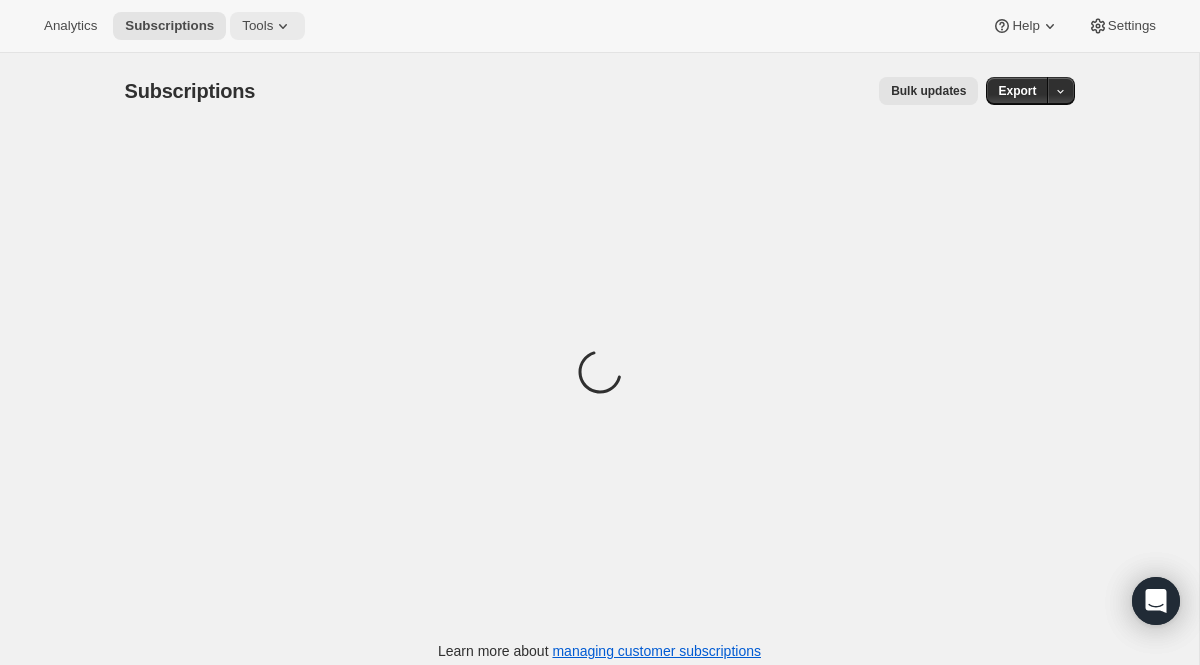 click on "Tools" at bounding box center [257, 26] 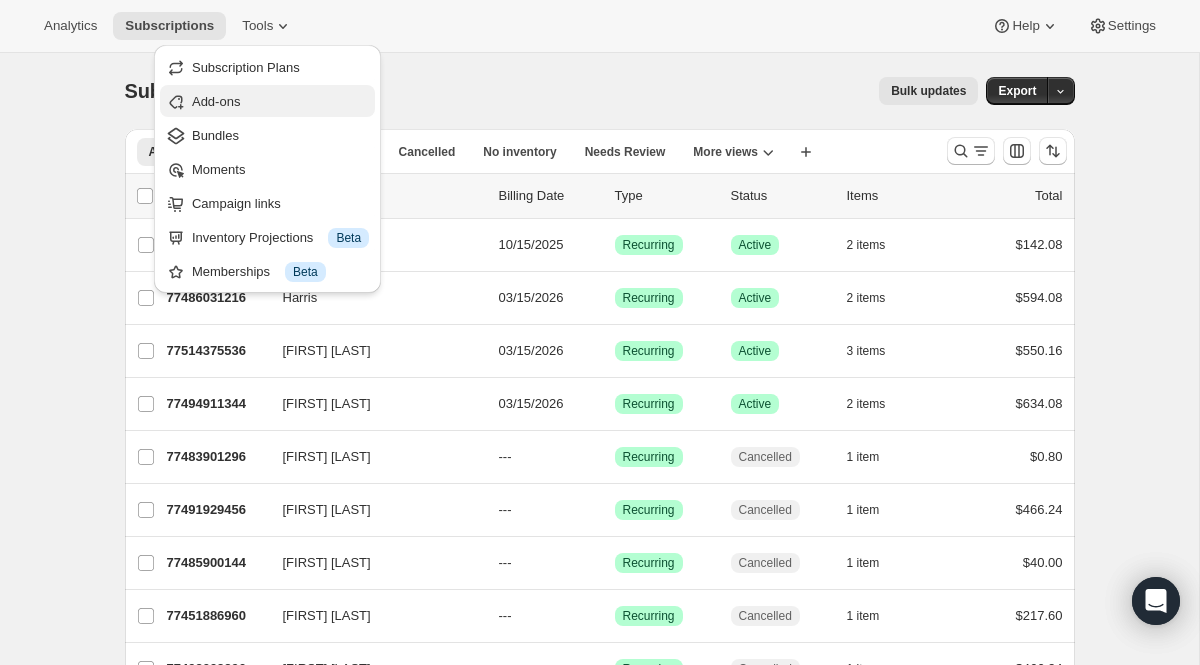 click 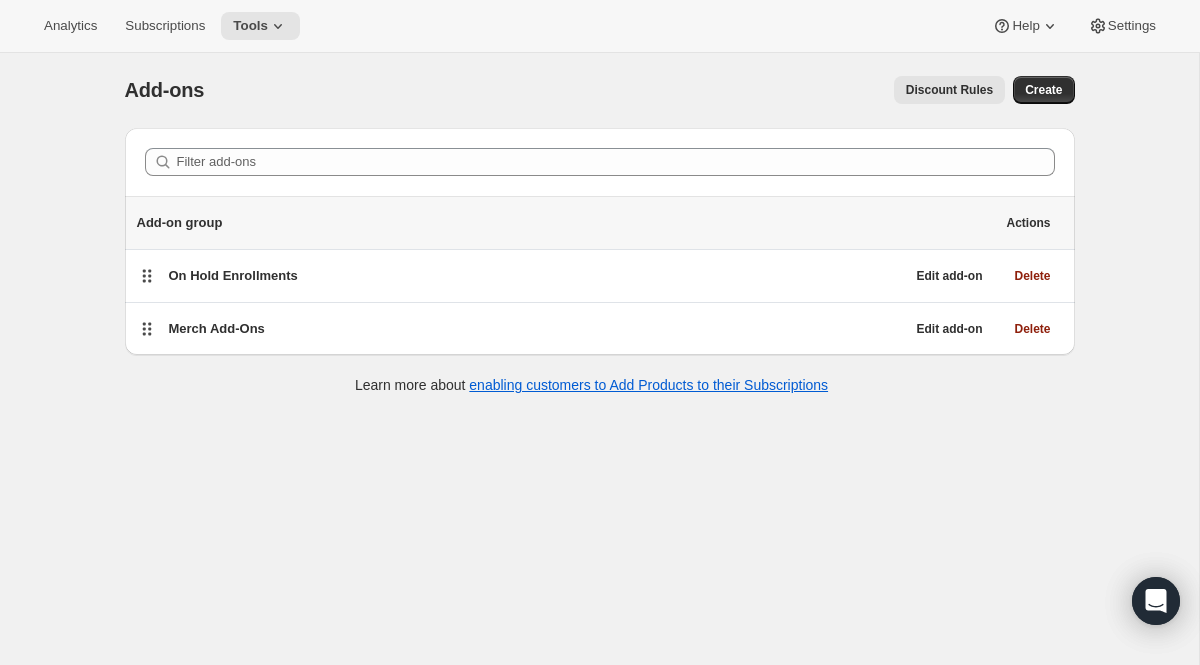 scroll, scrollTop: 3, scrollLeft: 0, axis: vertical 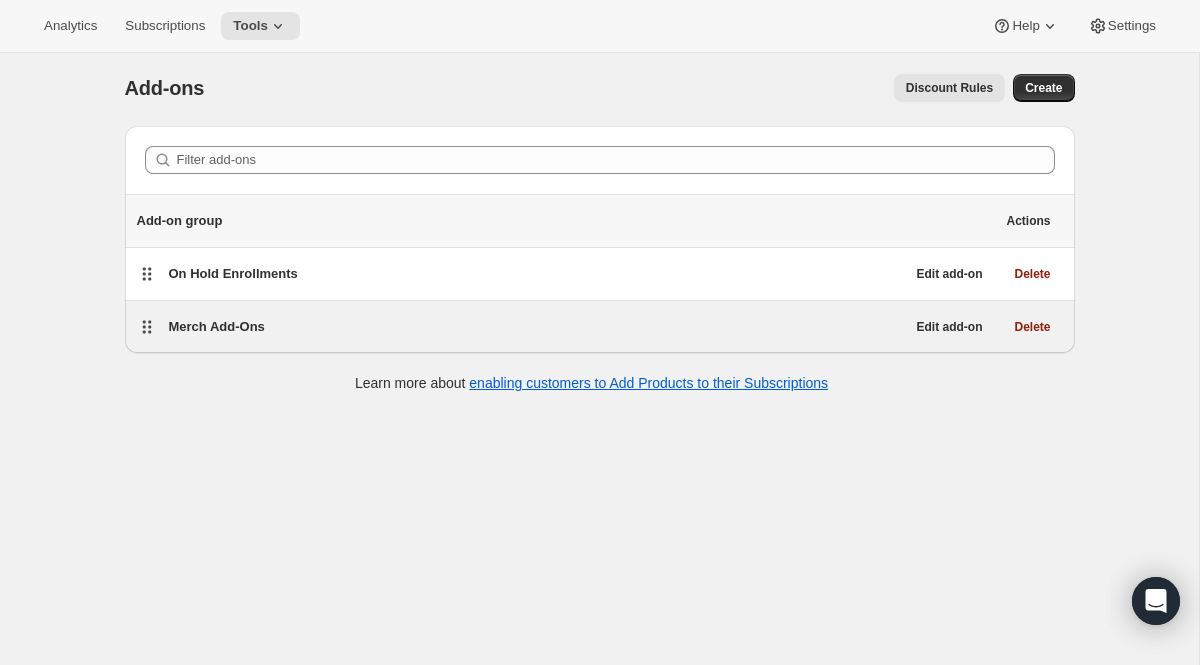 click on "Merch Add-Ons" at bounding box center [217, 326] 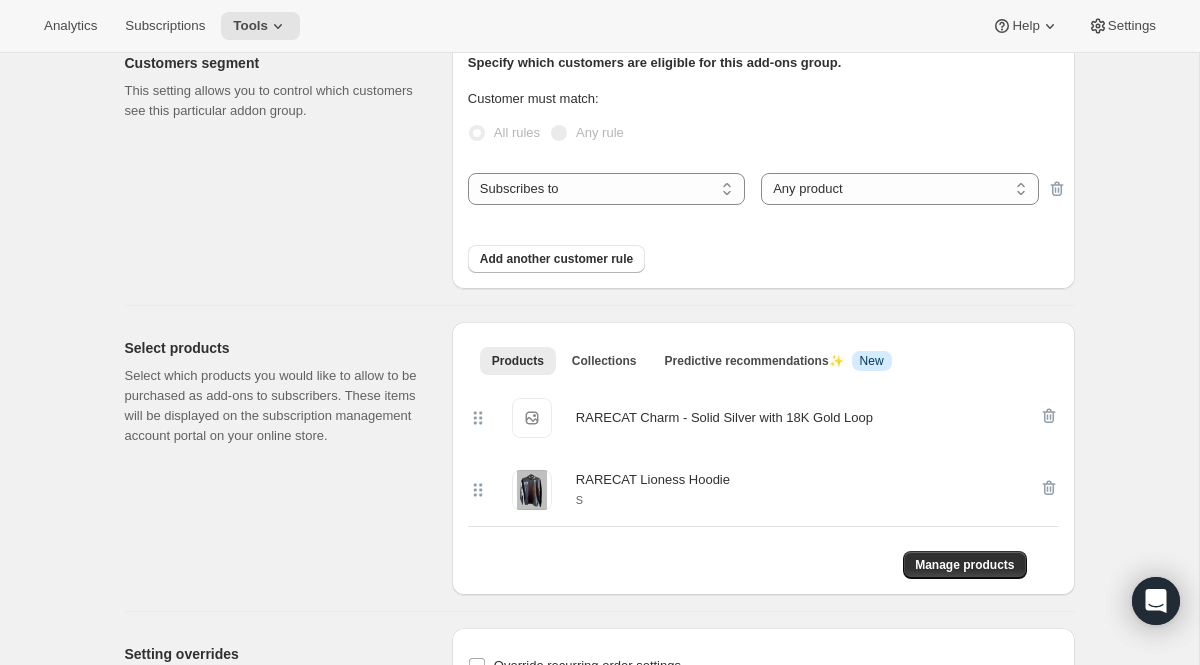 scroll, scrollTop: 240, scrollLeft: 0, axis: vertical 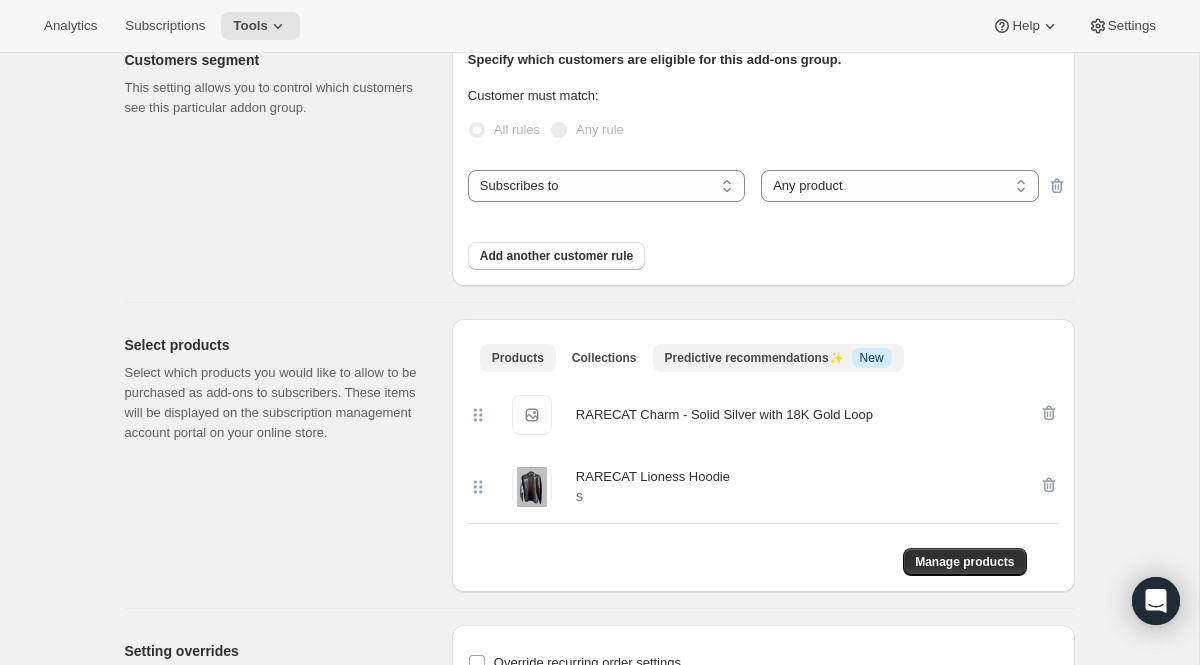 click on "Predictive recommendations ✨" at bounding box center (754, 358) 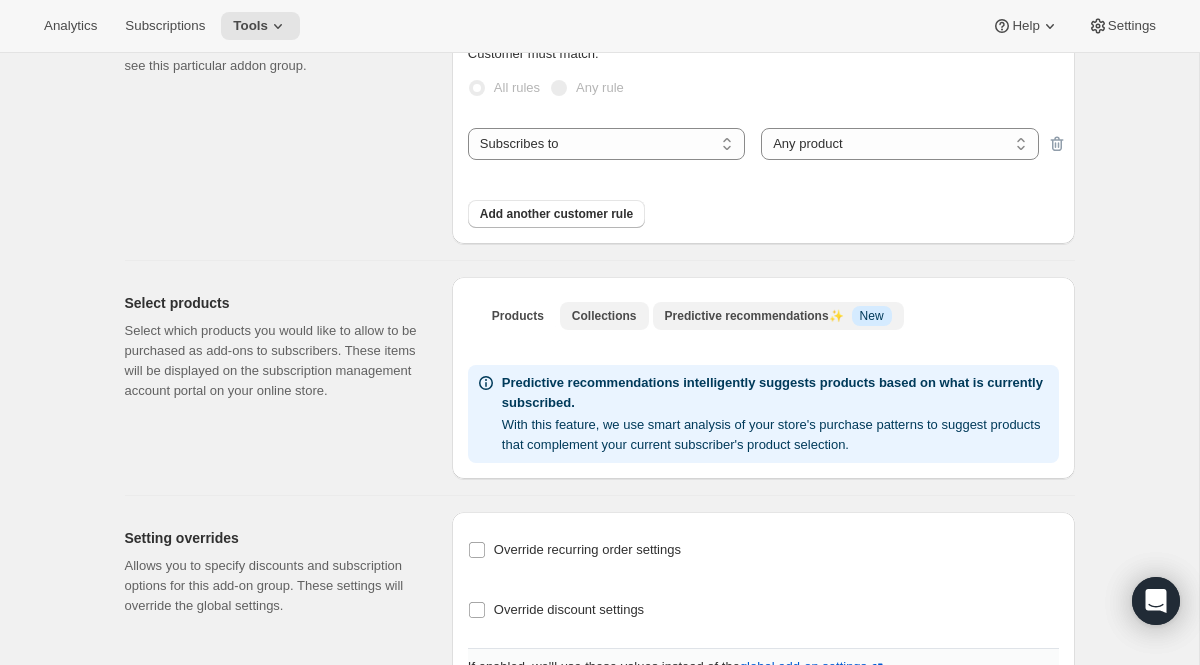 scroll, scrollTop: 286, scrollLeft: 0, axis: vertical 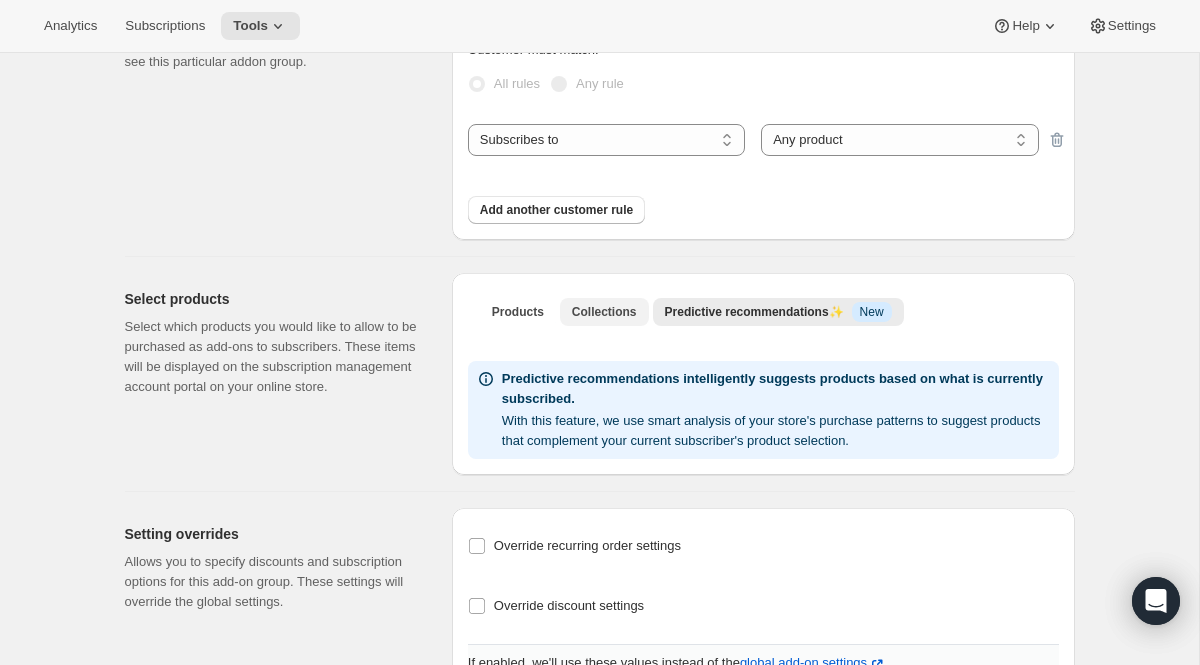 click on "Collections" at bounding box center (604, 312) 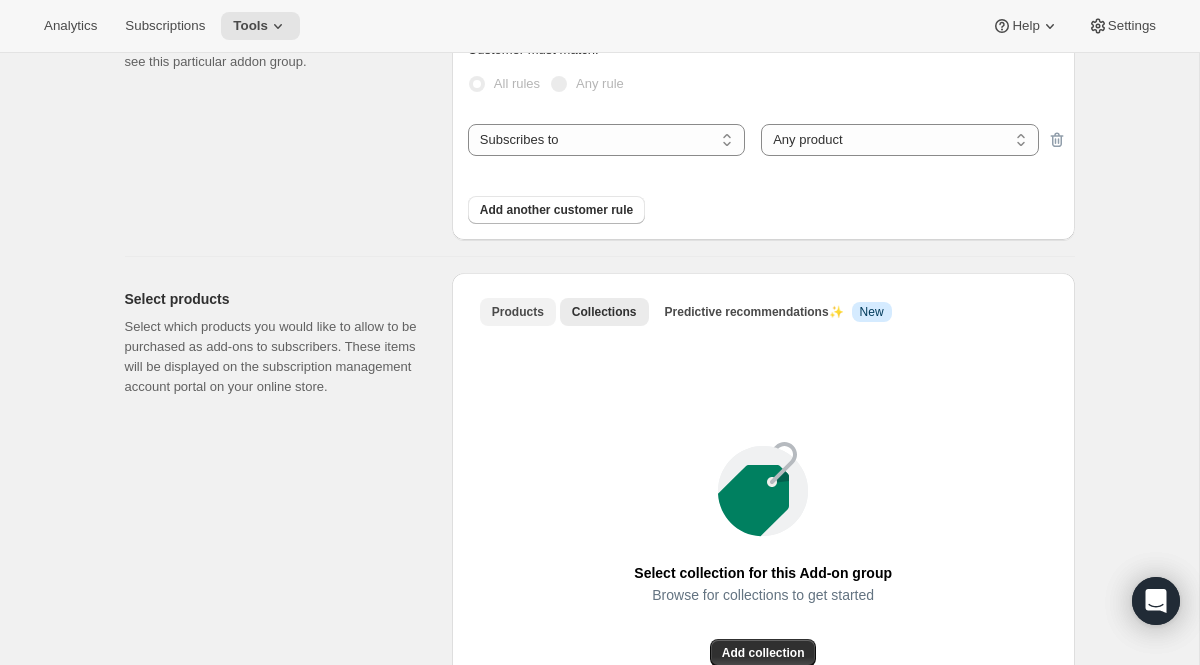 click on "Products" at bounding box center [518, 312] 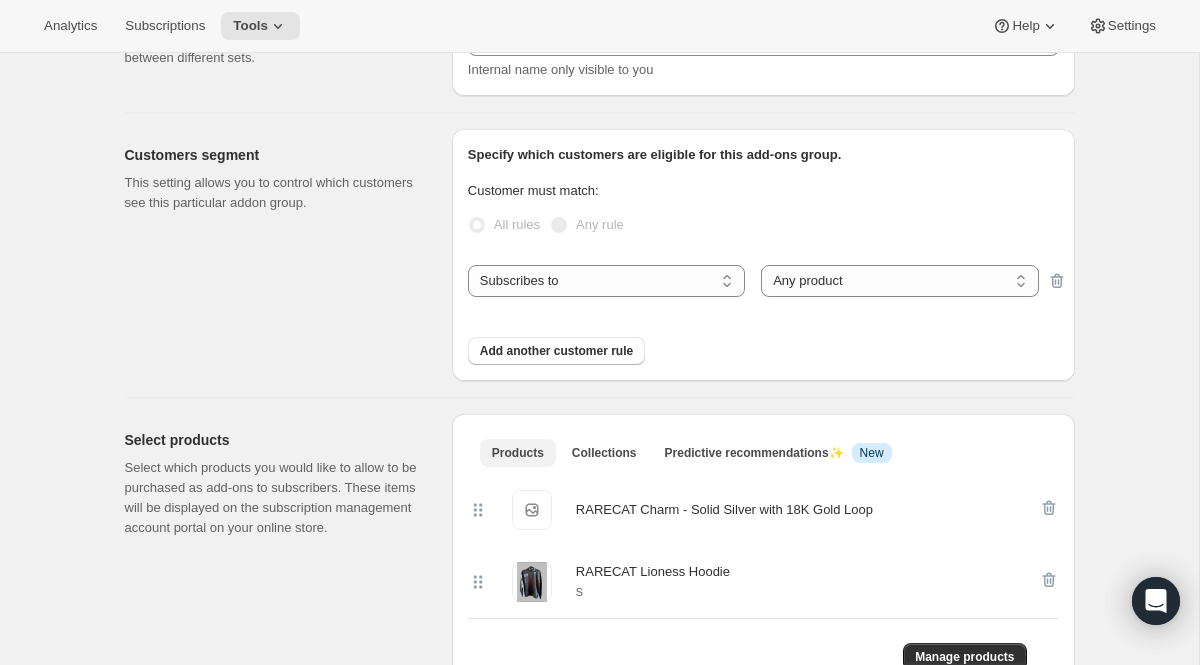 scroll, scrollTop: 144, scrollLeft: 0, axis: vertical 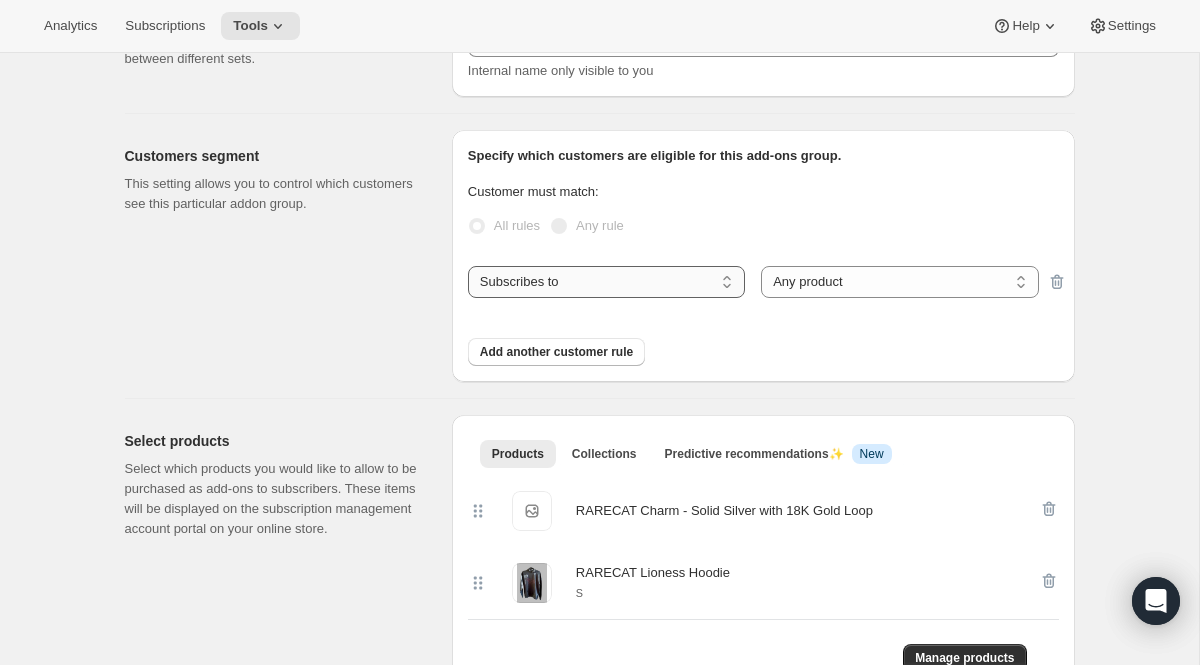 click on "Subscribes to Shipping address is Customer tags" at bounding box center (606, 282) 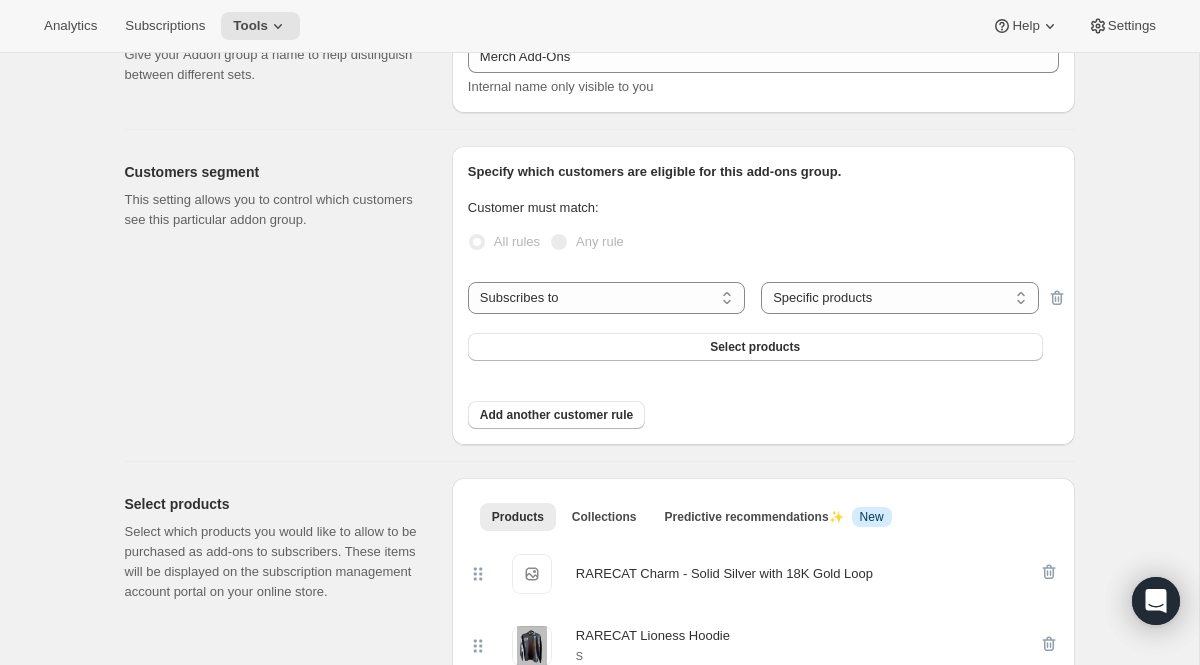 scroll, scrollTop: 167, scrollLeft: 0, axis: vertical 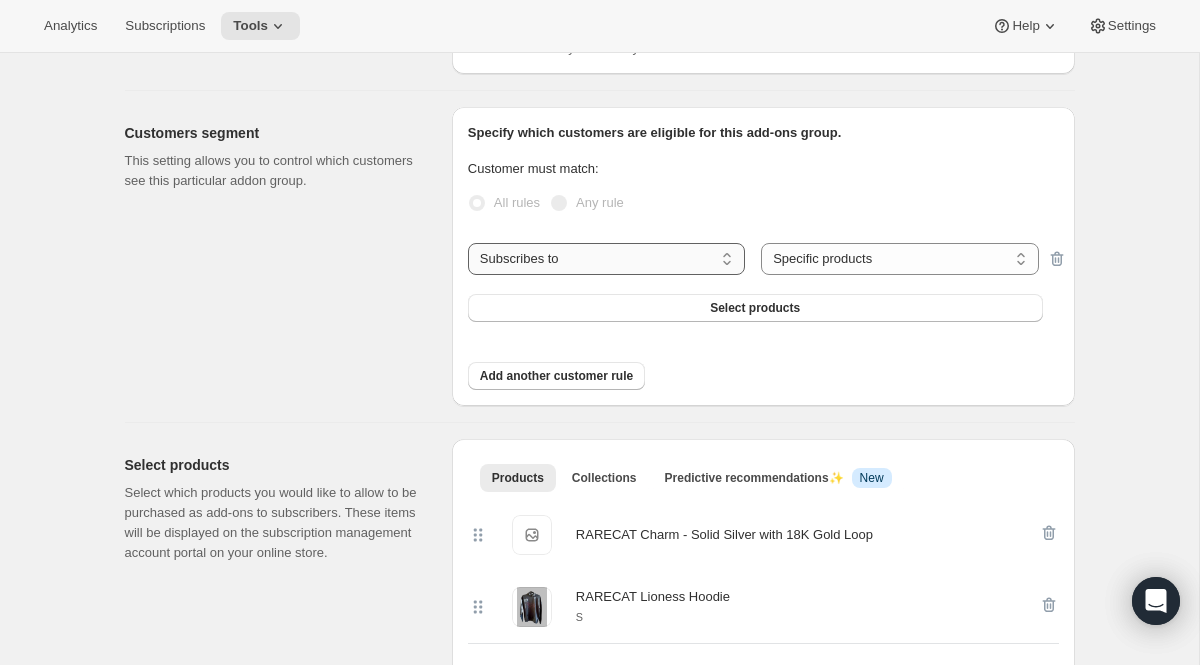 click on "Subscribes to Shipping address is Customer tags" at bounding box center (606, 259) 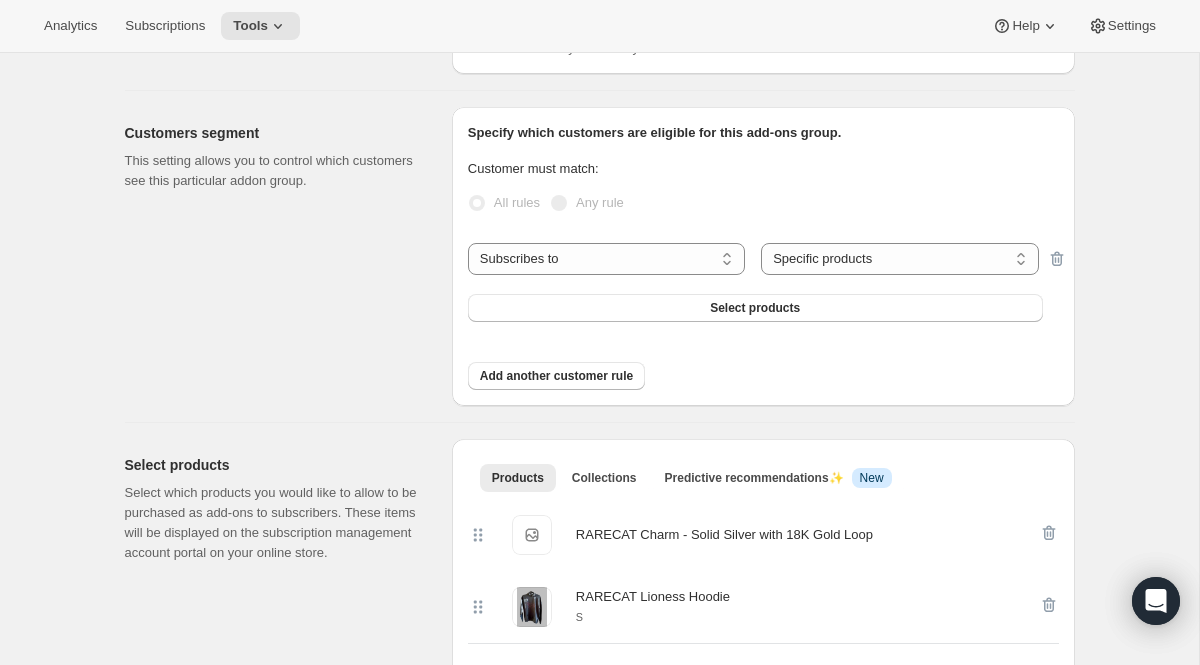 select on "all" 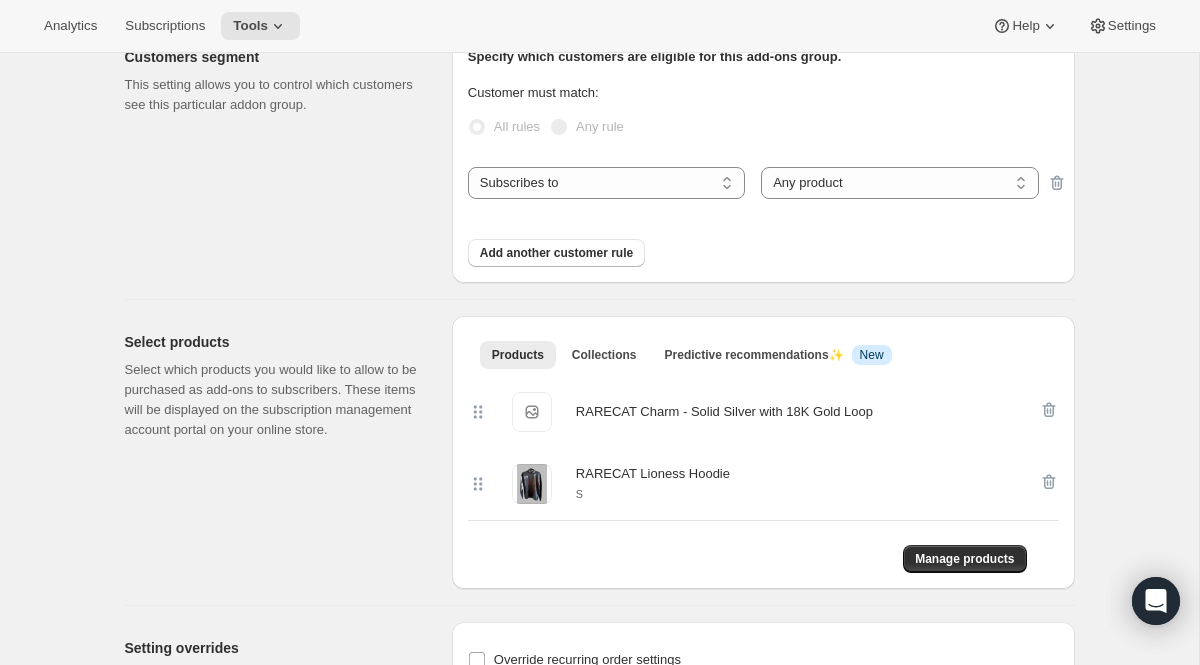 scroll, scrollTop: 249, scrollLeft: 0, axis: vertical 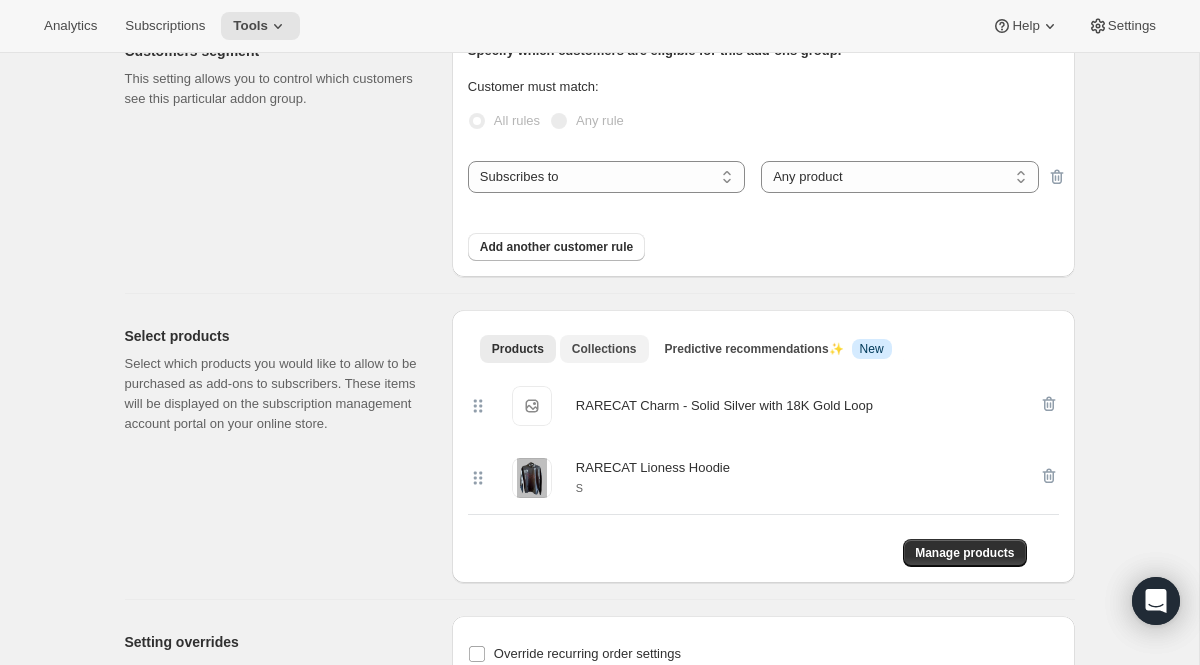 click on "Collections" at bounding box center (604, 349) 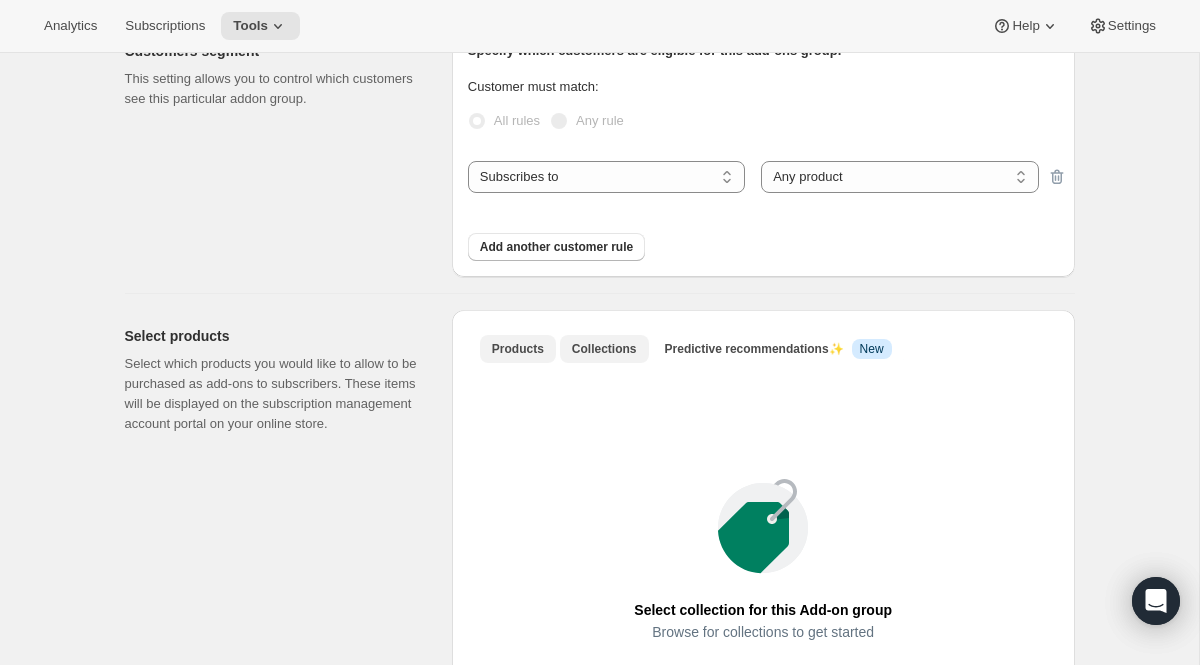 click on "Products" at bounding box center [518, 349] 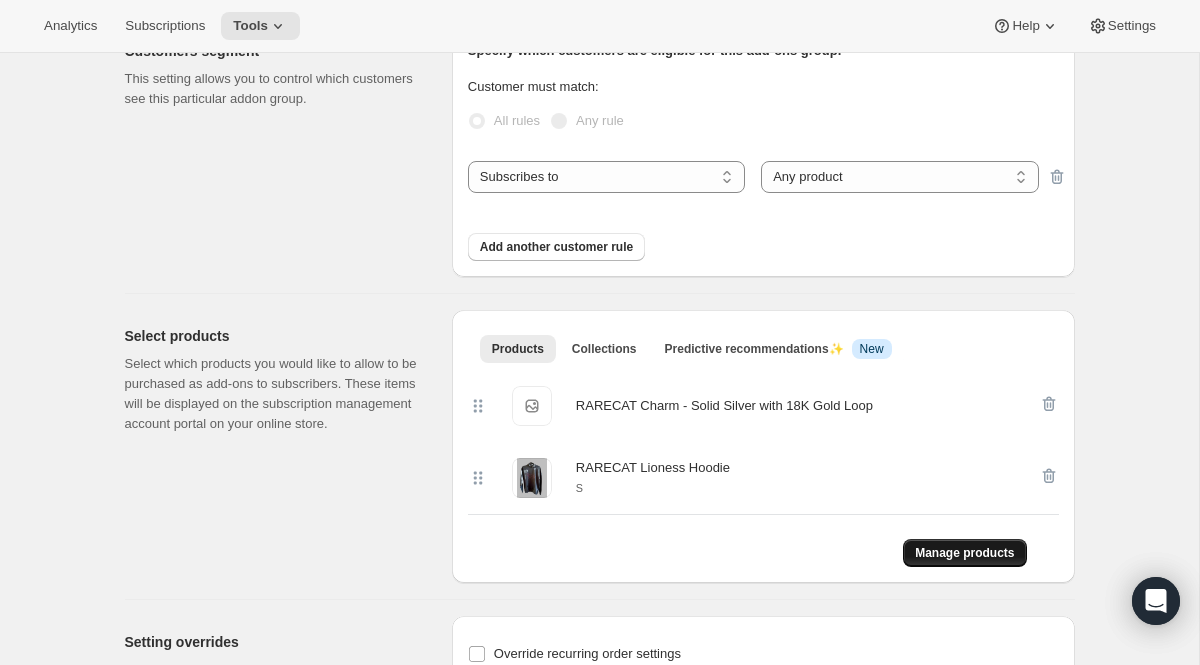 click on "Manage products" at bounding box center (964, 553) 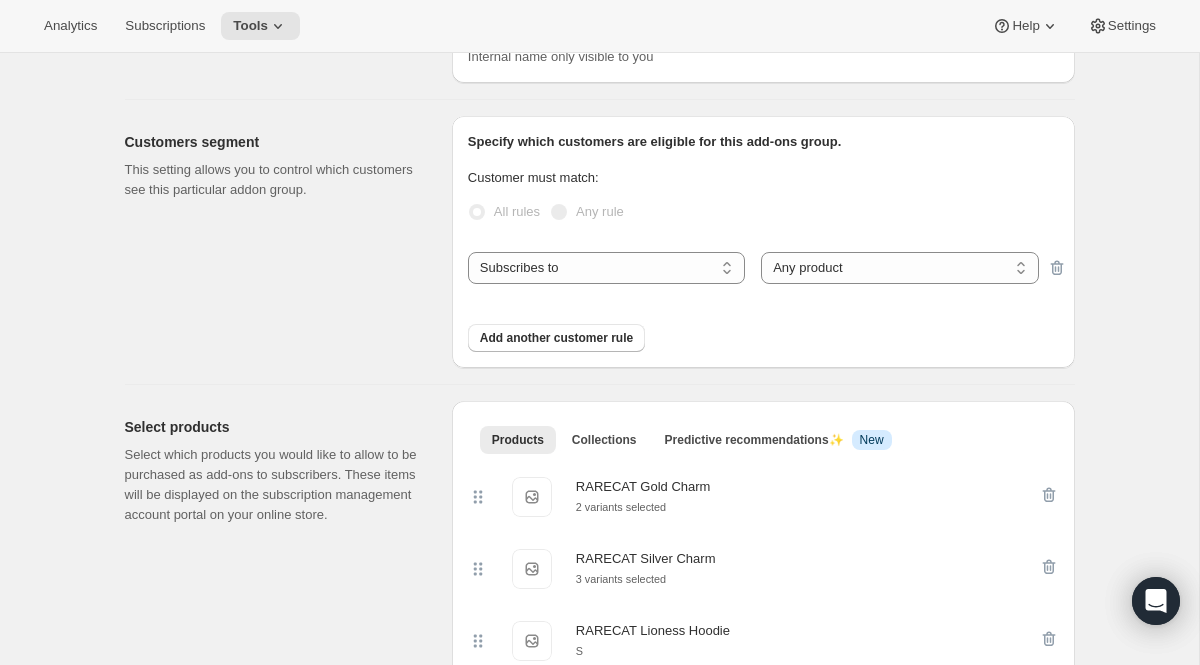 scroll, scrollTop: 0, scrollLeft: 0, axis: both 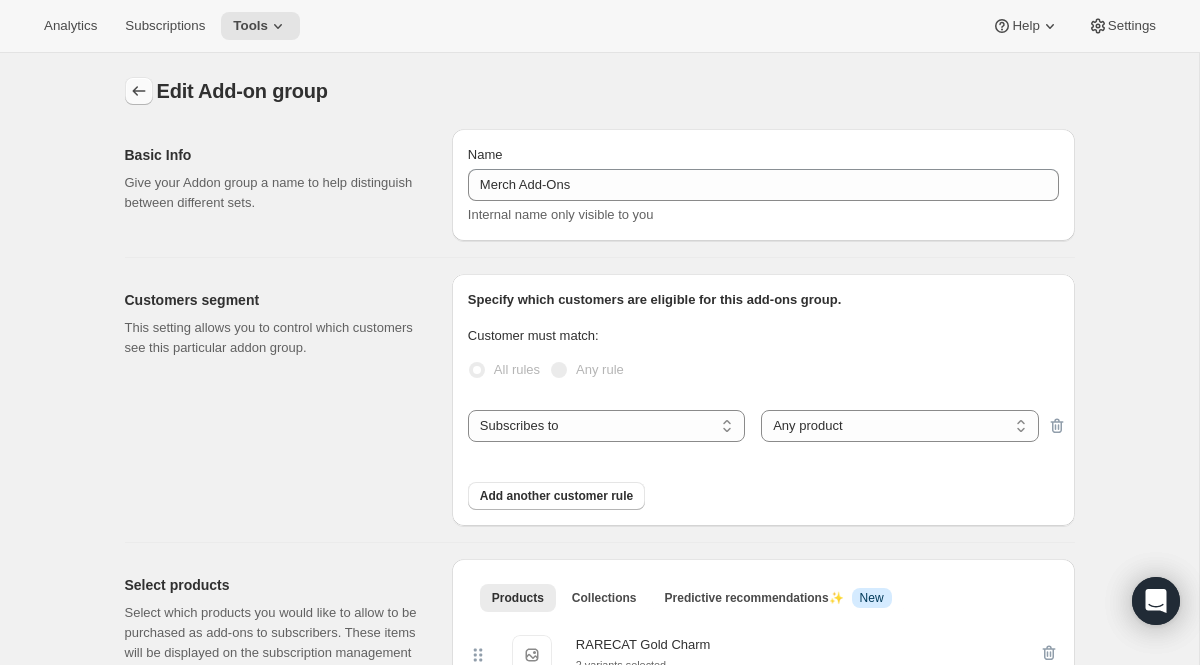 click 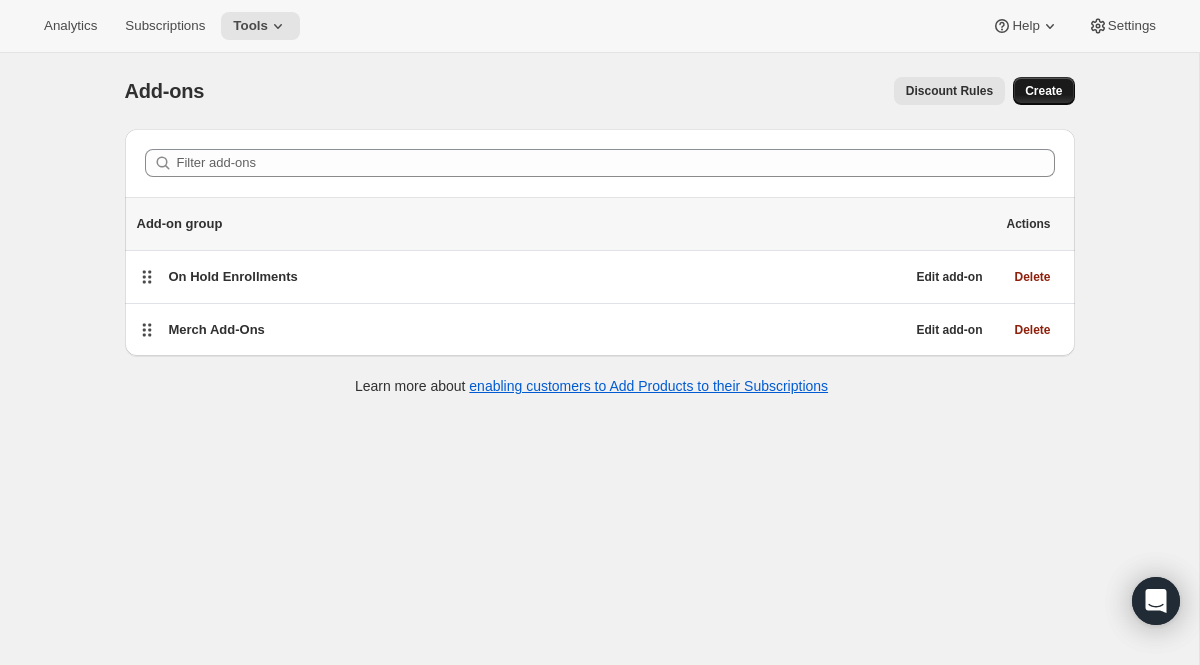 click on "Create" at bounding box center [1043, 91] 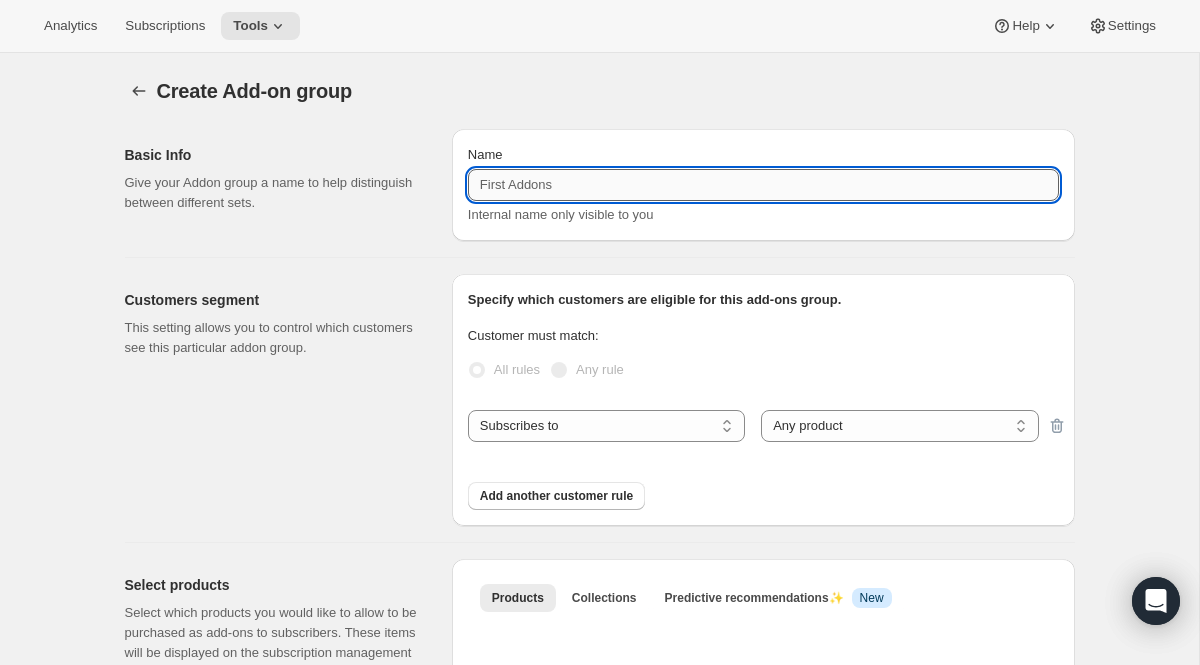 click on "Name" at bounding box center [763, 185] 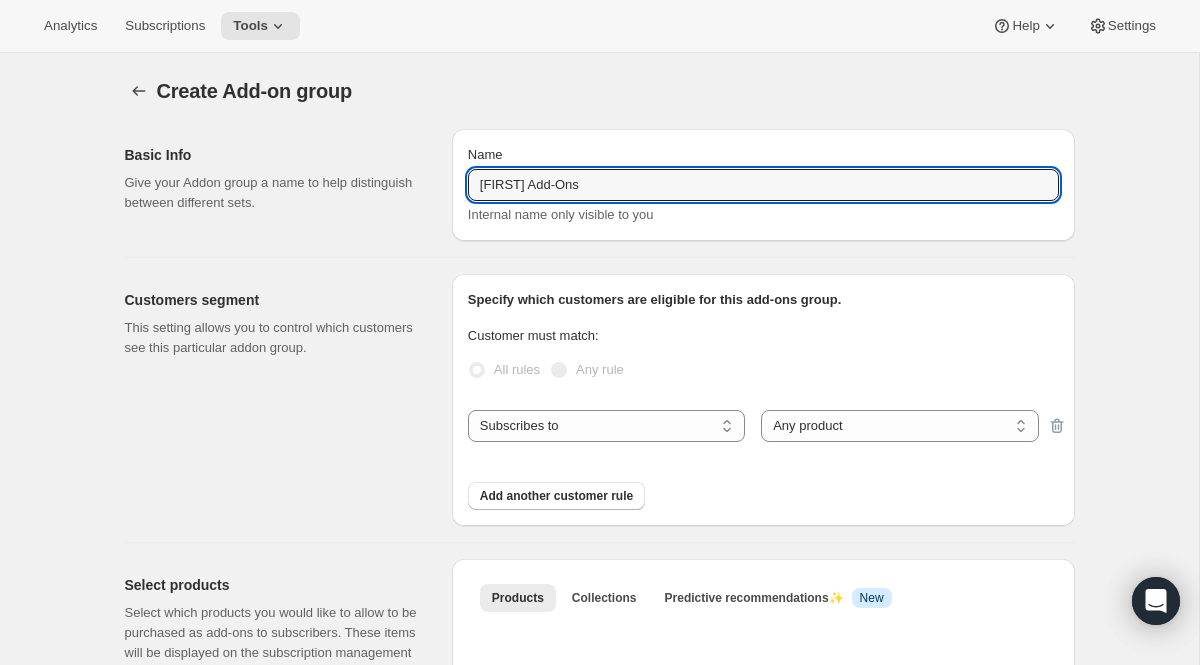 click on "Name Audrey Add-Ons Internal name only visible to you" at bounding box center (763, 185) 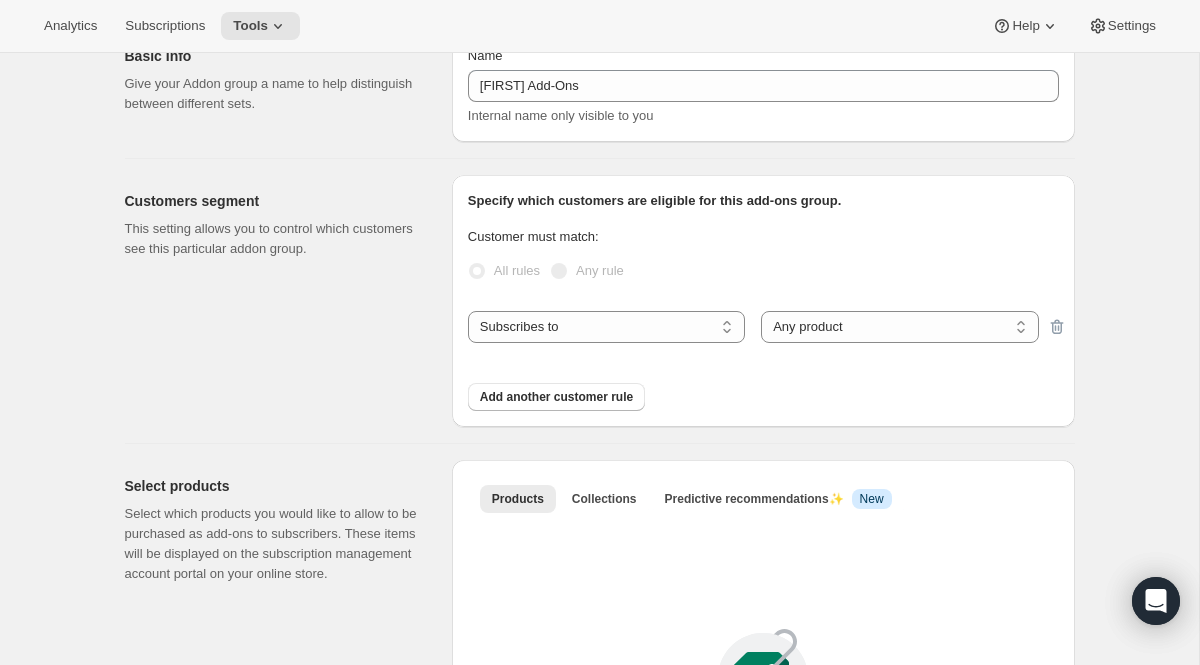 scroll, scrollTop: 66, scrollLeft: 0, axis: vertical 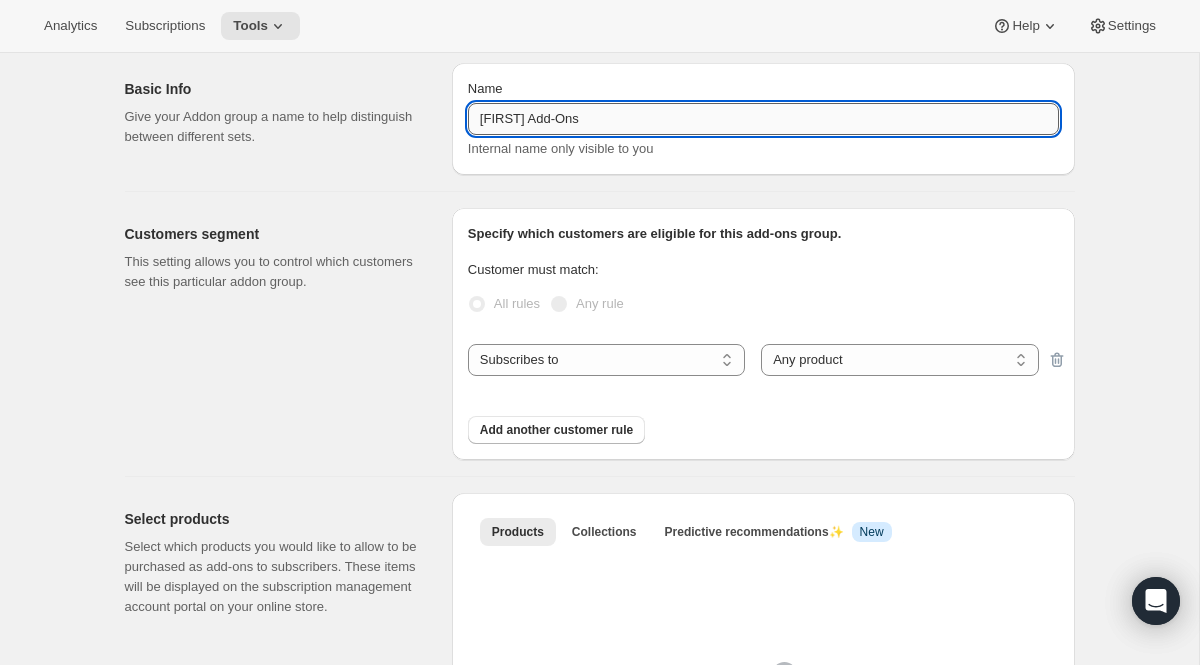 click on "Audrey Add-Ons" at bounding box center [763, 119] 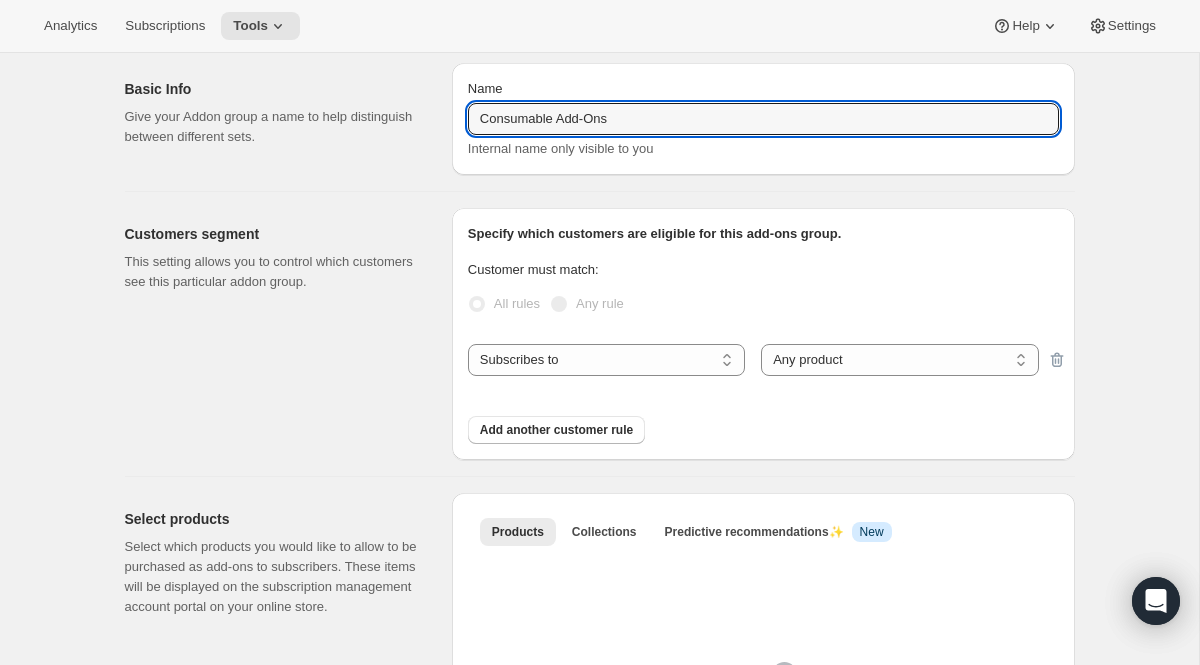 type on "Consumable Add-Ons" 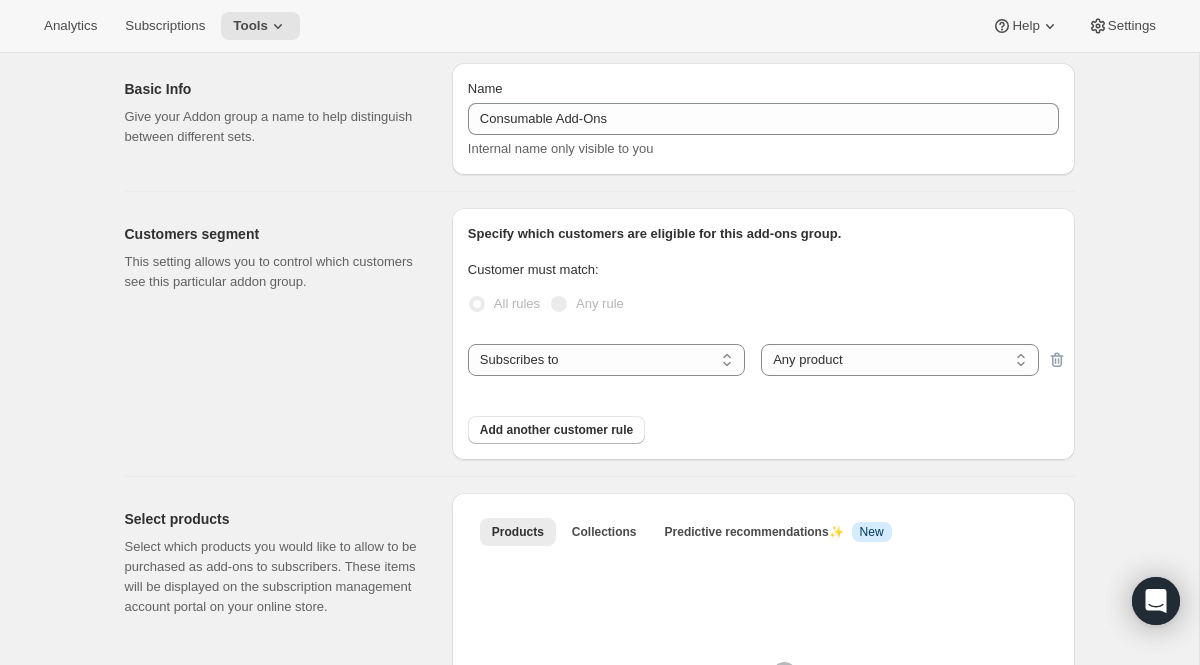 click on "Basic Info Give your Addon group a name to help distinguish between  different sets. Name Consumable Add-Ons Internal name only visible to you" at bounding box center (592, 111) 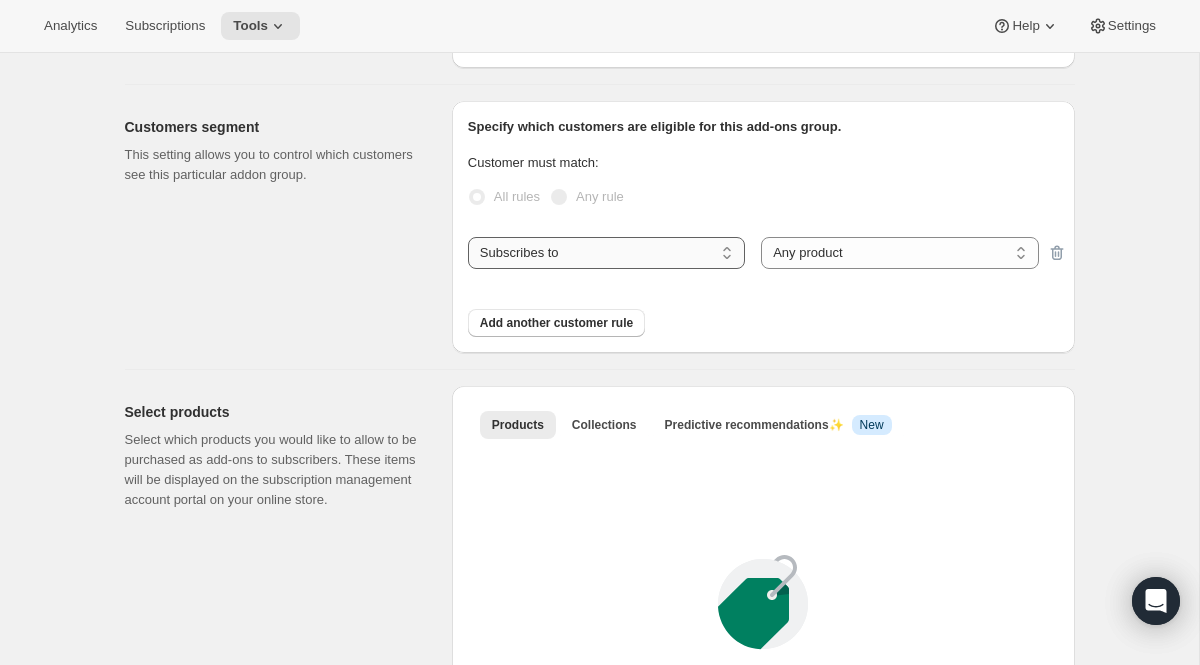 scroll, scrollTop: 196, scrollLeft: 0, axis: vertical 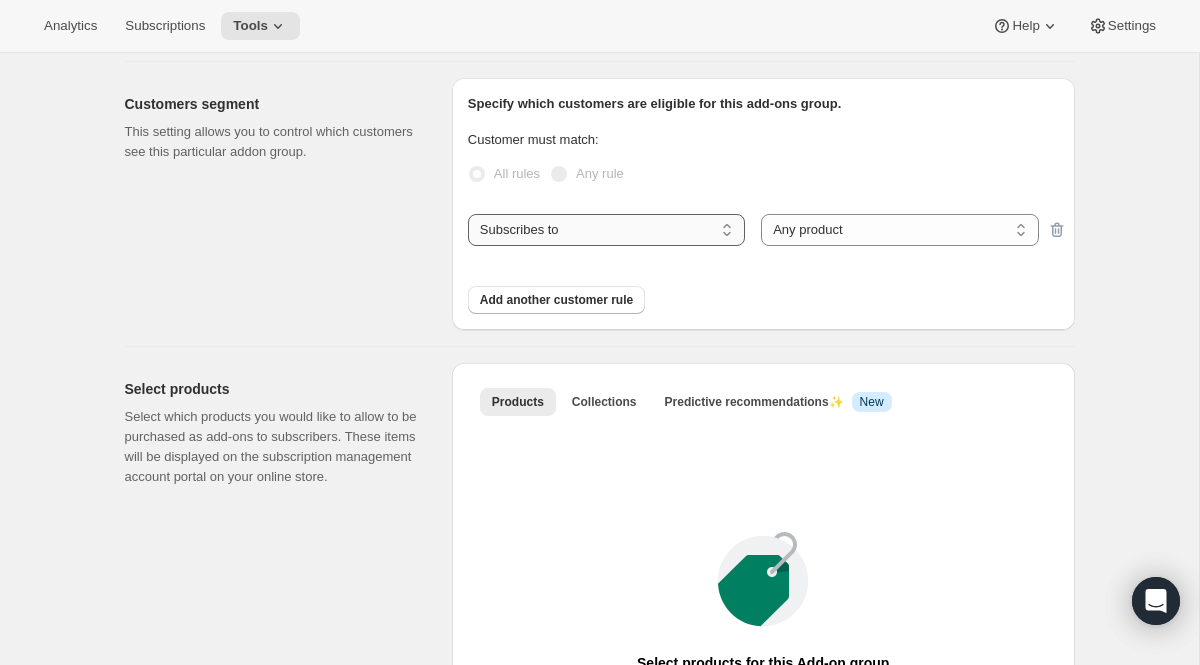click on "Subscribes to Shipping address is Customer tags" at bounding box center (606, 230) 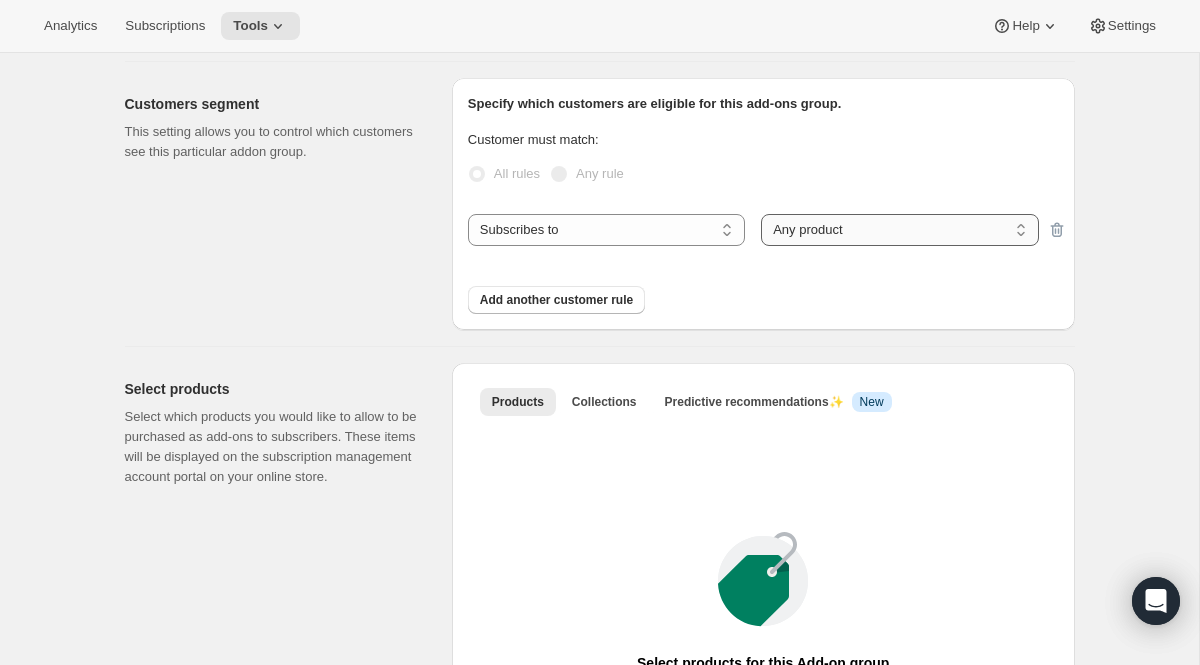 click on "Any product Specific products Specific product variants" at bounding box center (899, 230) 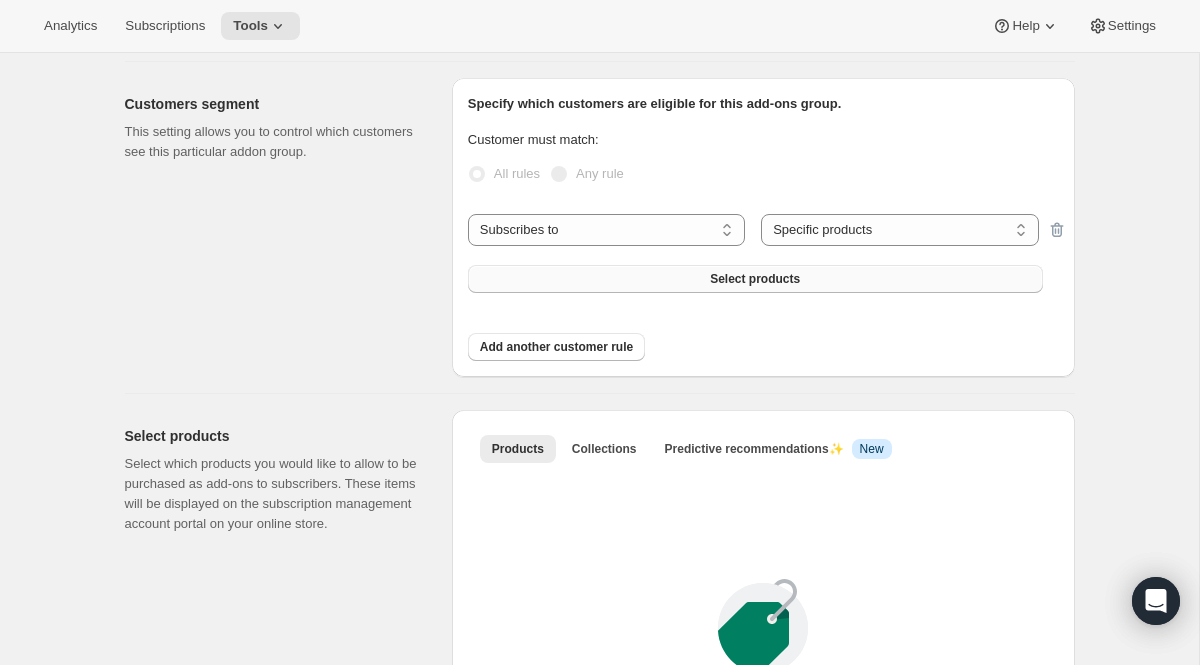 click on "Select products" at bounding box center (755, 279) 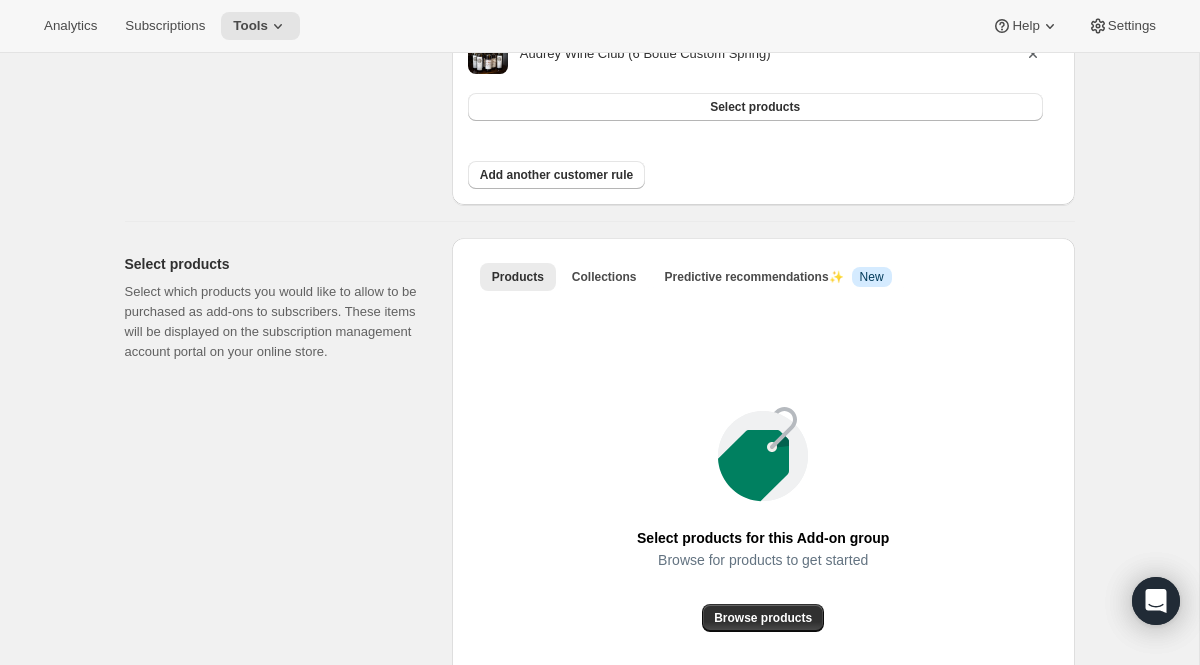 scroll, scrollTop: 552, scrollLeft: 0, axis: vertical 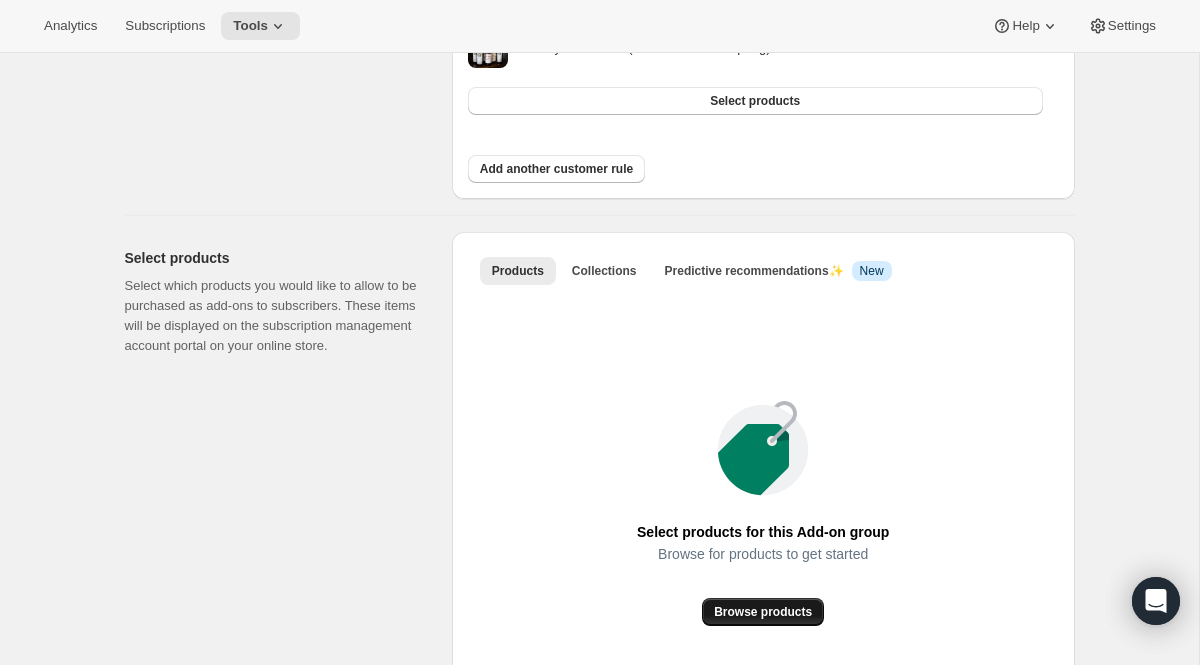 click on "Browse products" at bounding box center [763, 612] 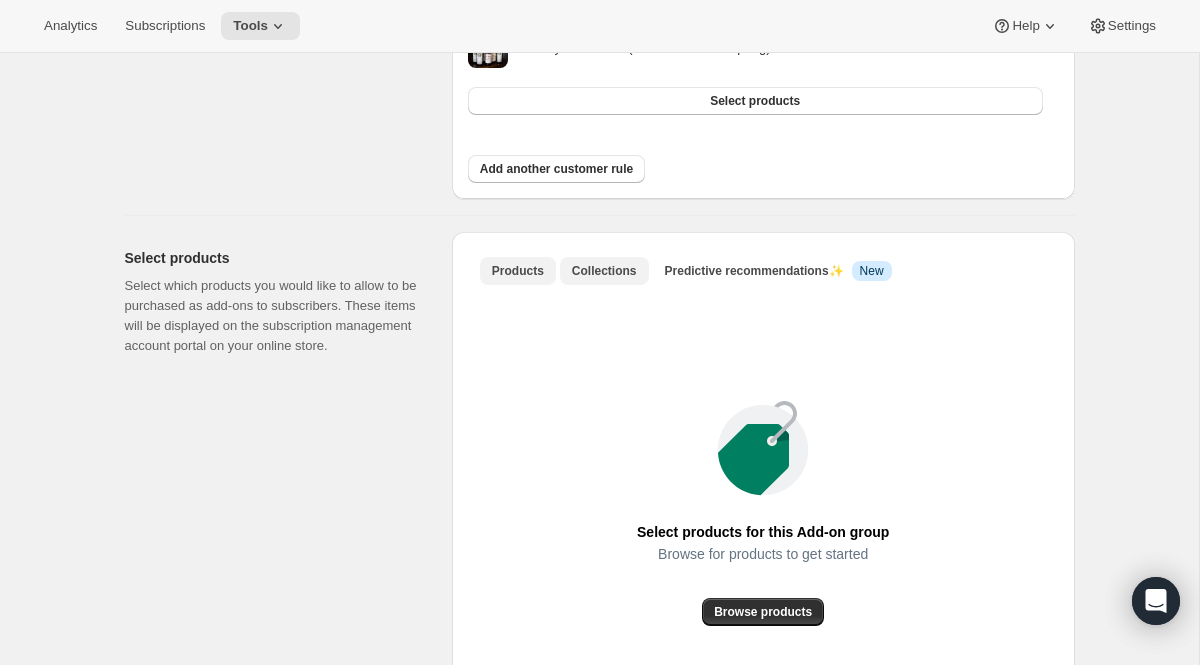 click on "Collections" at bounding box center [604, 271] 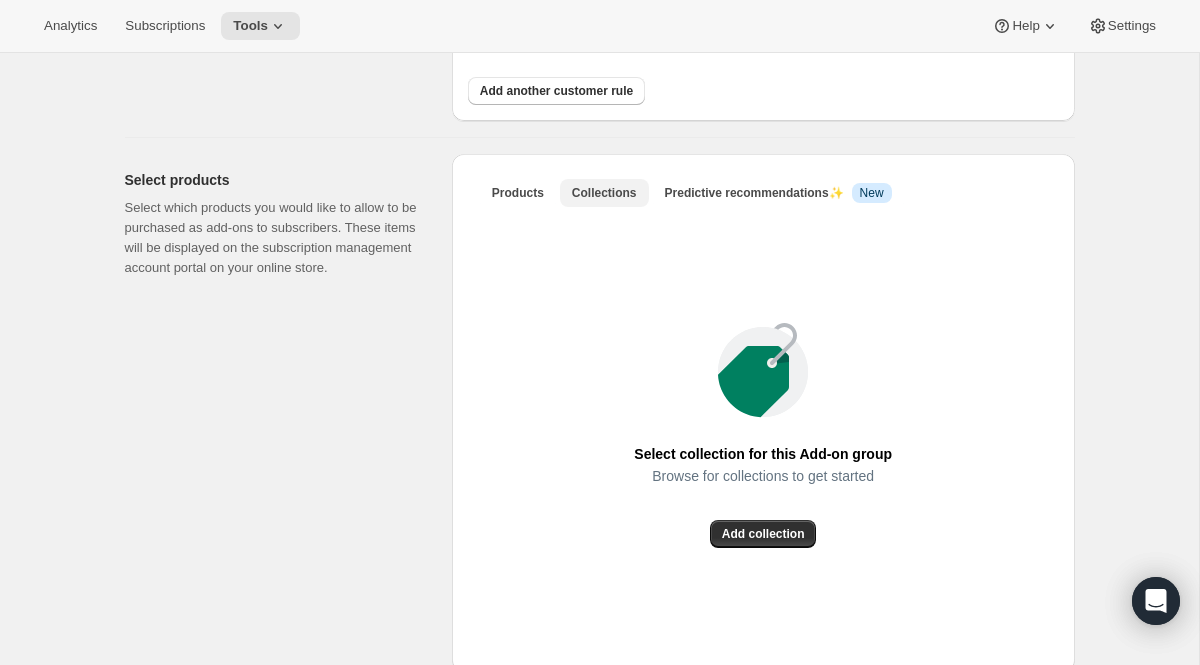scroll, scrollTop: 643, scrollLeft: 0, axis: vertical 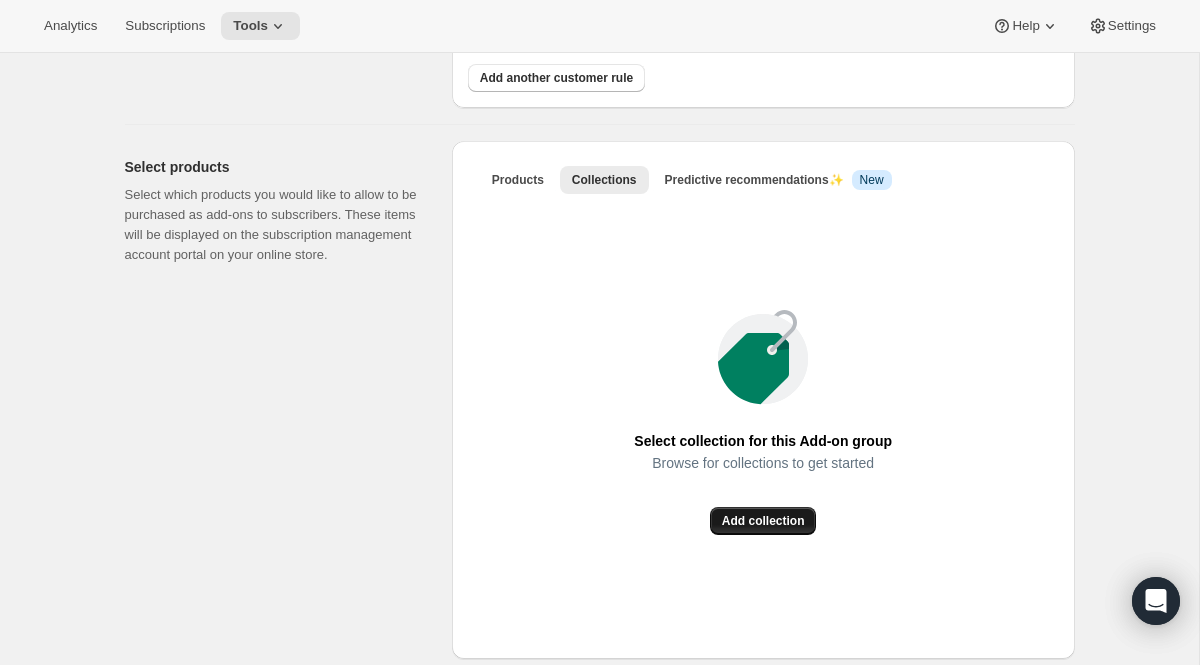 click on "Add collection" at bounding box center (763, 521) 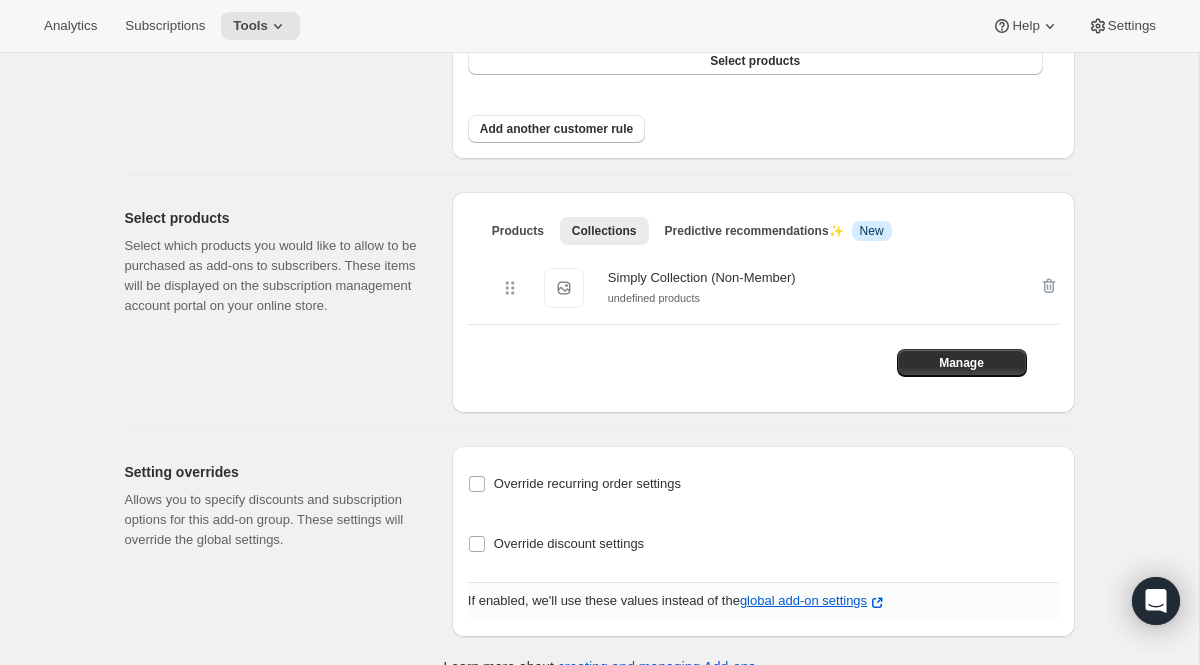 scroll, scrollTop: 0, scrollLeft: 0, axis: both 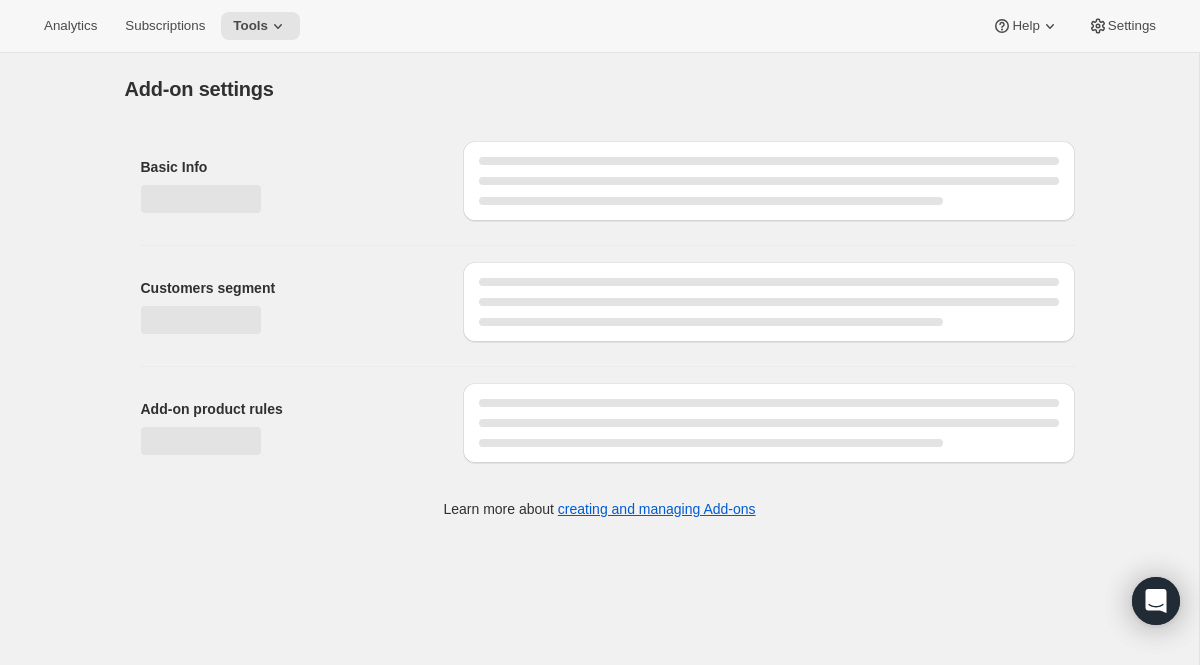 select on "selectedProducts" 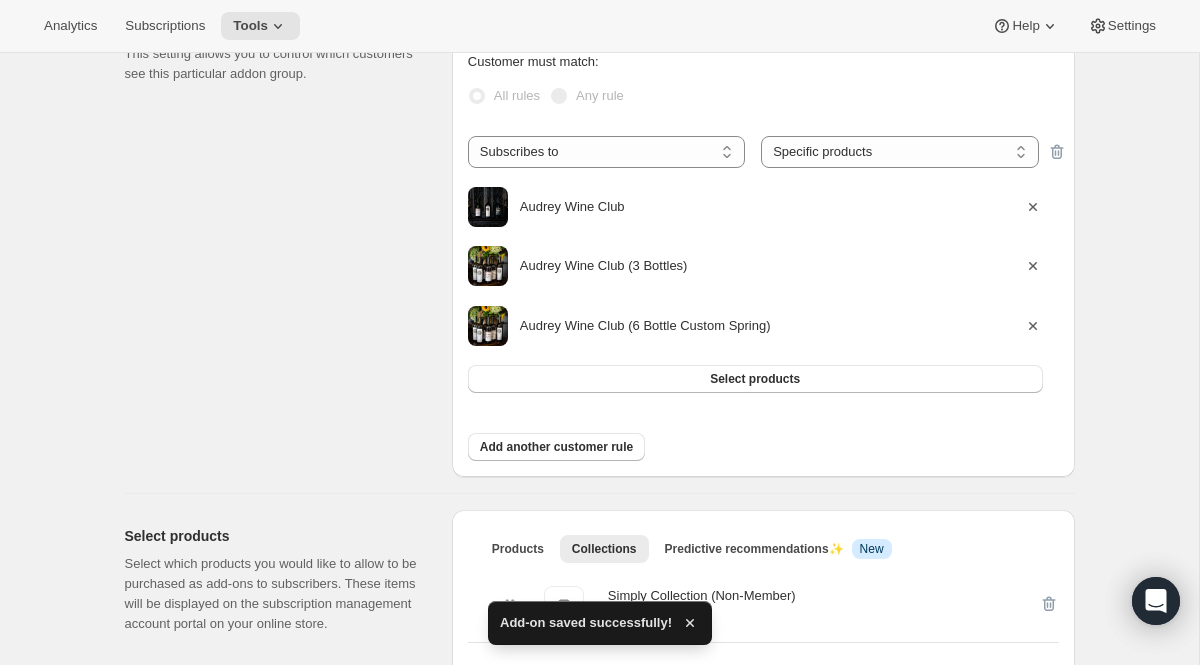 scroll, scrollTop: 173, scrollLeft: 0, axis: vertical 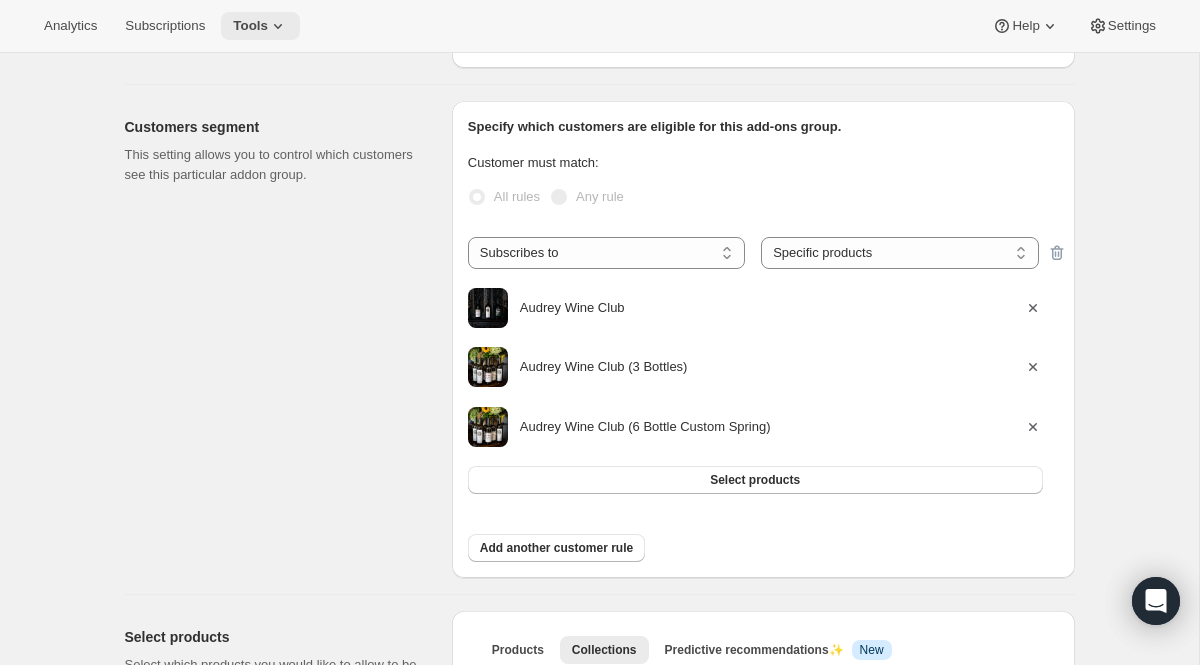click on "Tools" at bounding box center [260, 26] 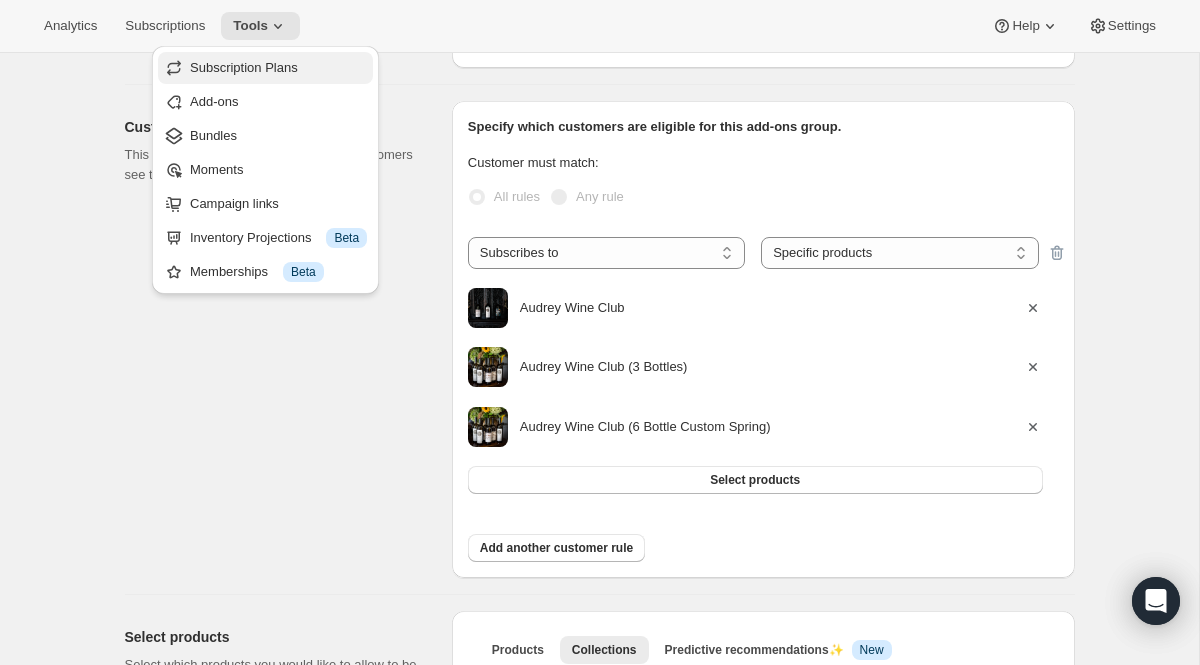 click on "Subscription Plans" at bounding box center (265, 68) 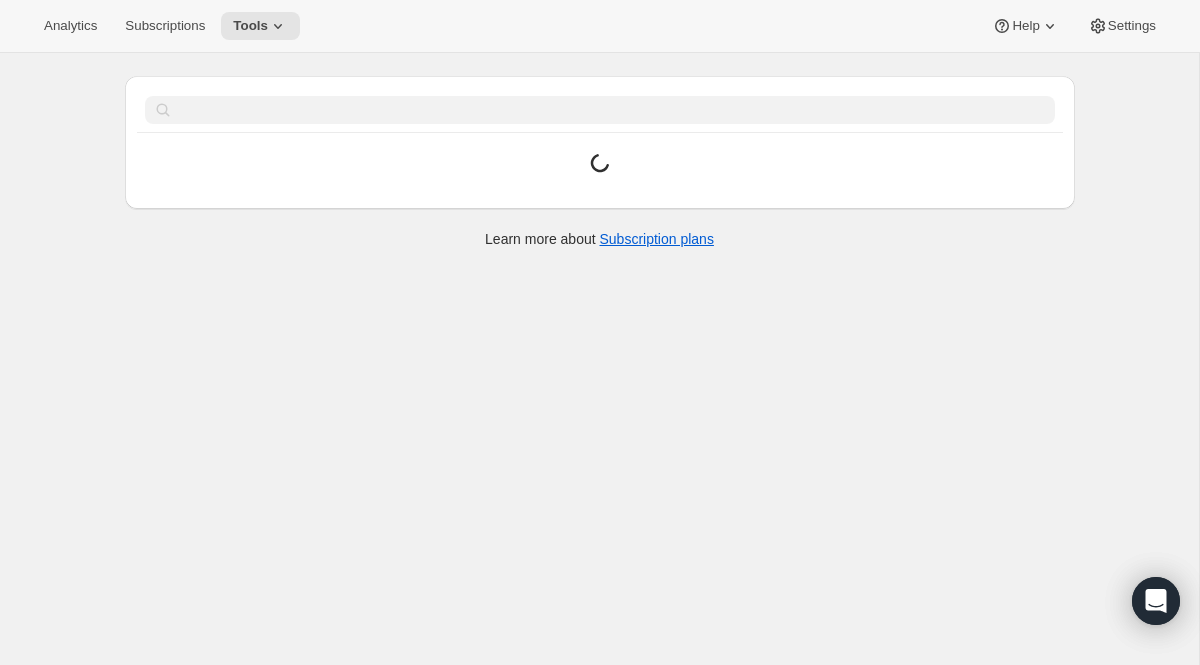scroll, scrollTop: 0, scrollLeft: 0, axis: both 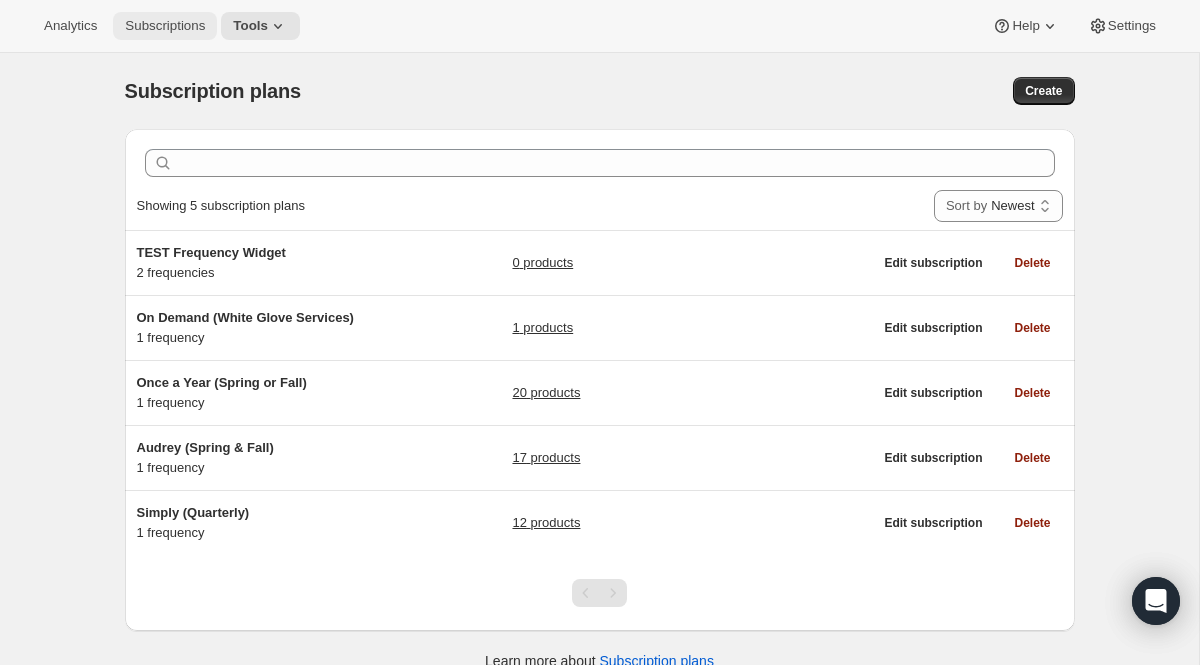 click on "Subscriptions" at bounding box center (165, 26) 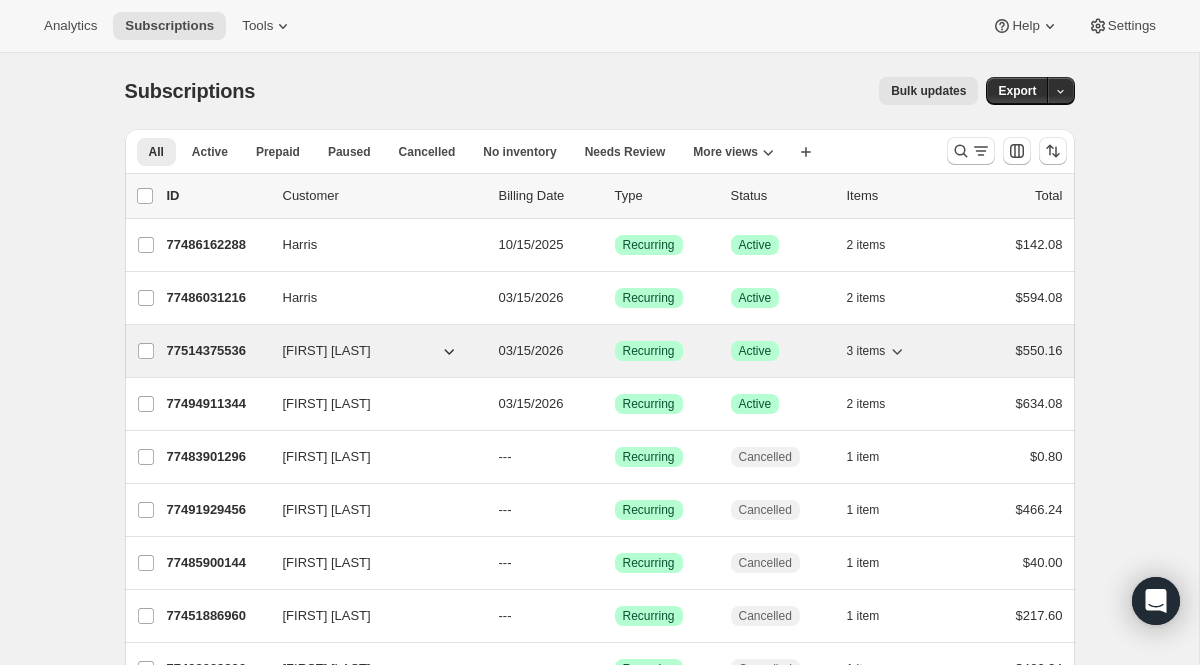 click on "77514375536" at bounding box center (217, 351) 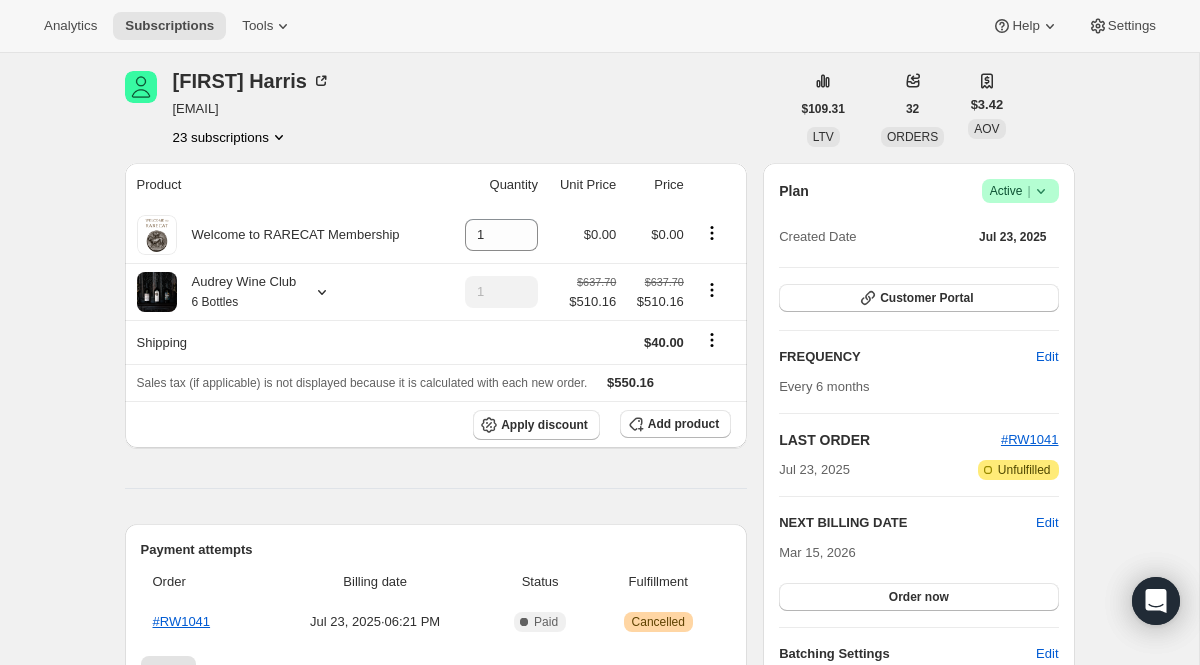 scroll, scrollTop: 76, scrollLeft: 0, axis: vertical 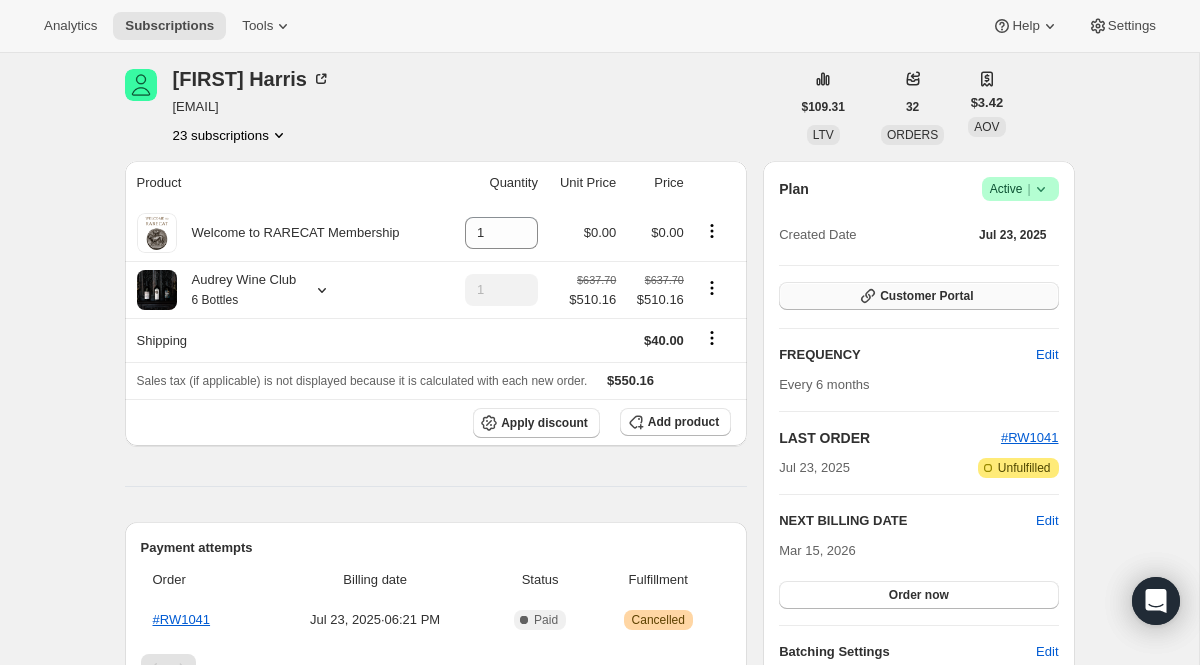 click on "Customer Portal" at bounding box center (918, 296) 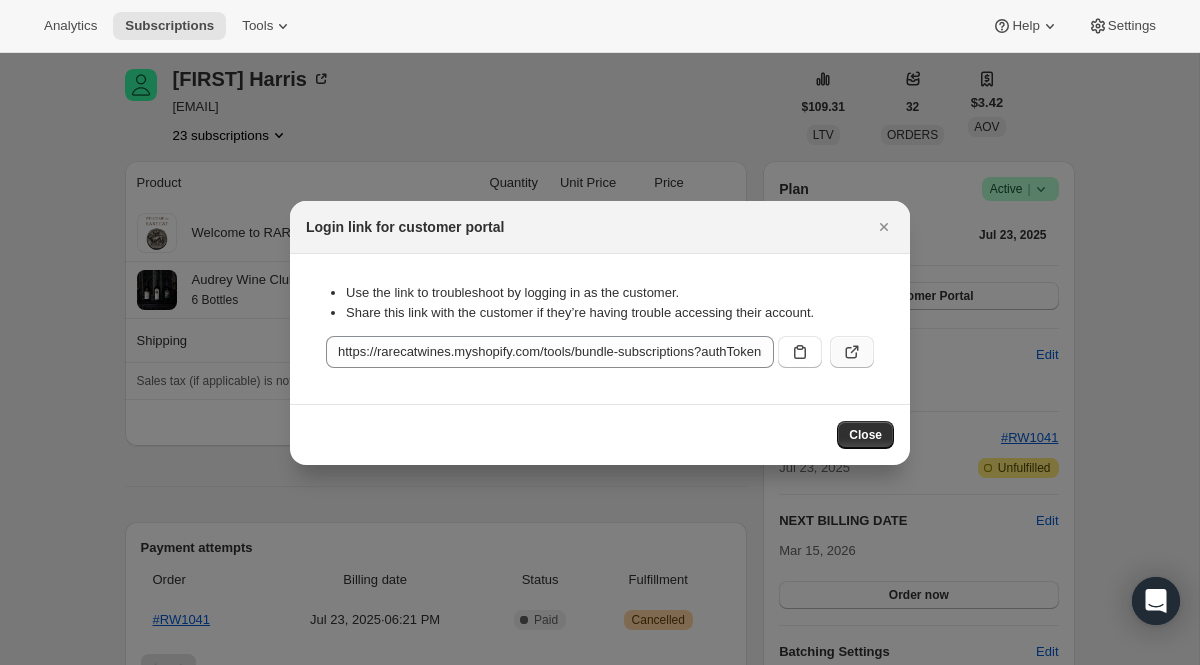 click 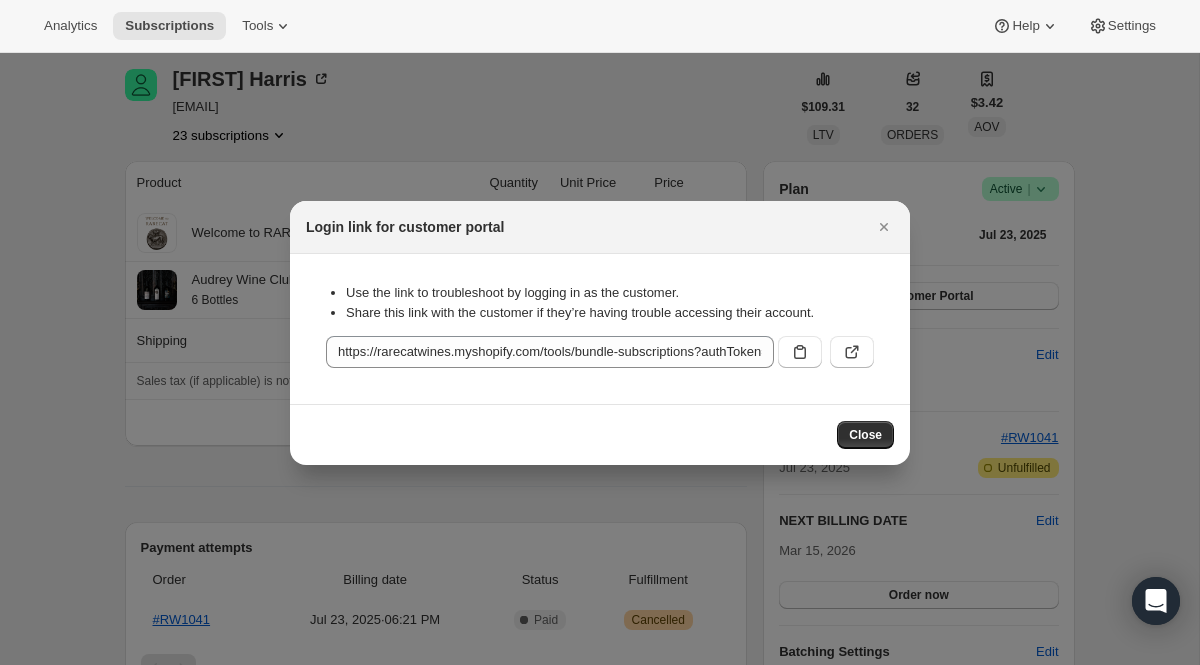 click at bounding box center (600, 332) 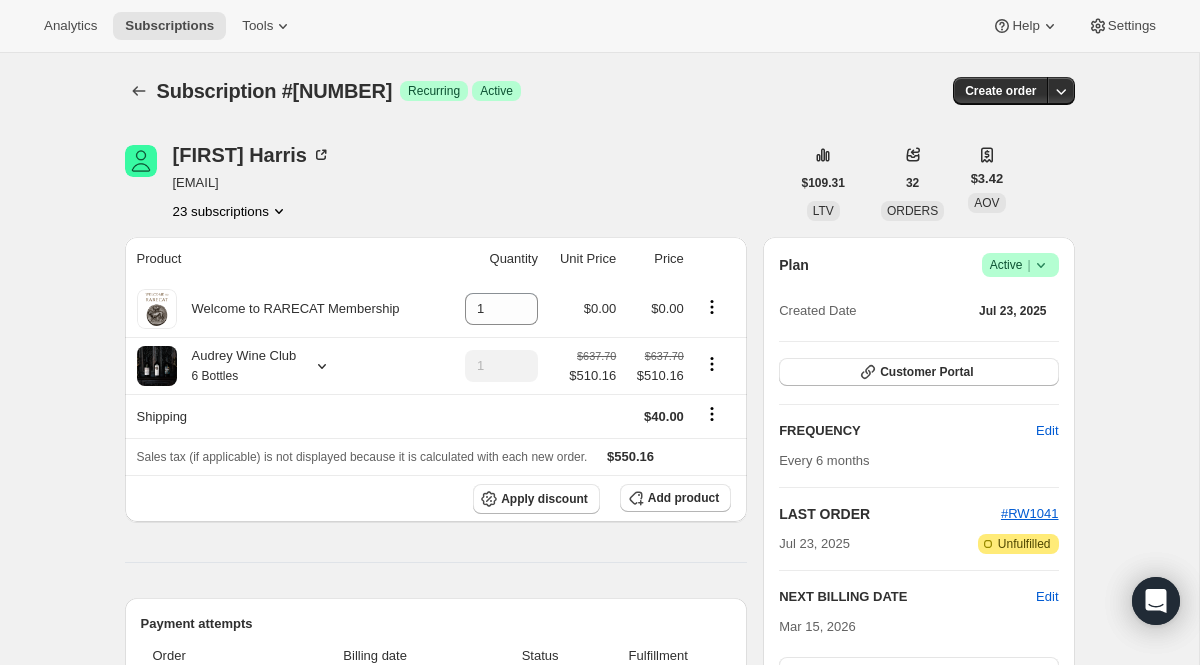 scroll, scrollTop: 76, scrollLeft: 0, axis: vertical 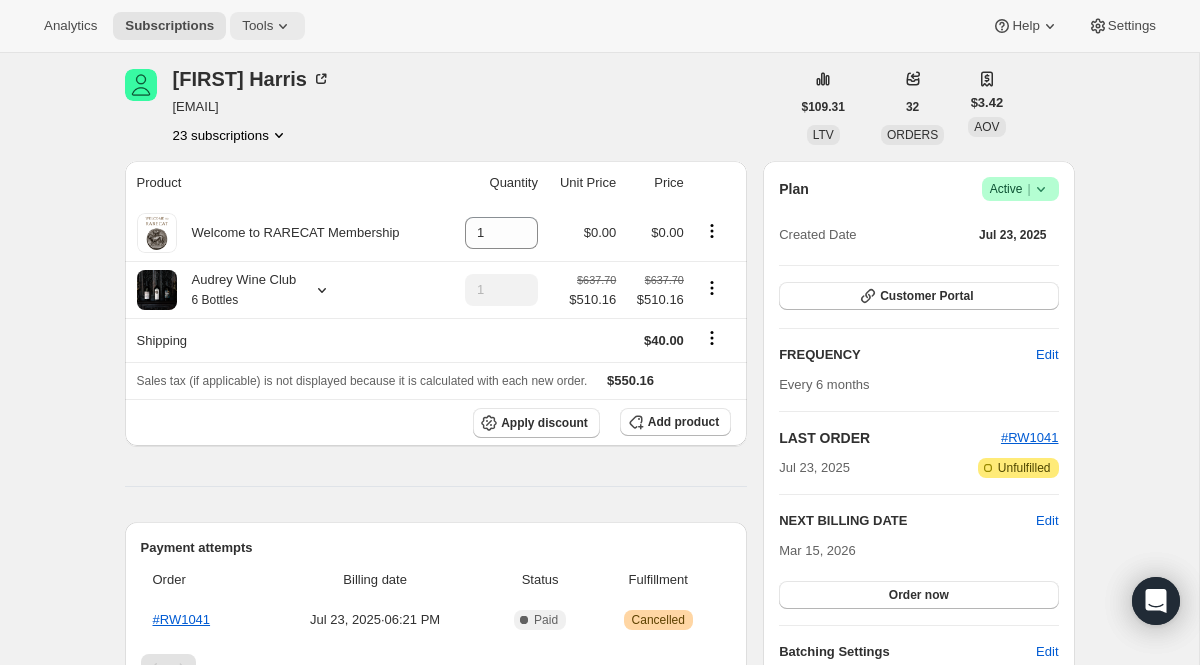 click on "Tools" at bounding box center [267, 26] 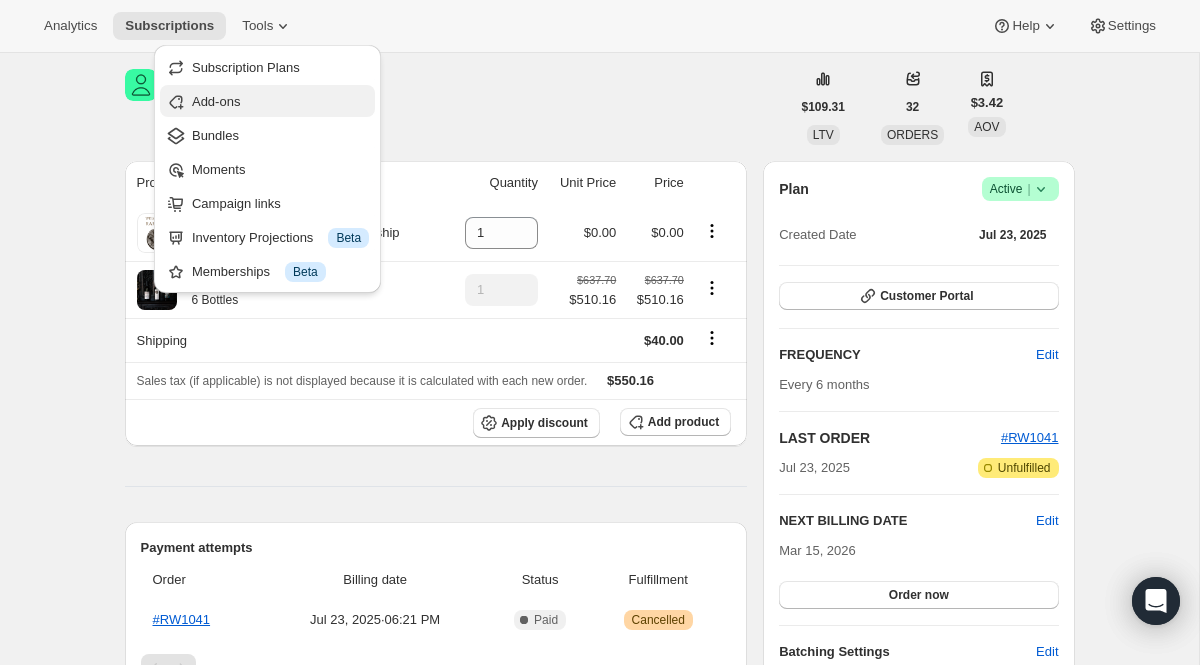 click on "Add-ons" at bounding box center (280, 102) 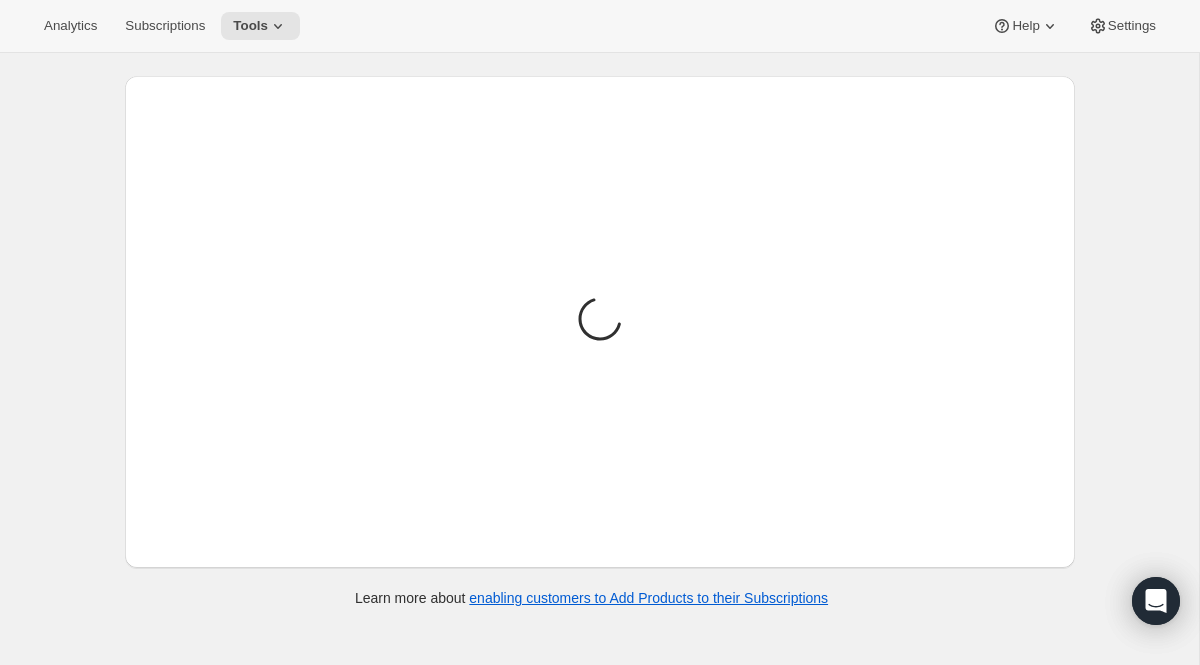 scroll, scrollTop: 0, scrollLeft: 0, axis: both 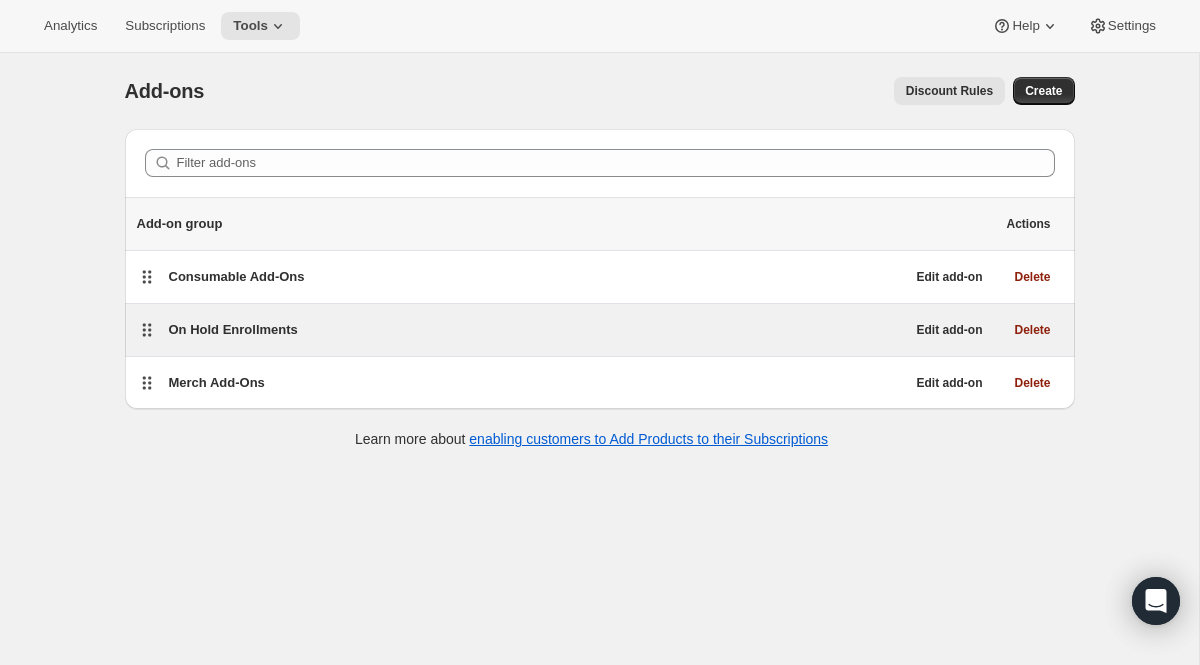click on "On Hold Enrollments Edit add-on Delete" at bounding box center (600, 330) 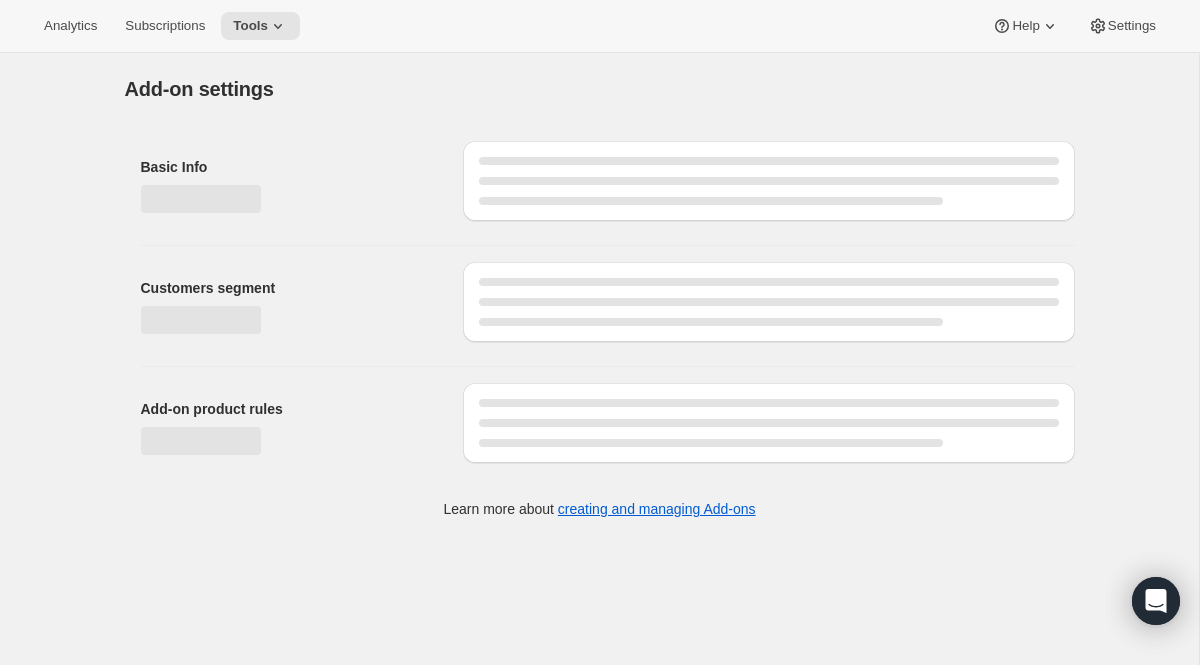select on "selectedProducts" 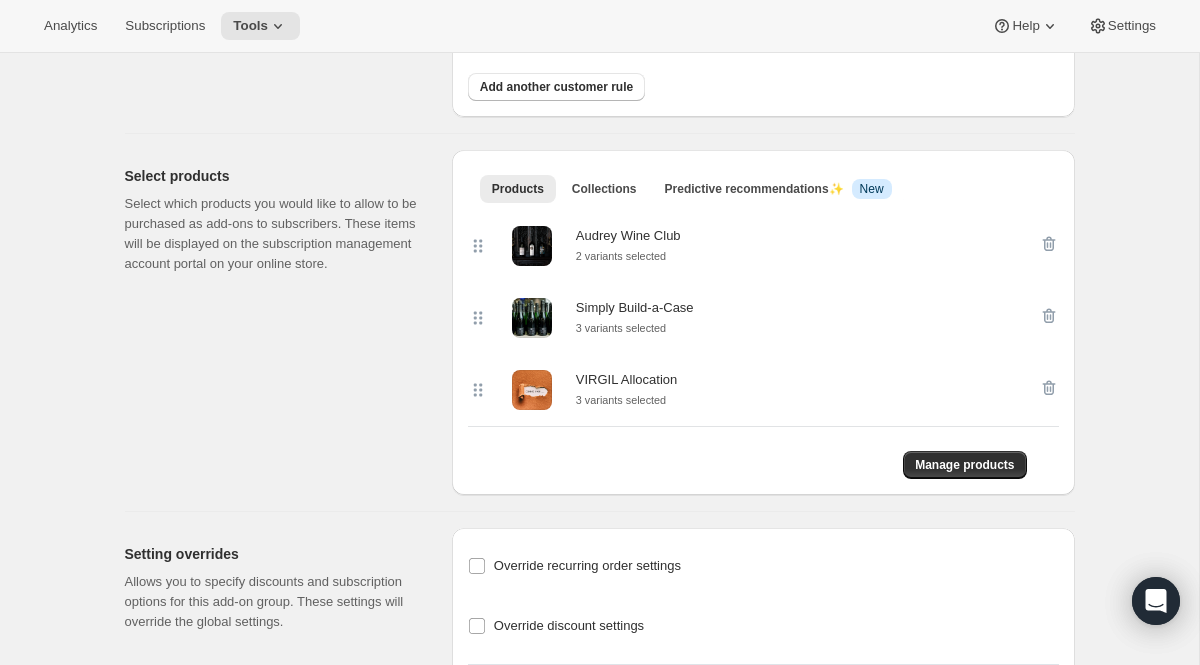scroll, scrollTop: 0, scrollLeft: 0, axis: both 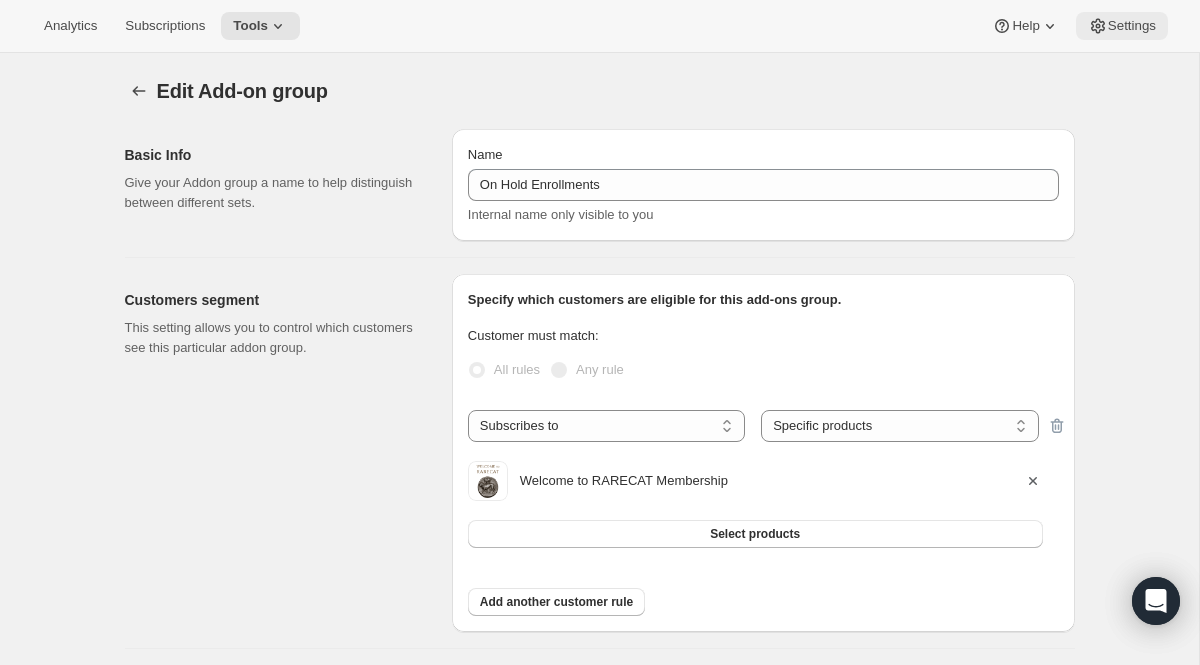 click on "Settings" at bounding box center (1132, 26) 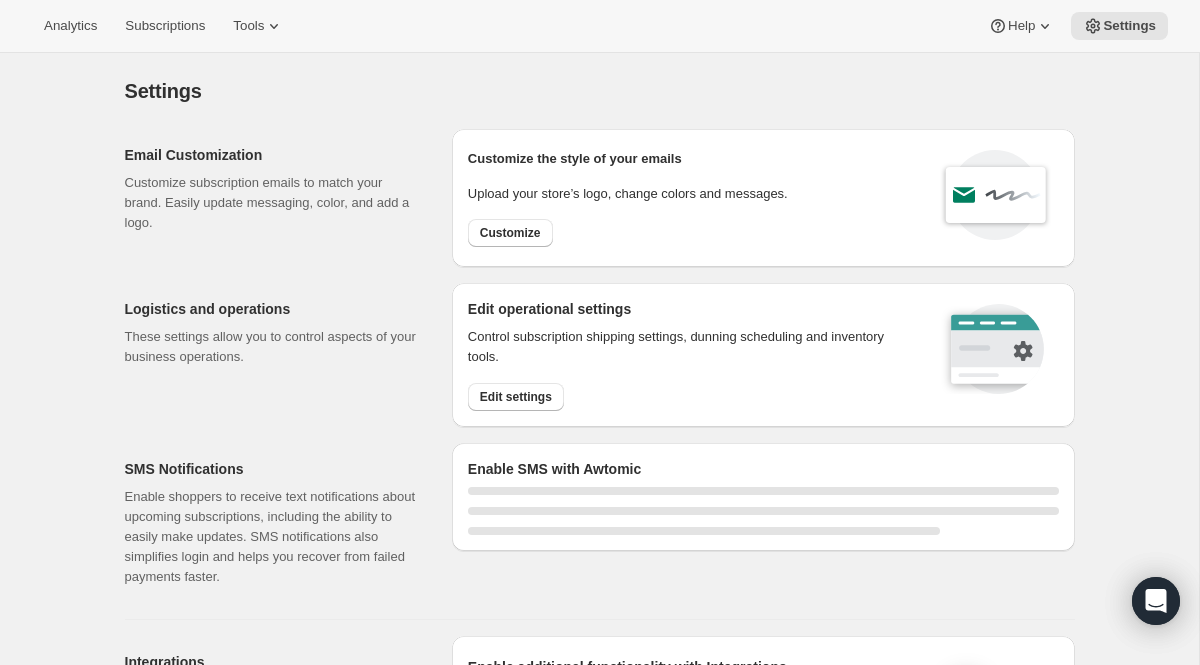 select on "22:00" 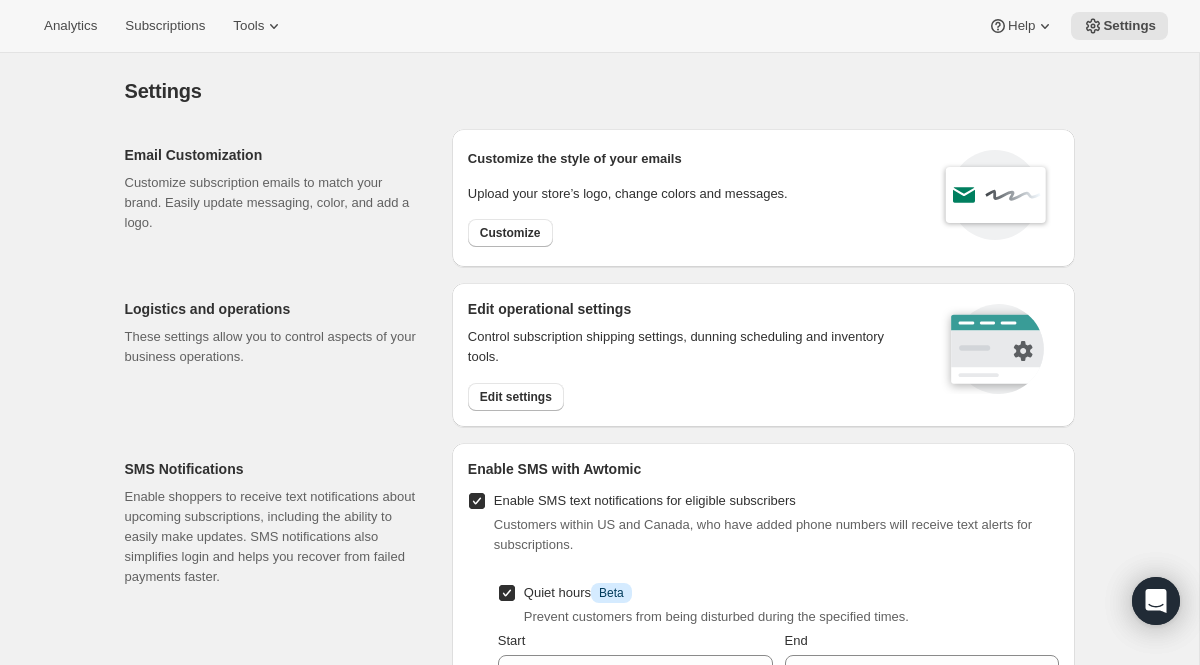 click on "Analytics Subscriptions Tools Help Settings" at bounding box center (600, 26) 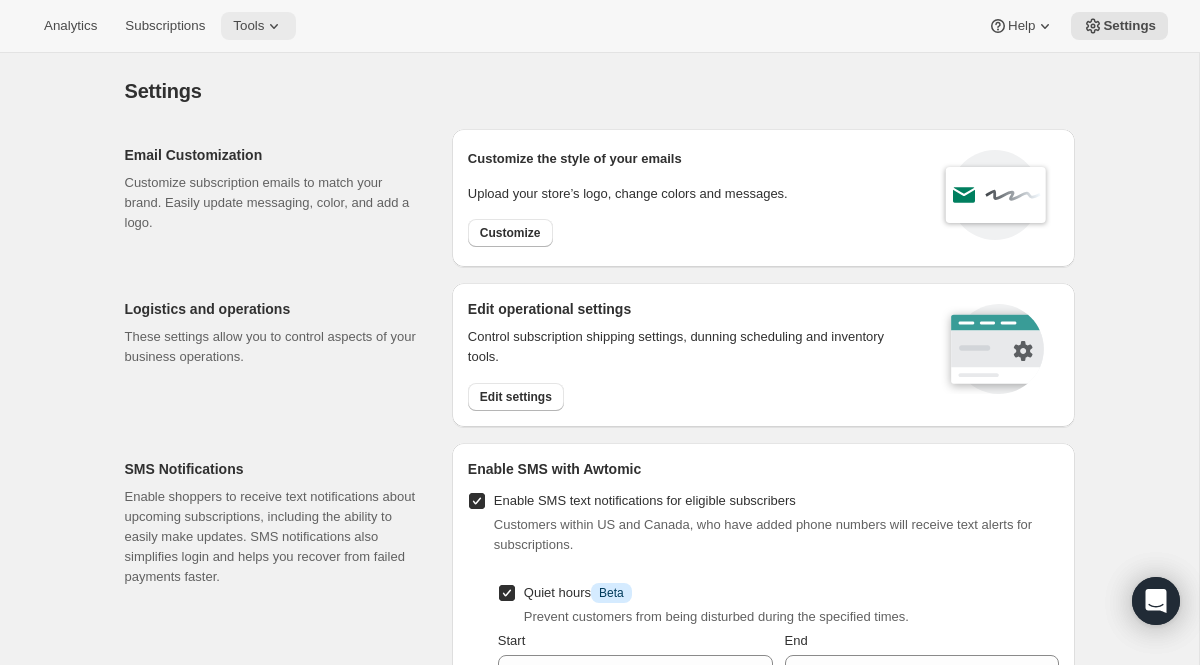 click on "Tools" at bounding box center (248, 26) 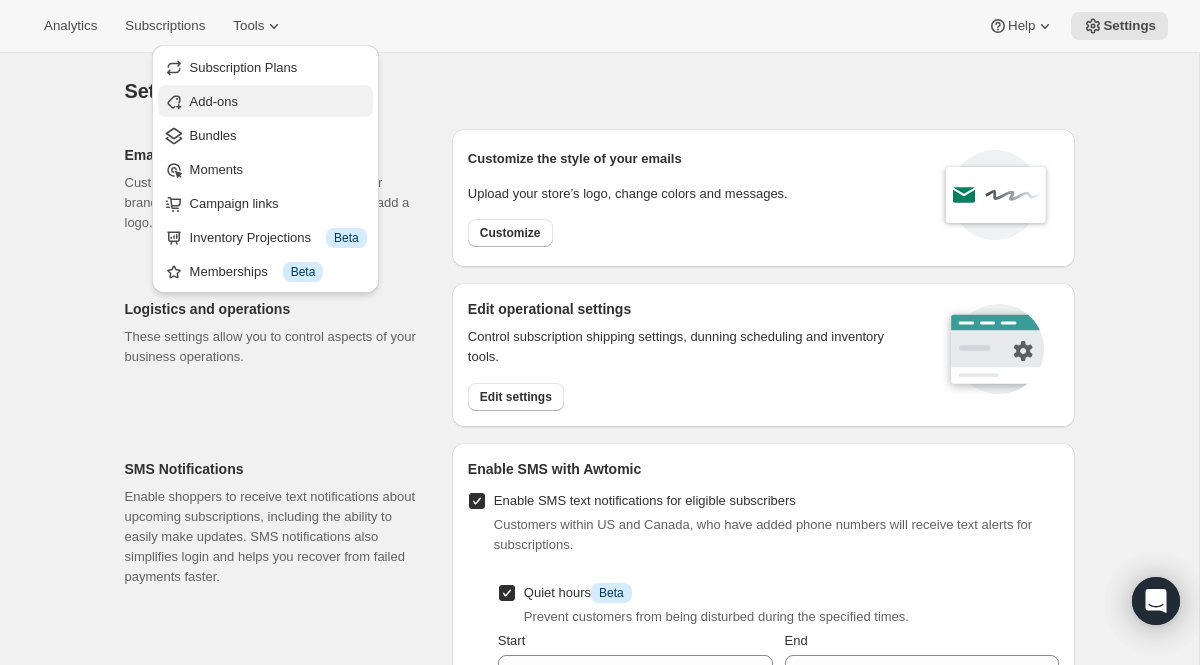 click on "Add-ons" at bounding box center (278, 102) 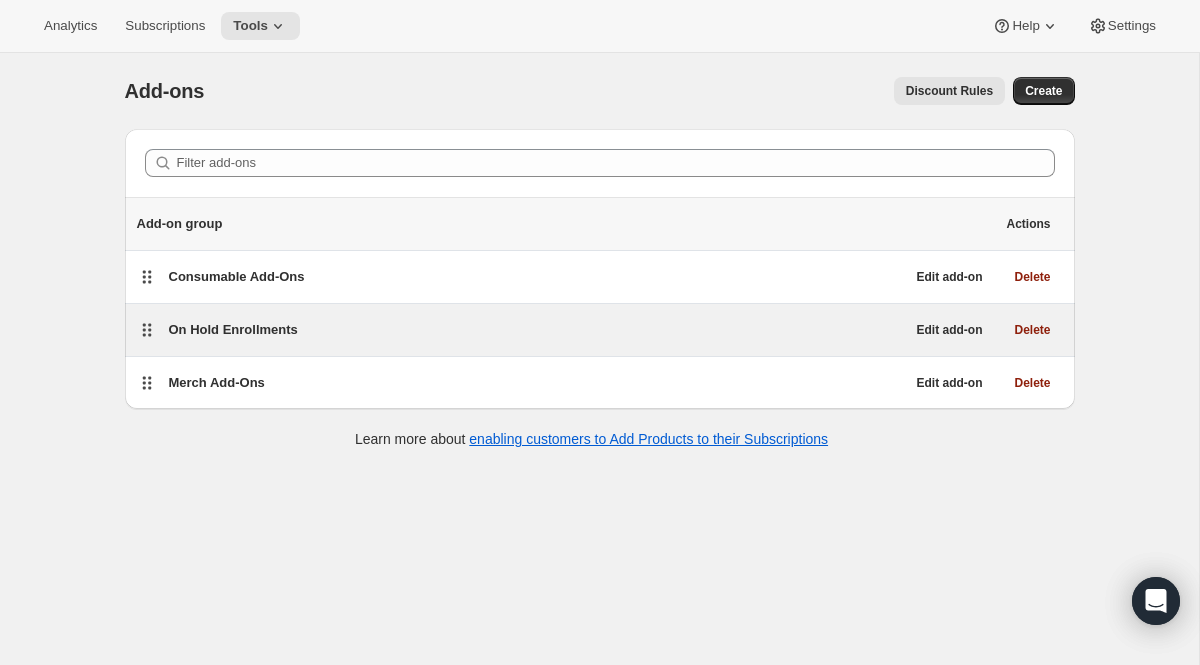 drag, startPoint x: 1016, startPoint y: 330, endPoint x: 872, endPoint y: 336, distance: 144.12494 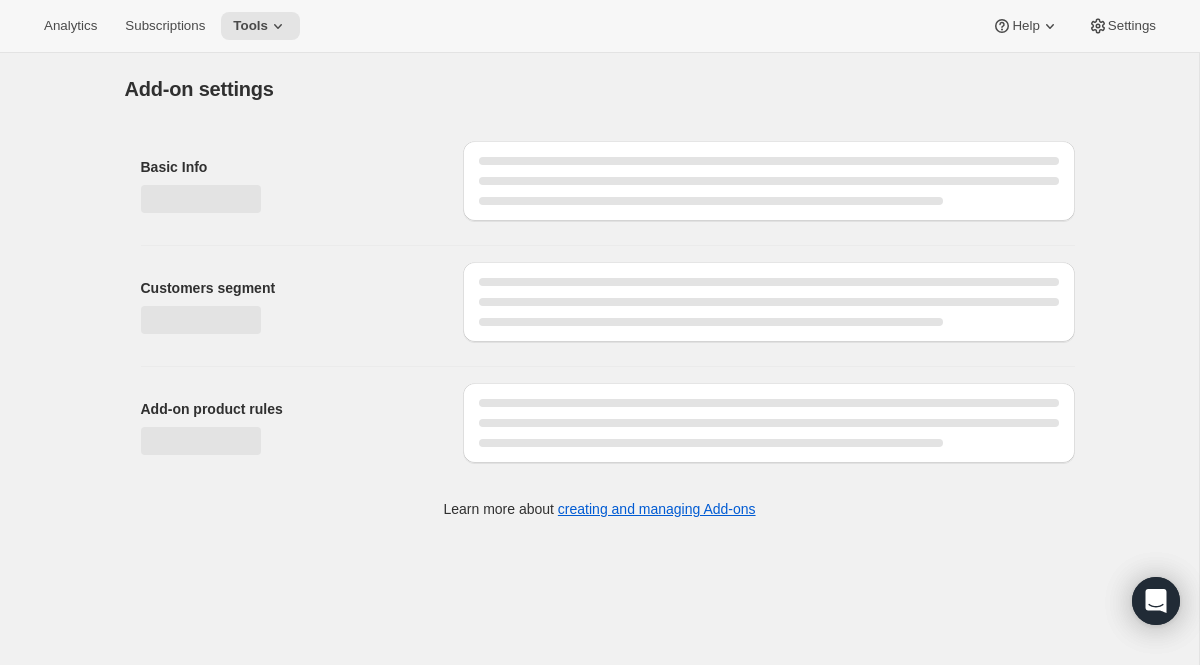 select on "selectedProducts" 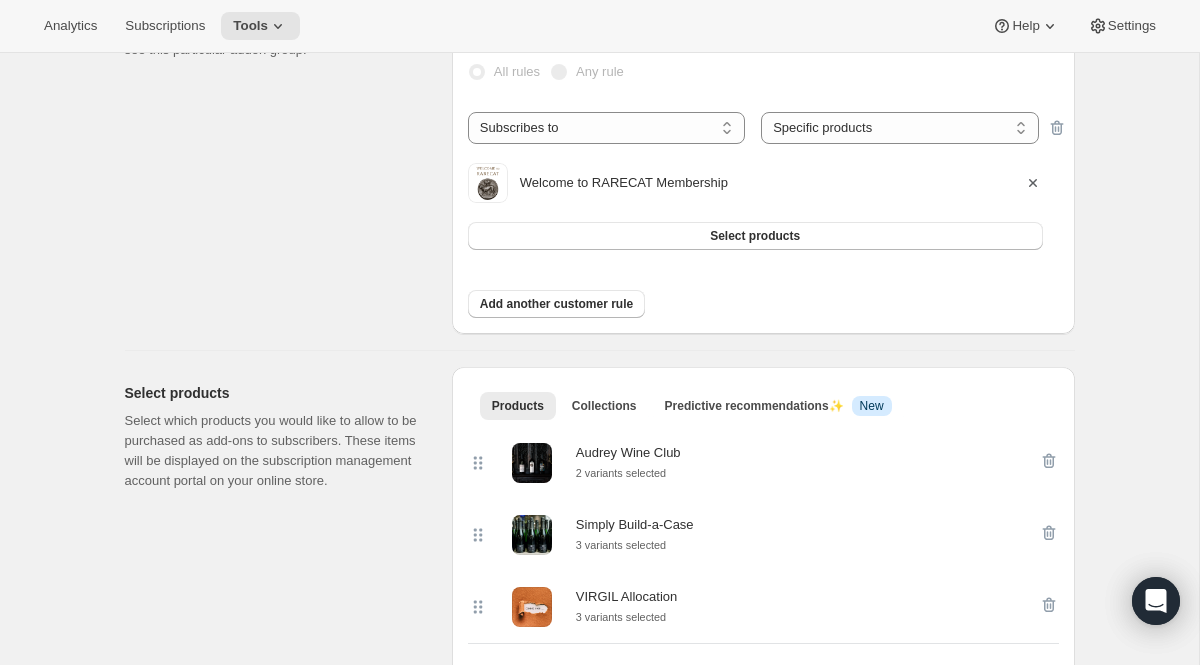 scroll, scrollTop: 0, scrollLeft: 0, axis: both 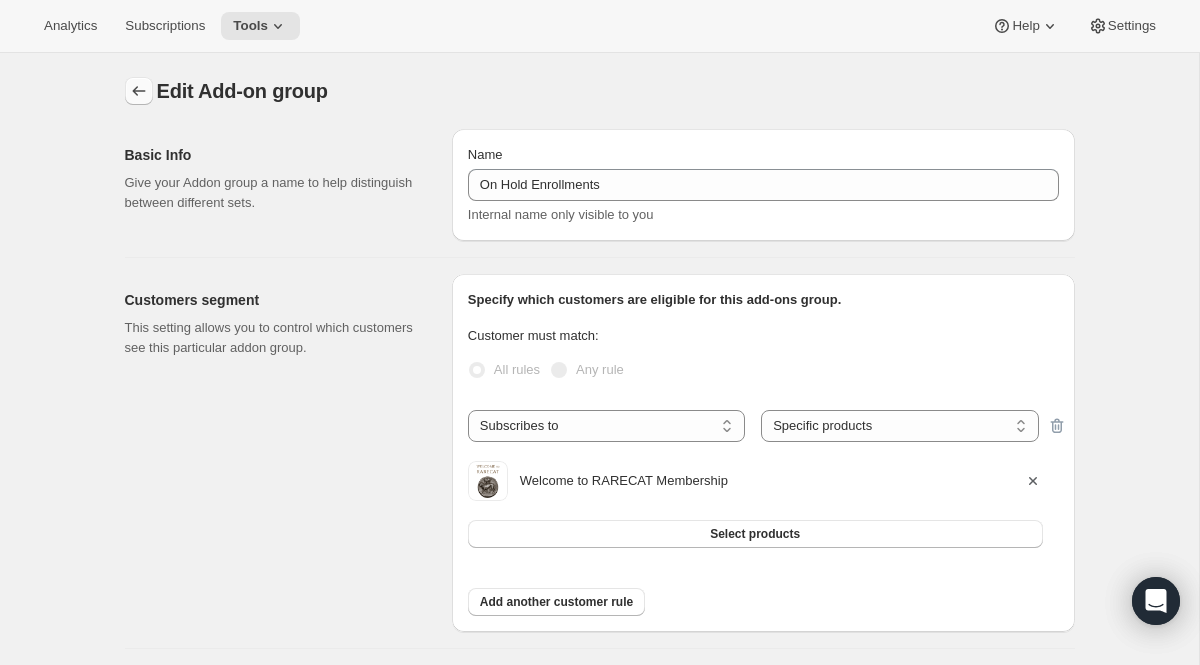 click 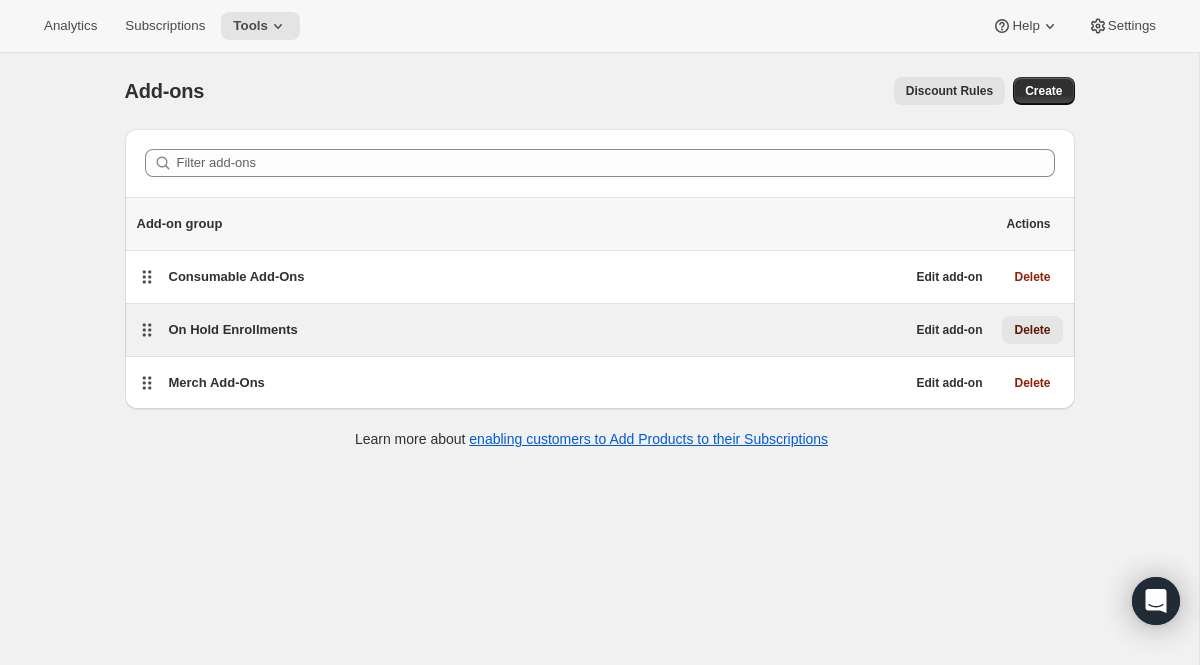 click on "Delete" at bounding box center (1032, 330) 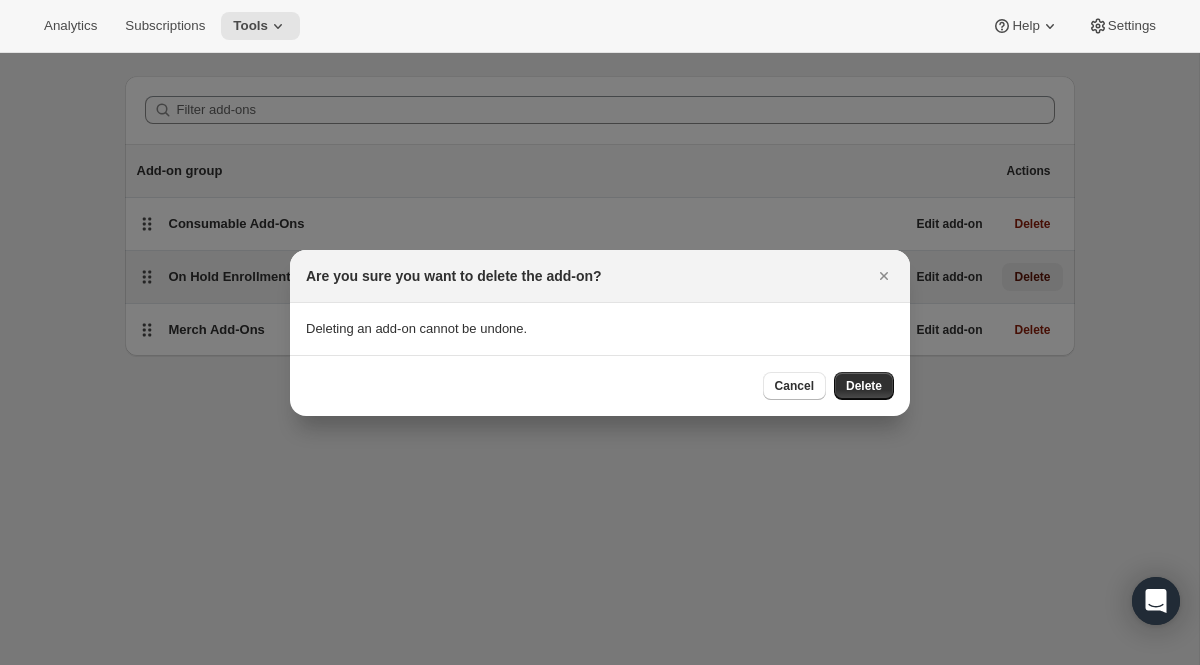scroll, scrollTop: 0, scrollLeft: 0, axis: both 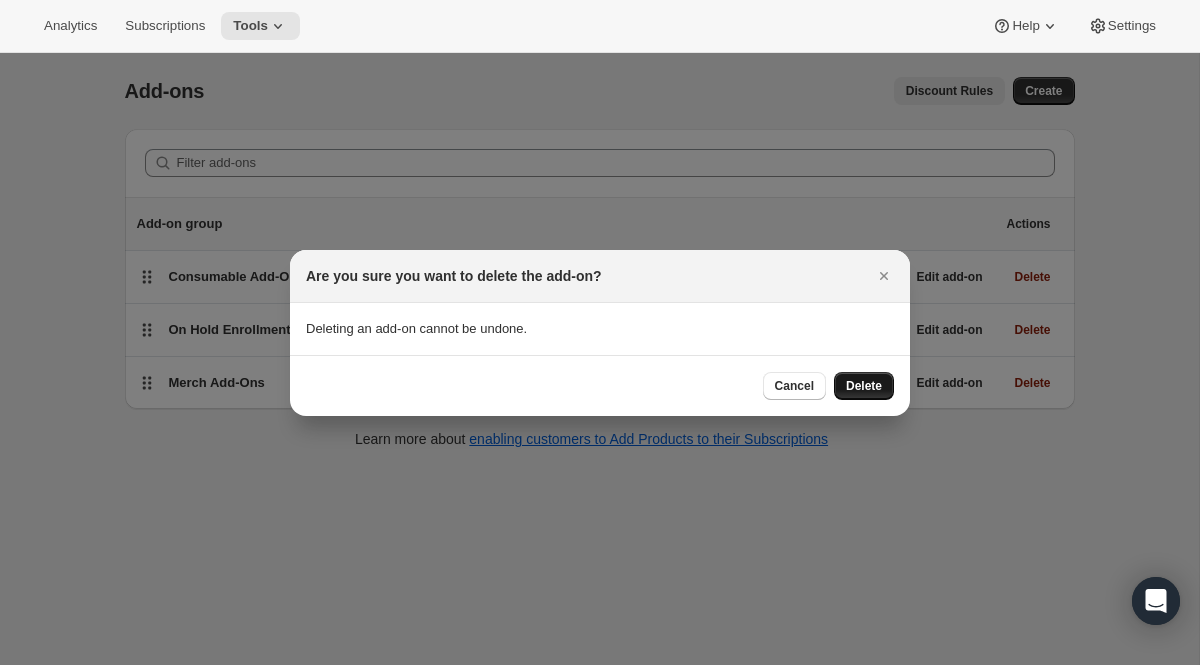 click on "Delete" at bounding box center [864, 386] 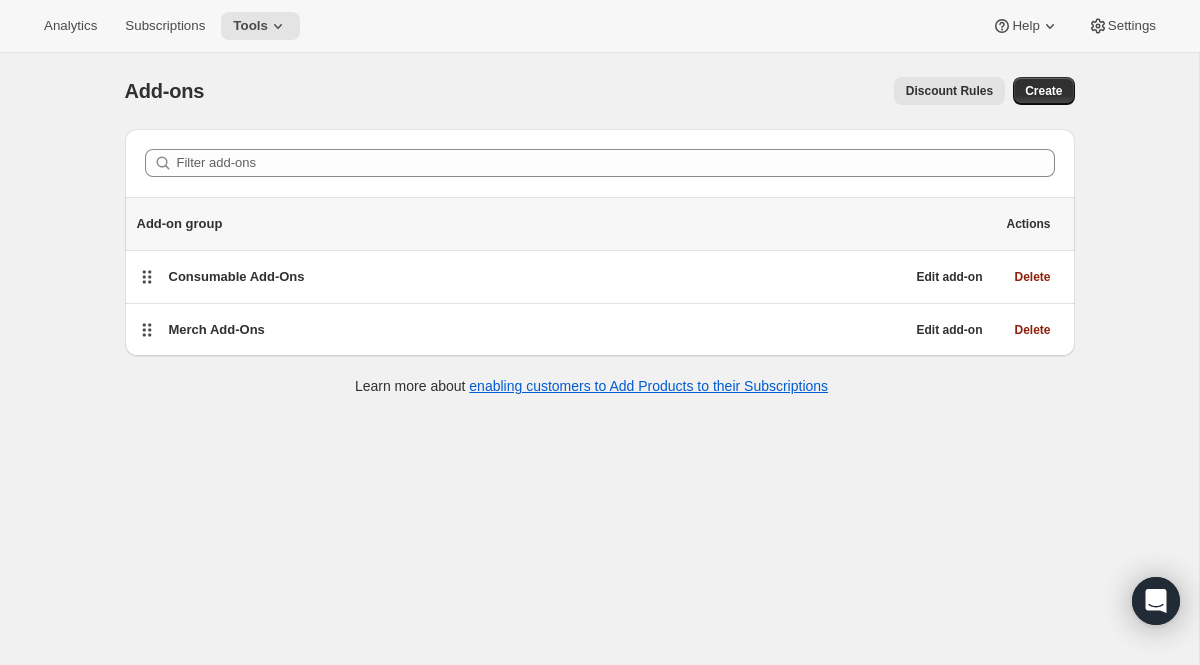 click on "Discount Rules" at bounding box center (616, 91) 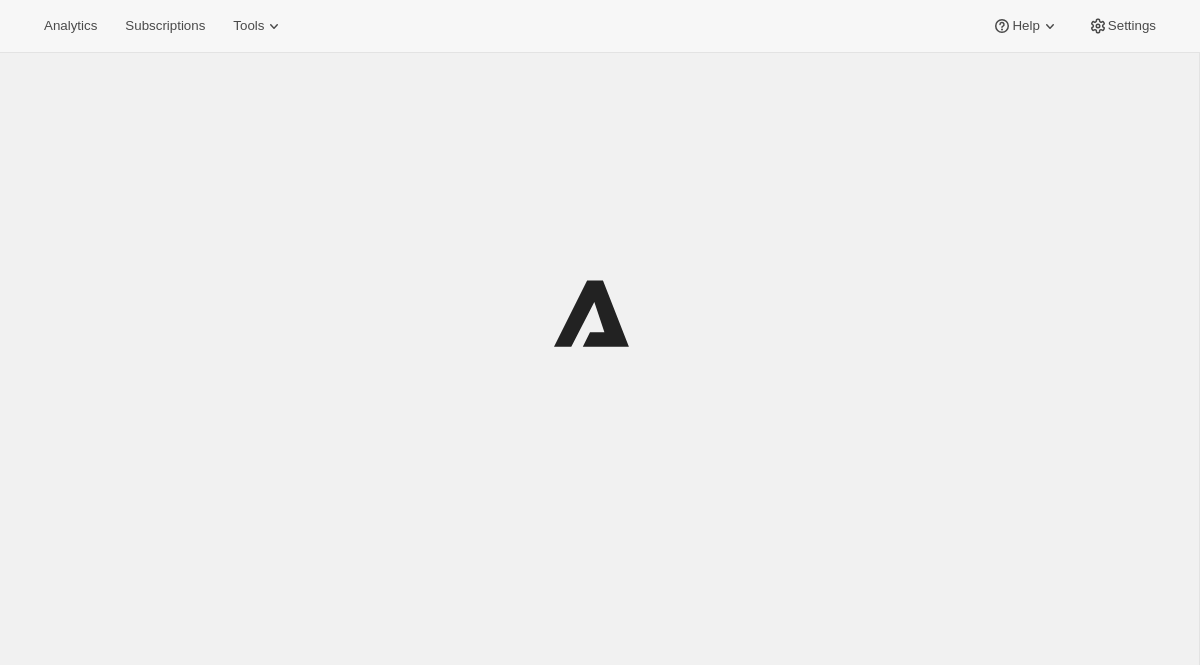 scroll, scrollTop: 0, scrollLeft: 0, axis: both 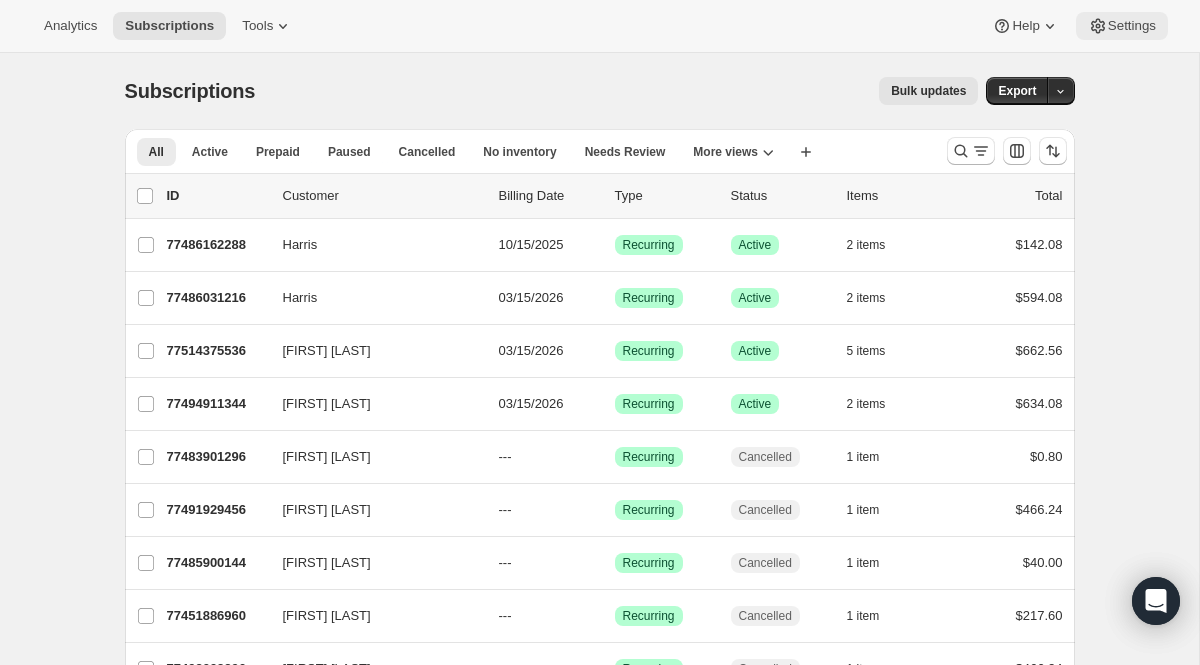 click on "Settings" at bounding box center [1122, 26] 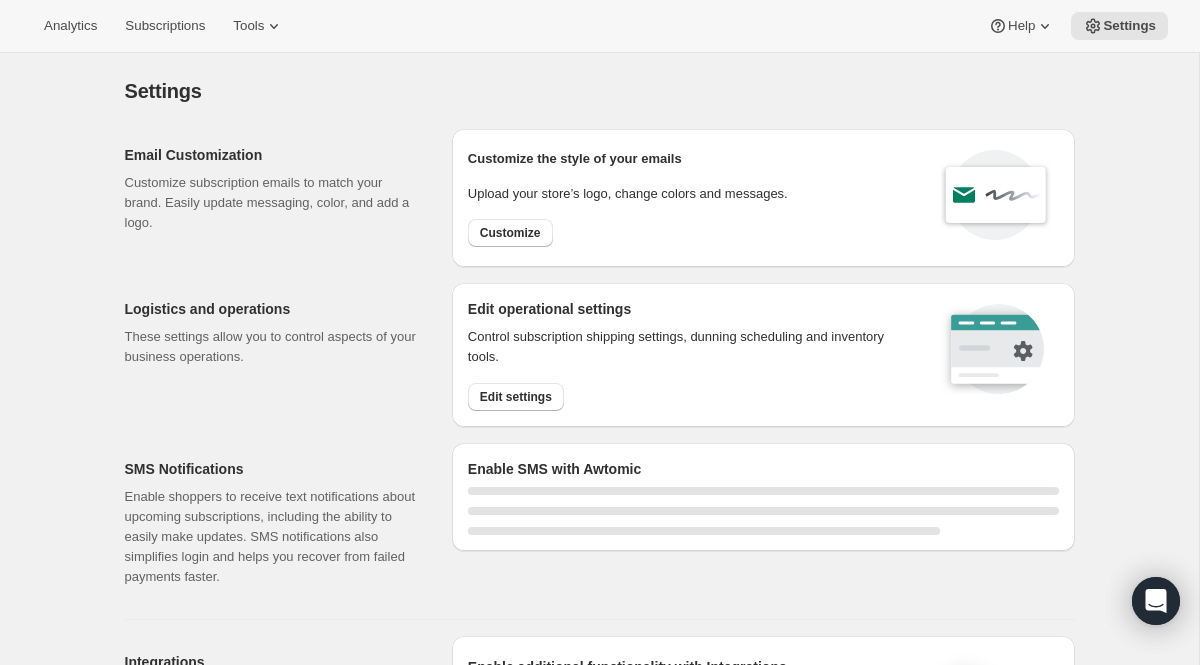 select on "22:00" 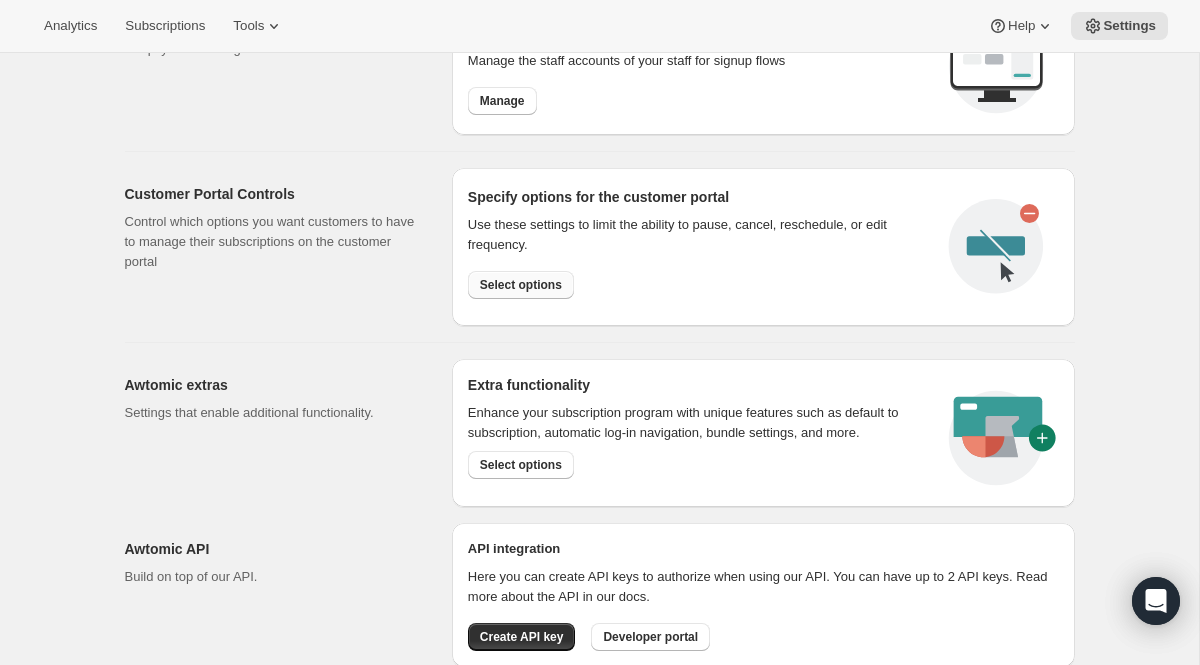 scroll, scrollTop: 973, scrollLeft: 0, axis: vertical 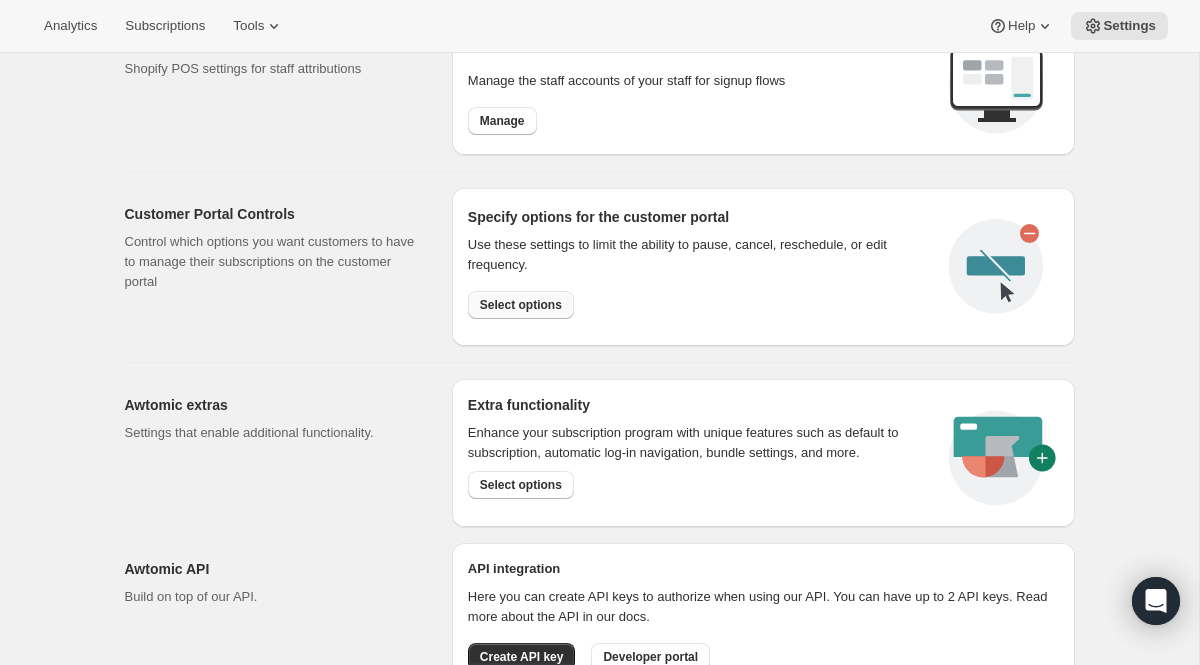 click on "Select options" at bounding box center [521, 305] 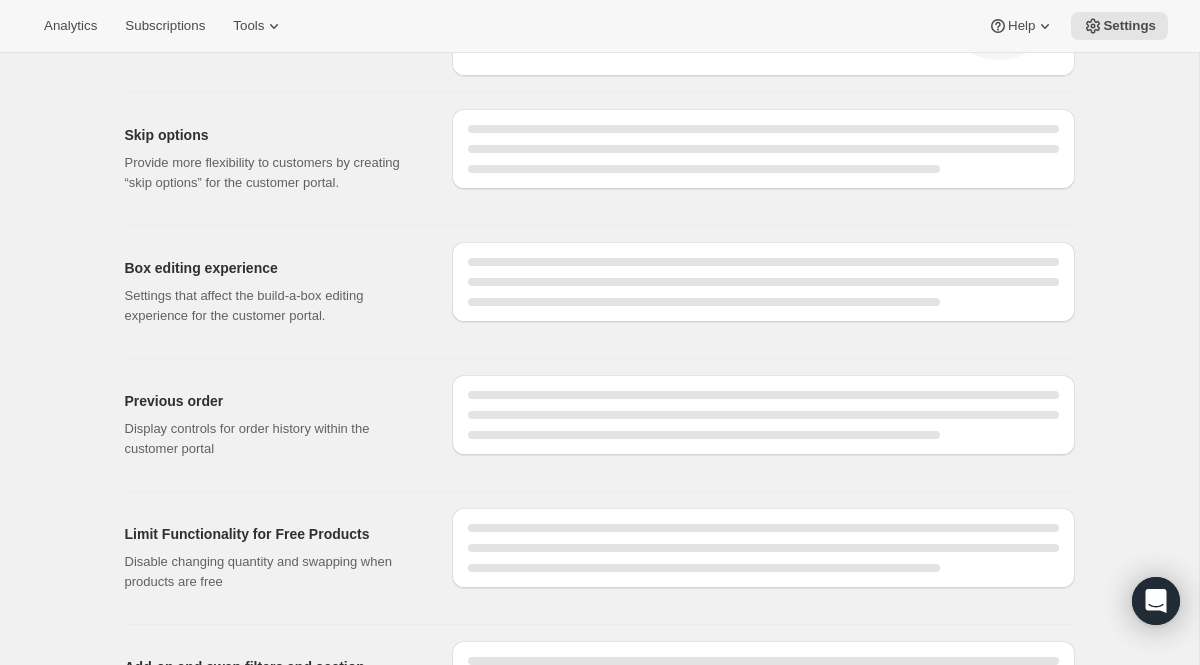 scroll, scrollTop: 0, scrollLeft: 0, axis: both 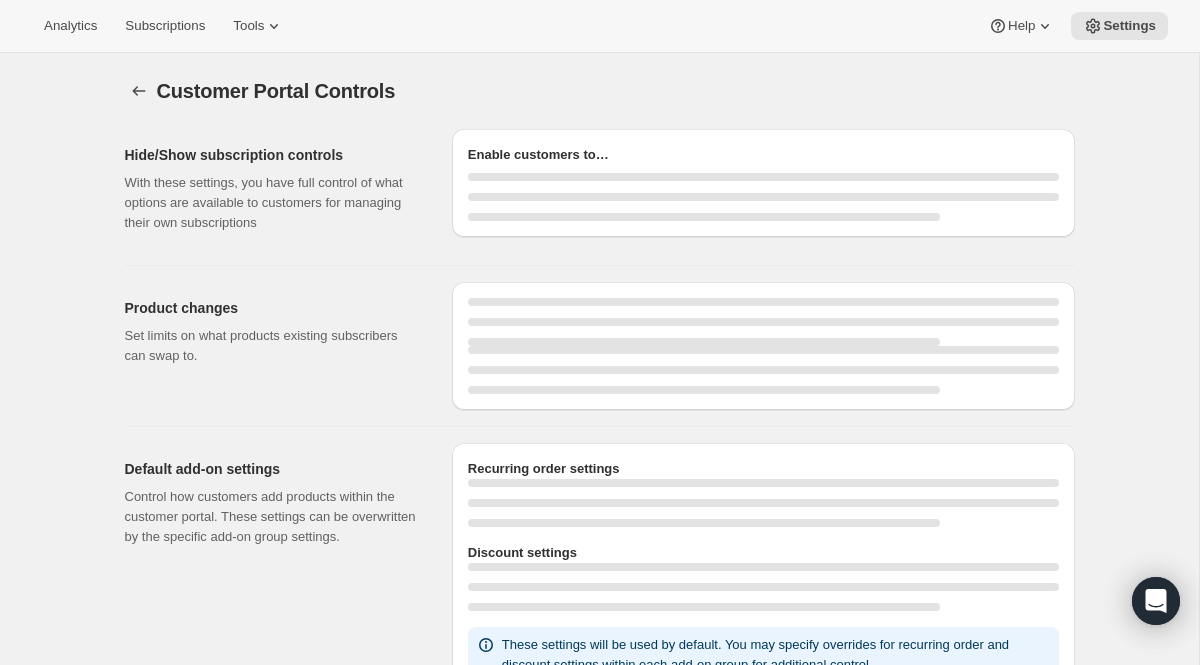 select on "MONTH" 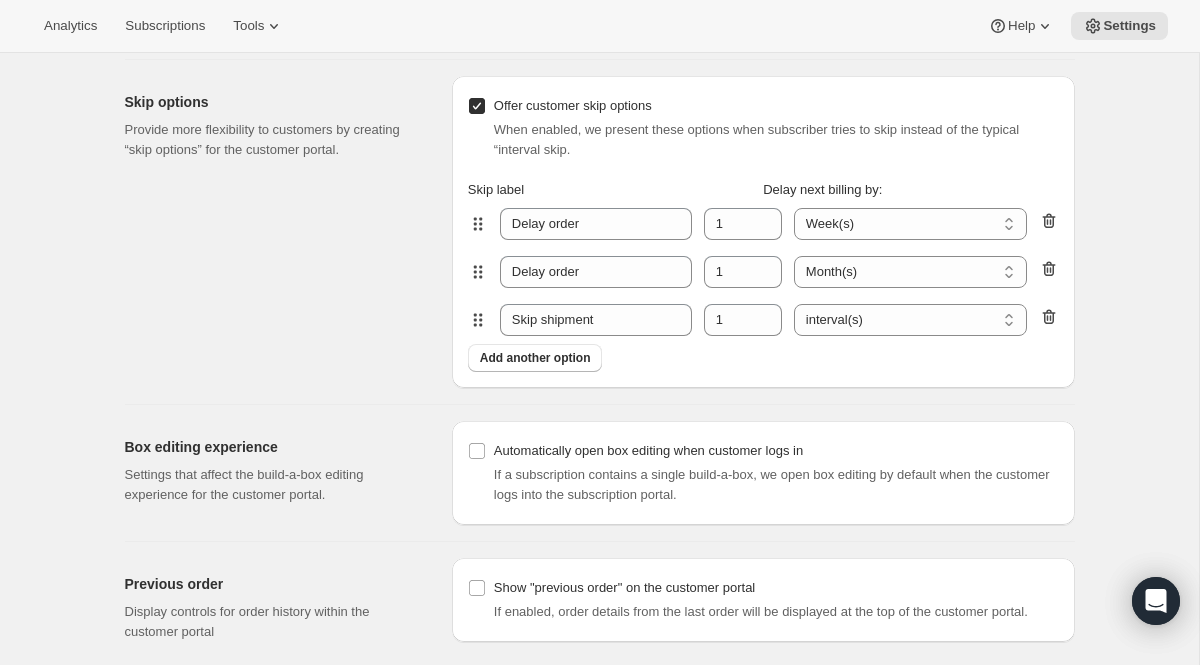 scroll, scrollTop: 1737, scrollLeft: 0, axis: vertical 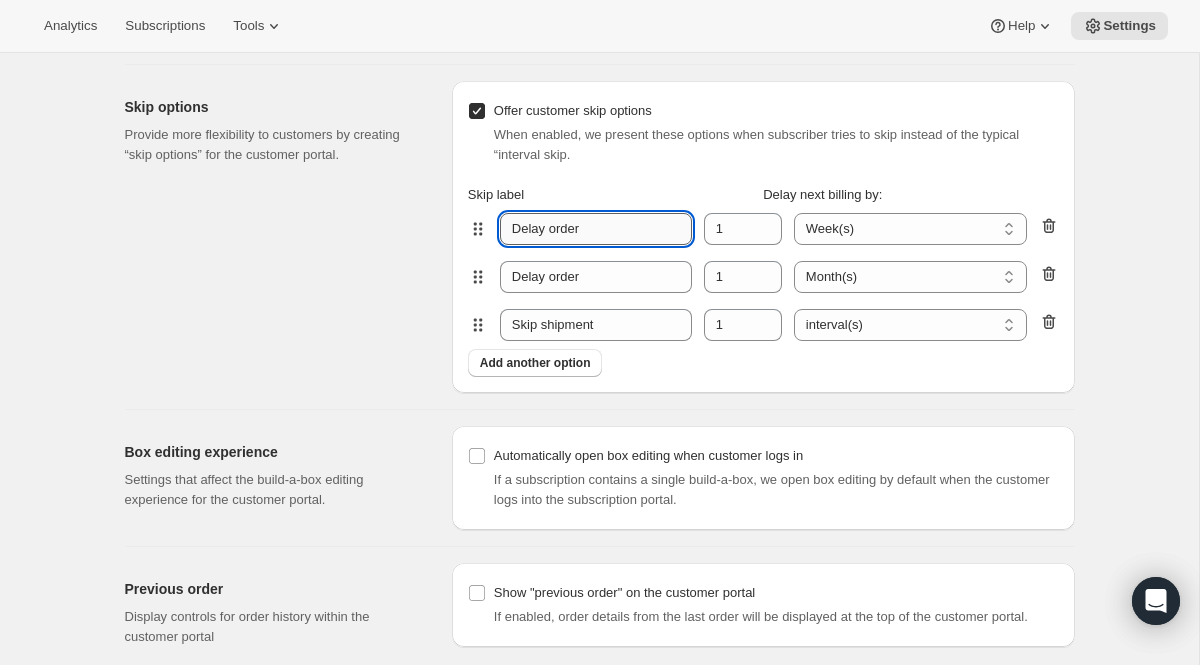 click on "Delay order" at bounding box center (596, 229) 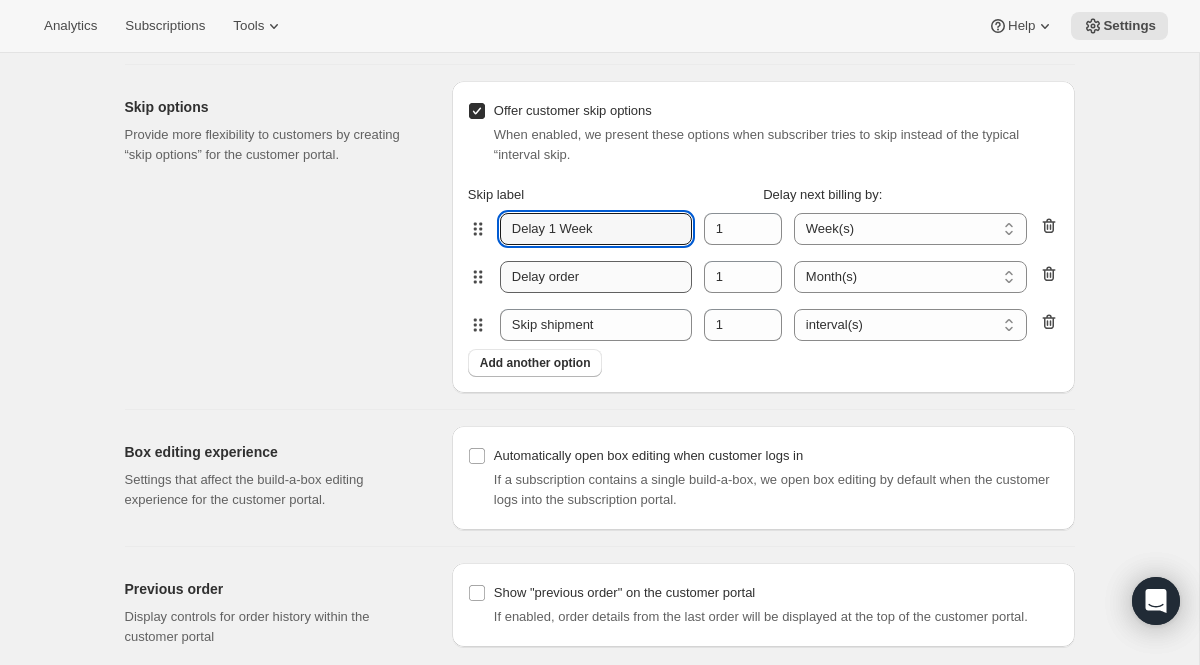 type on "Delay 1 Week" 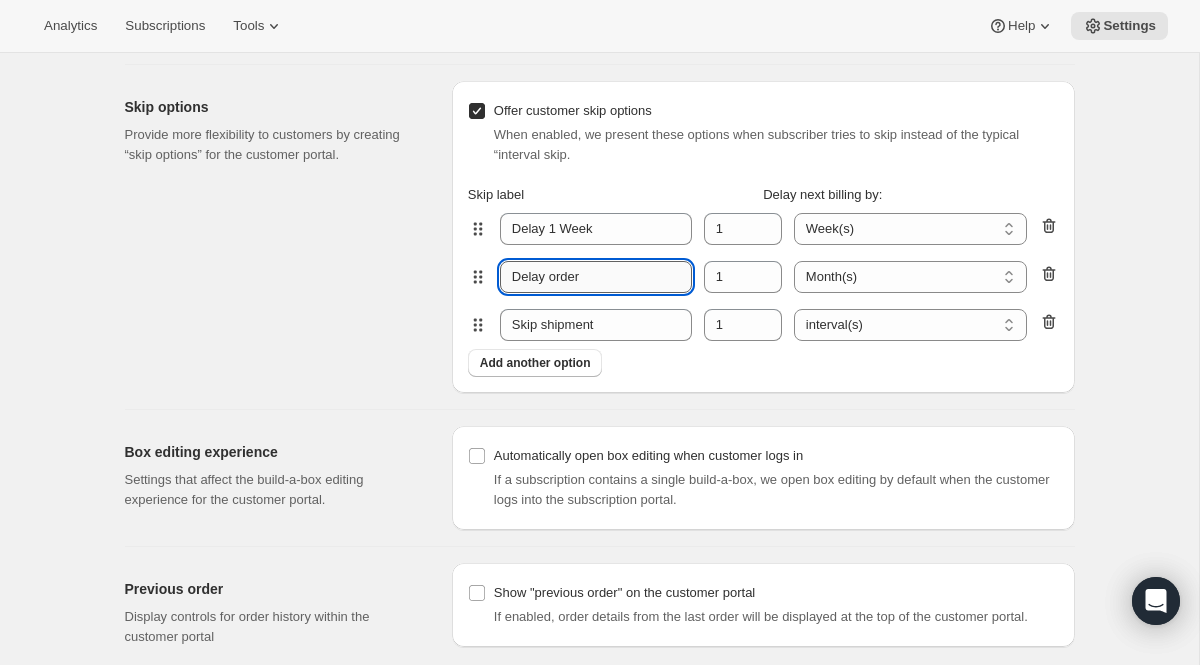 click on "Delay order" at bounding box center (596, 277) 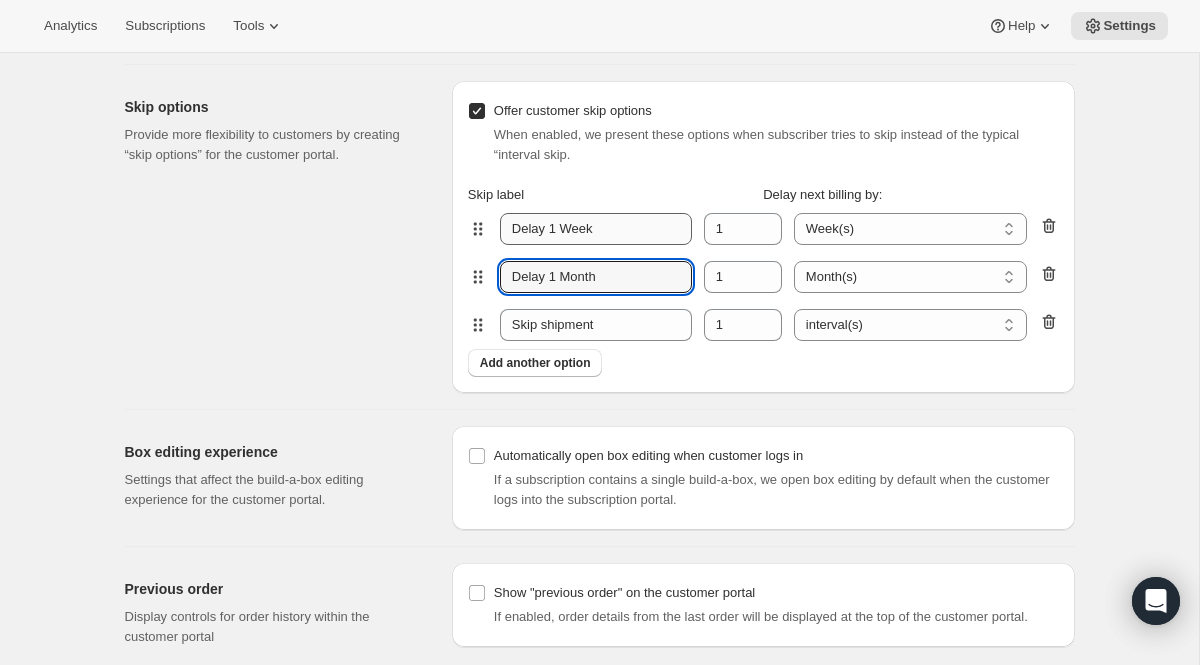 type on "Delay 1 Month" 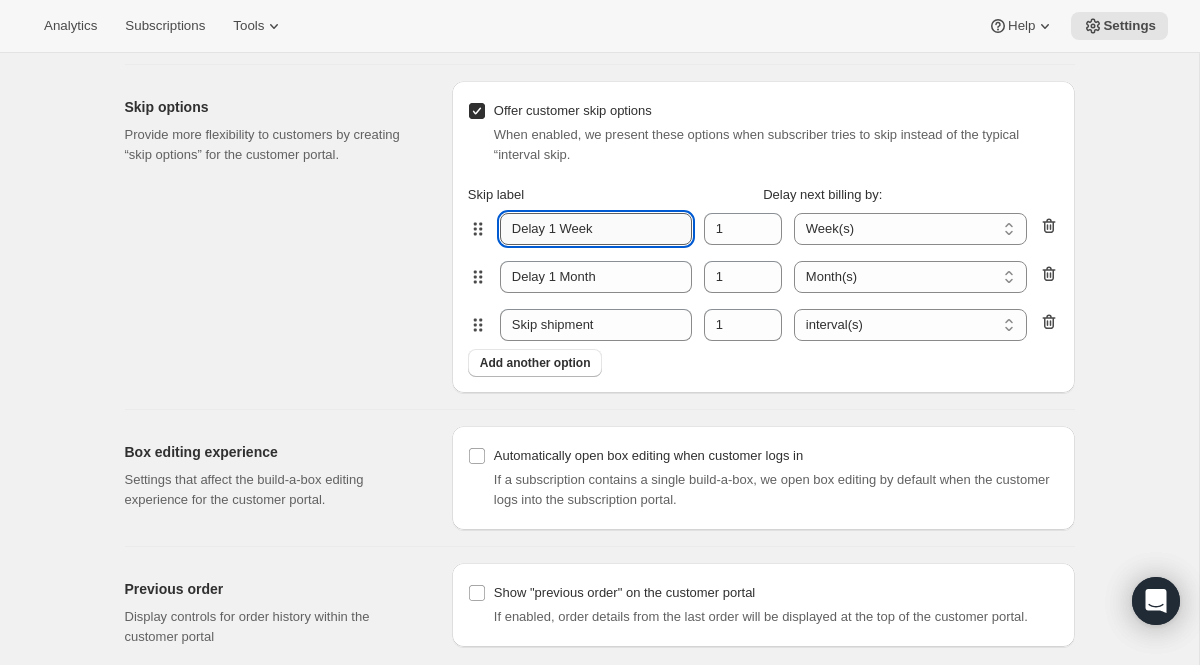 click on "Delay 1 Week" at bounding box center (596, 229) 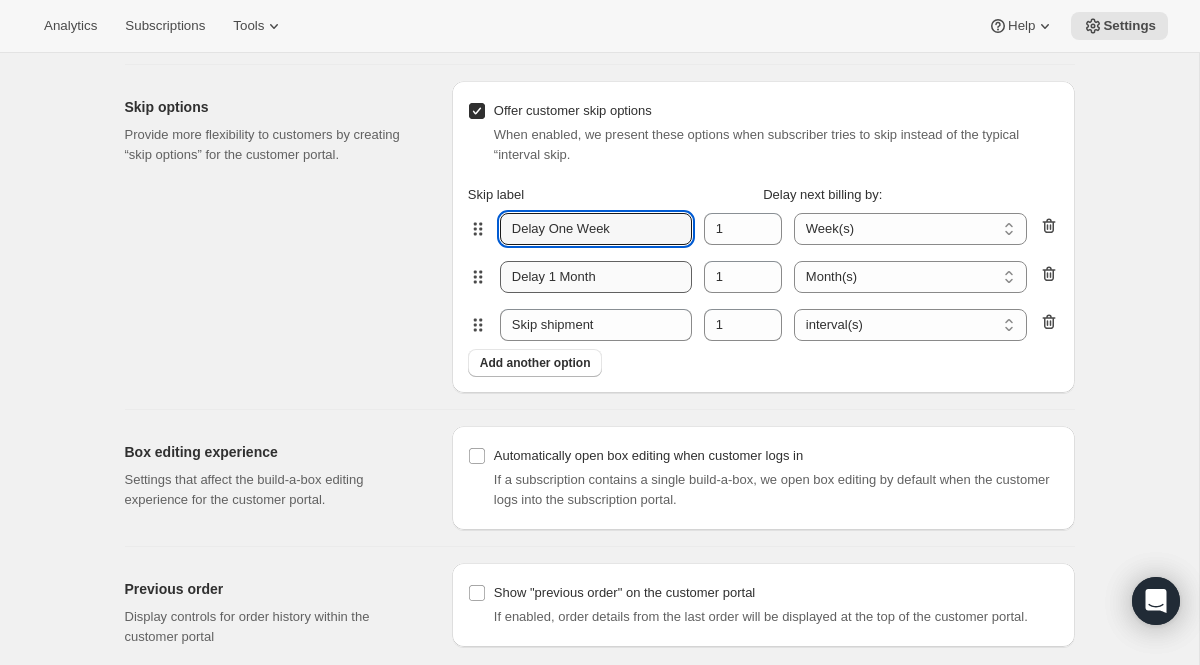 type on "Delay One Week" 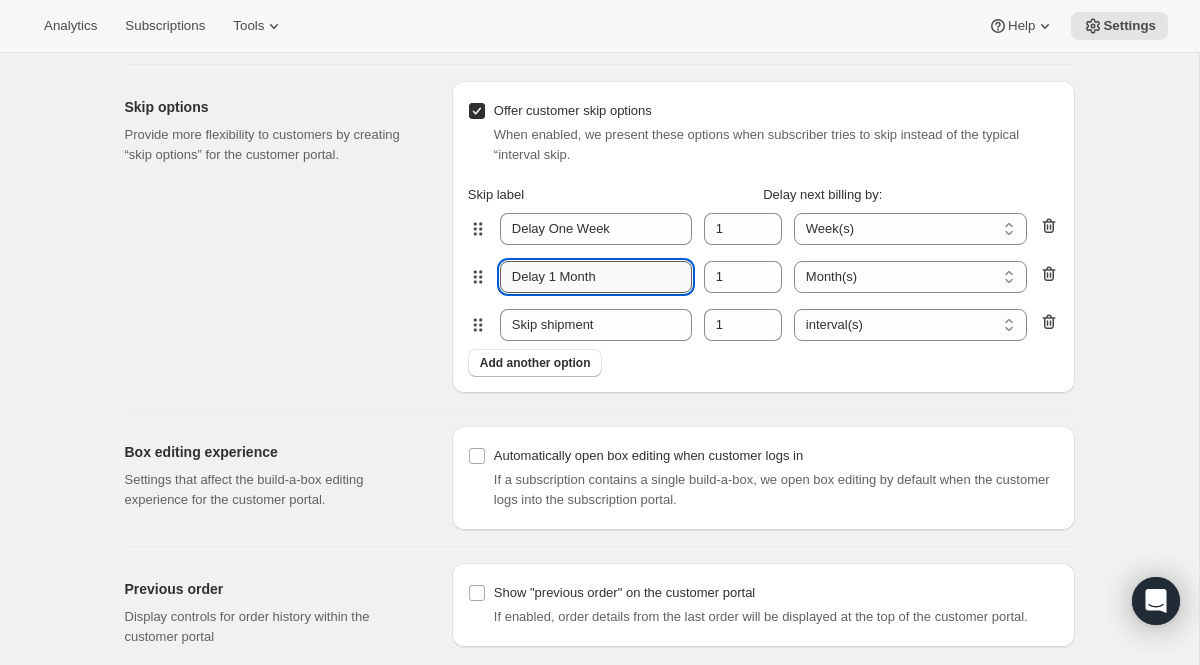 click on "Delay 1 Month" at bounding box center [596, 277] 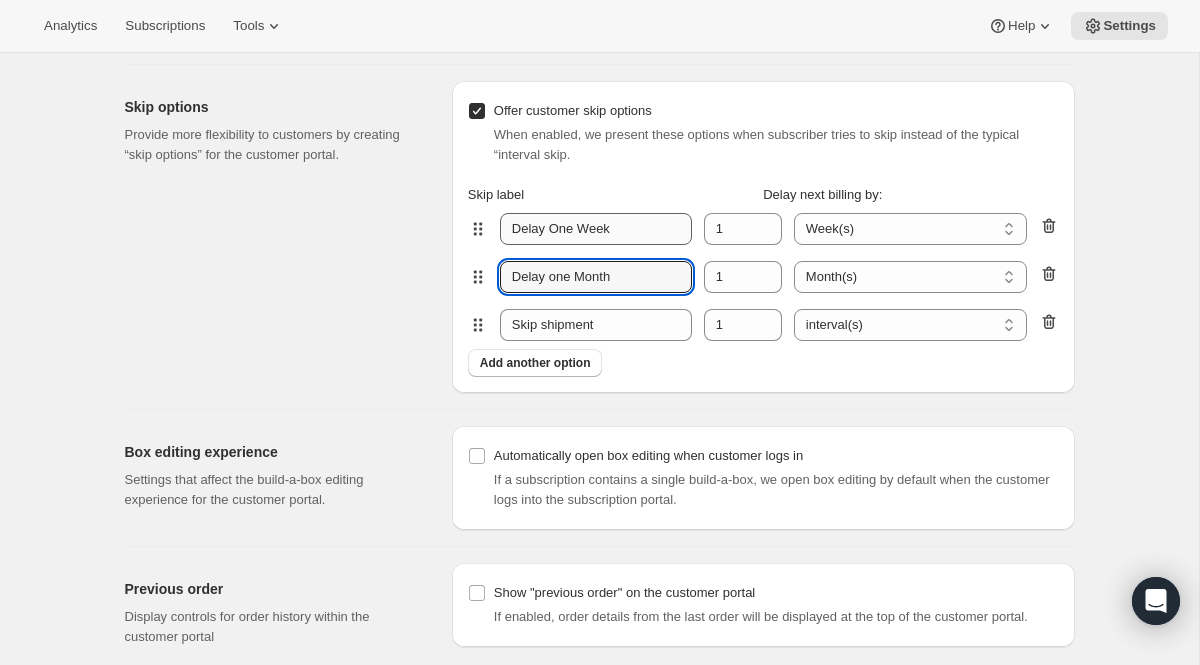 type on "Delay one Month" 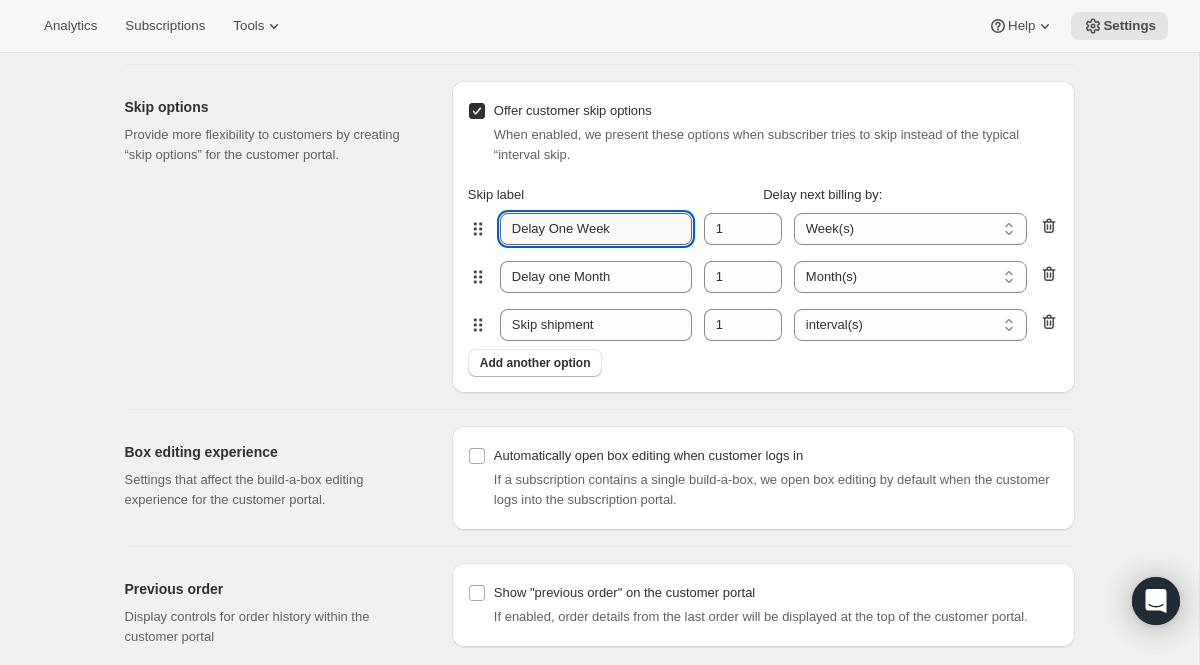 click on "Delay One Week" at bounding box center [596, 229] 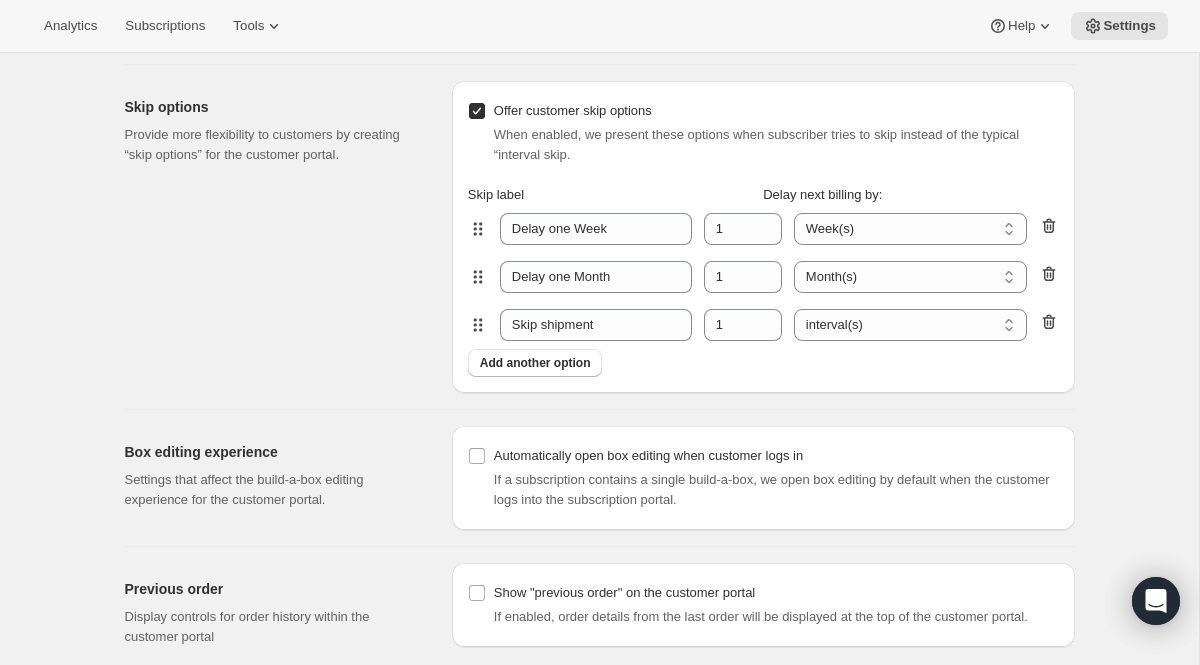 click on "Skip label" at bounding box center [615, 195] 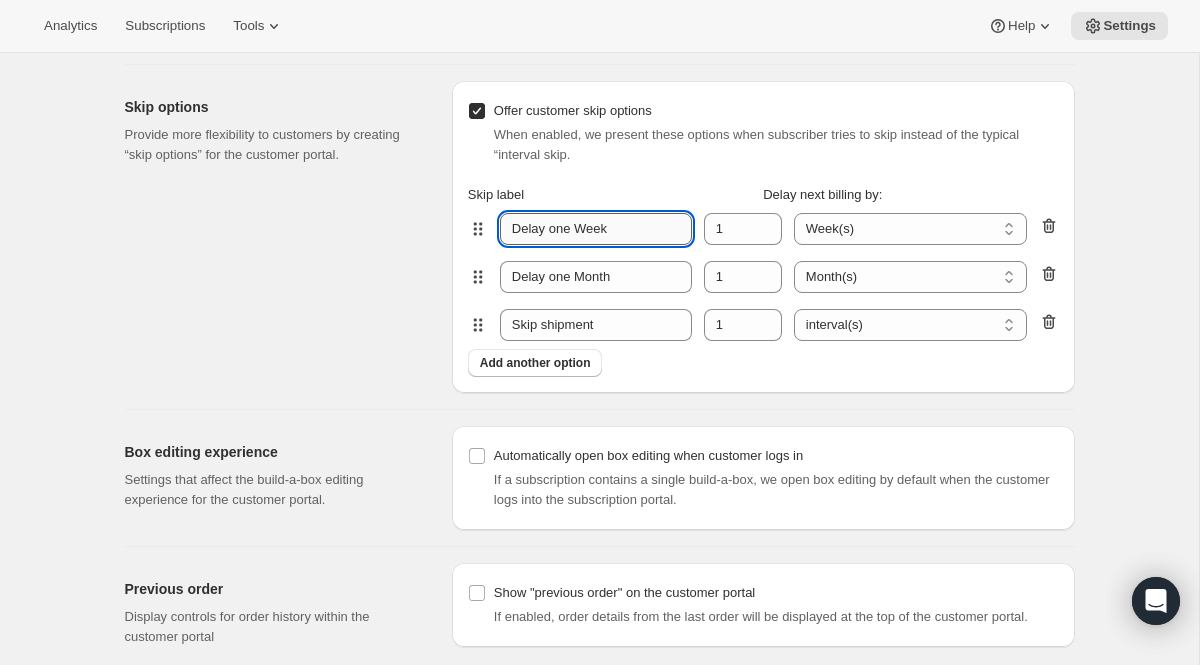 click on "Delay one Week" at bounding box center [596, 229] 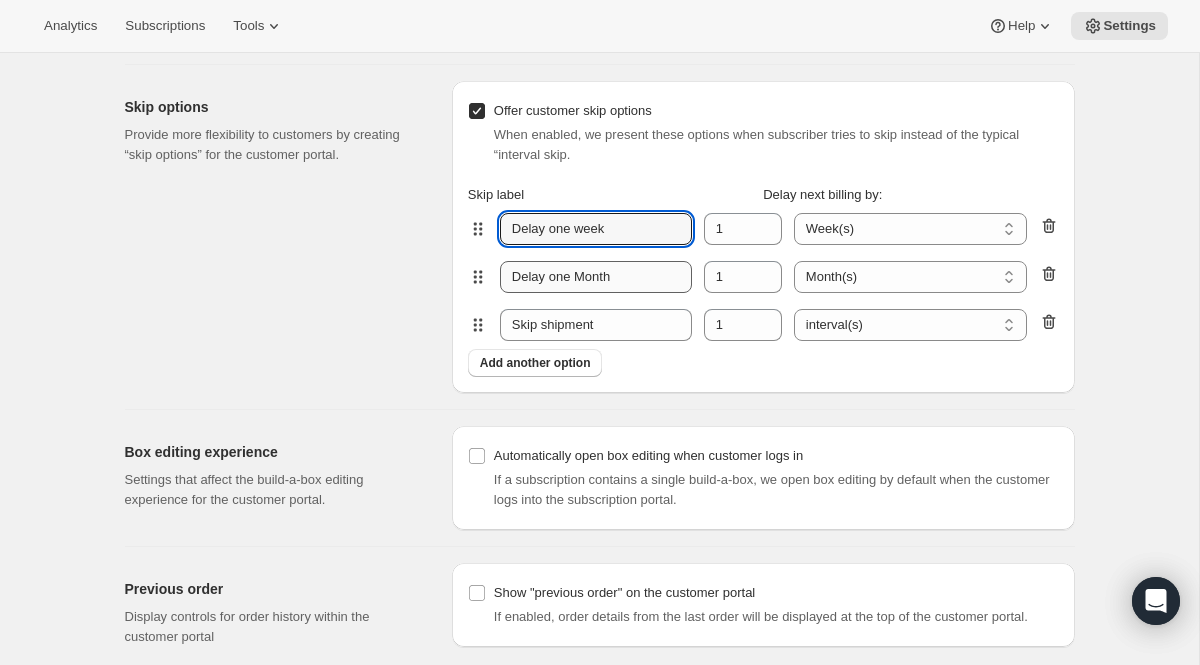 type on "Delay one week" 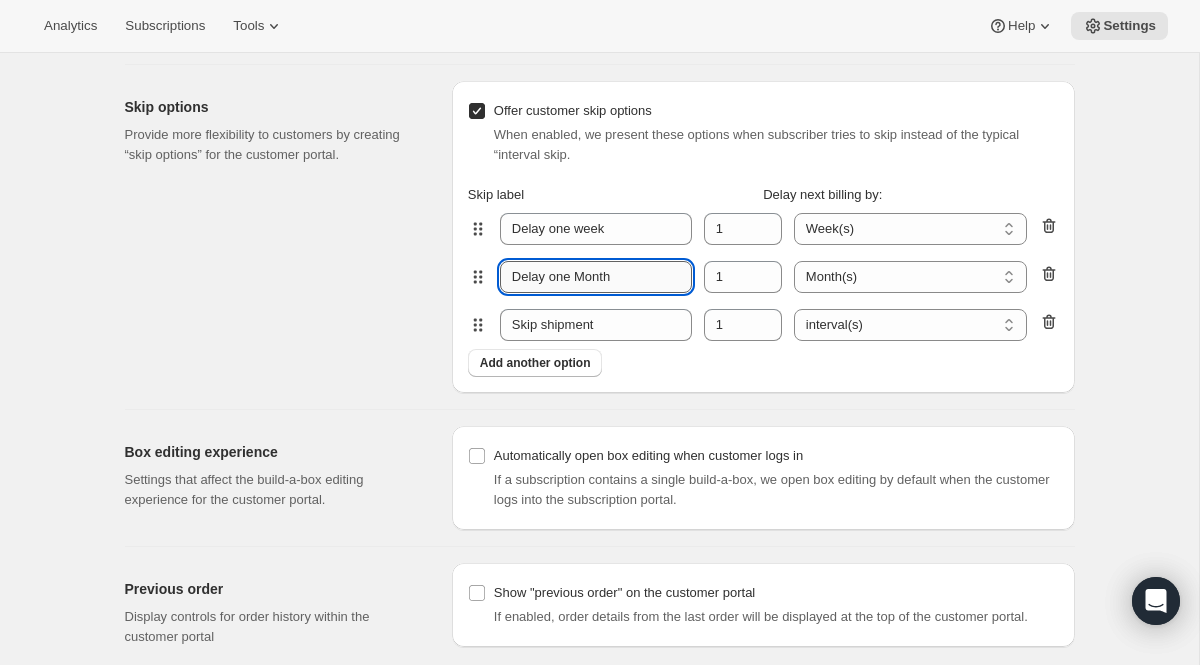 click on "Delay one Month" at bounding box center (596, 277) 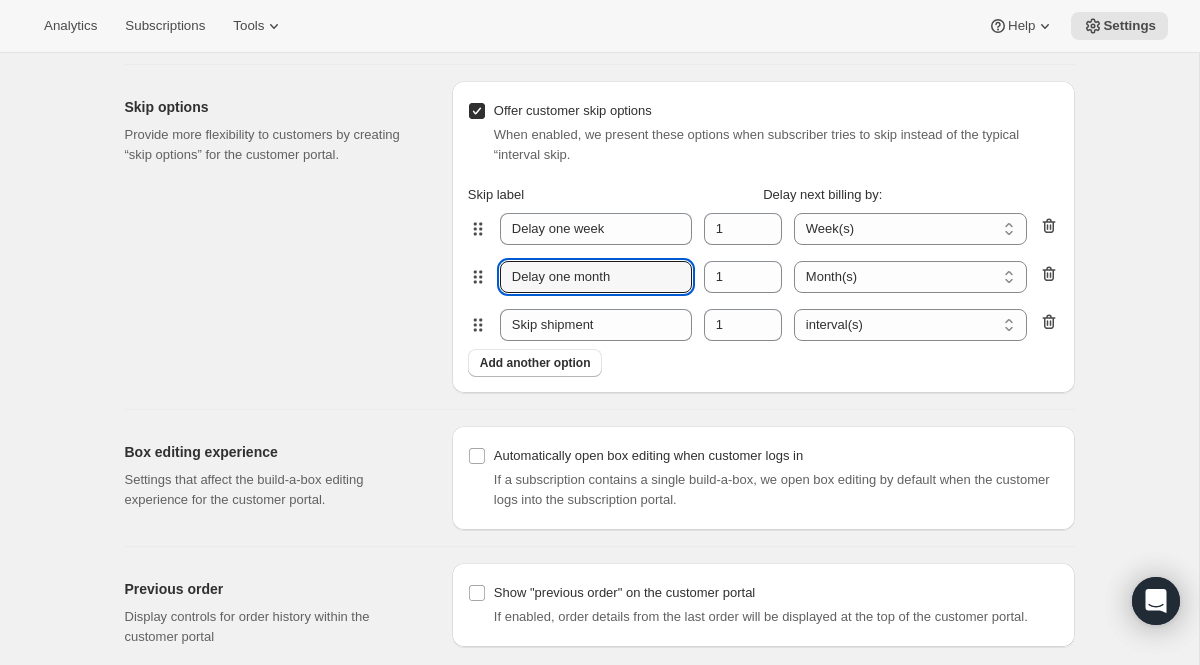 type on "Delay one month" 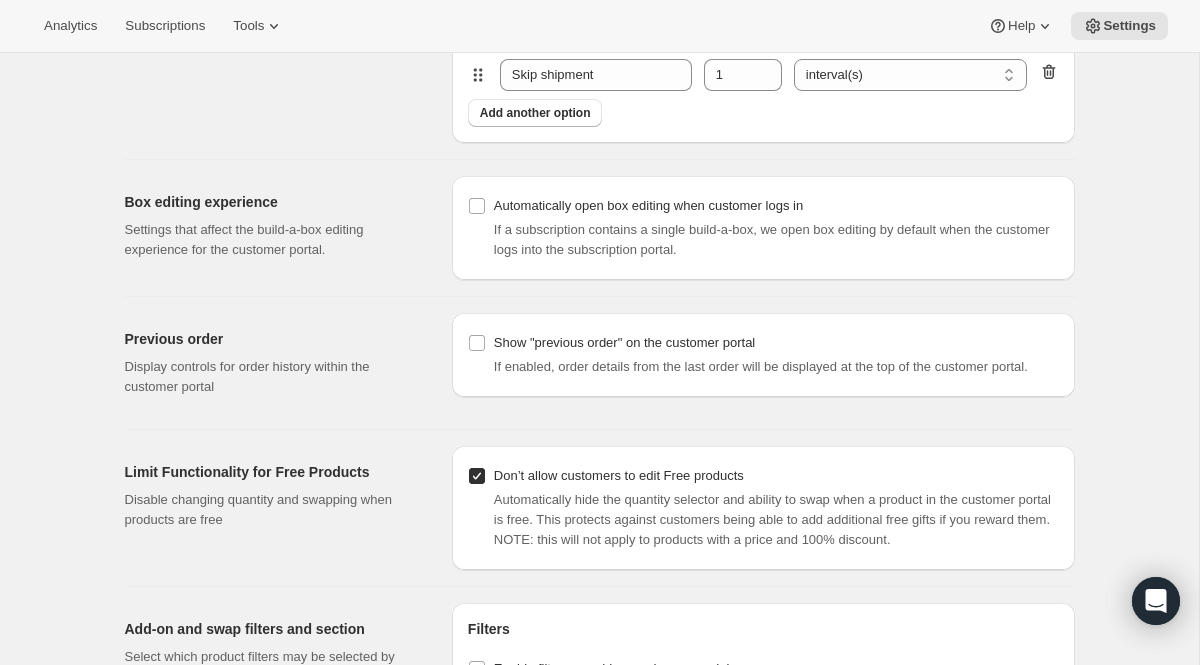 scroll, scrollTop: 2185, scrollLeft: 0, axis: vertical 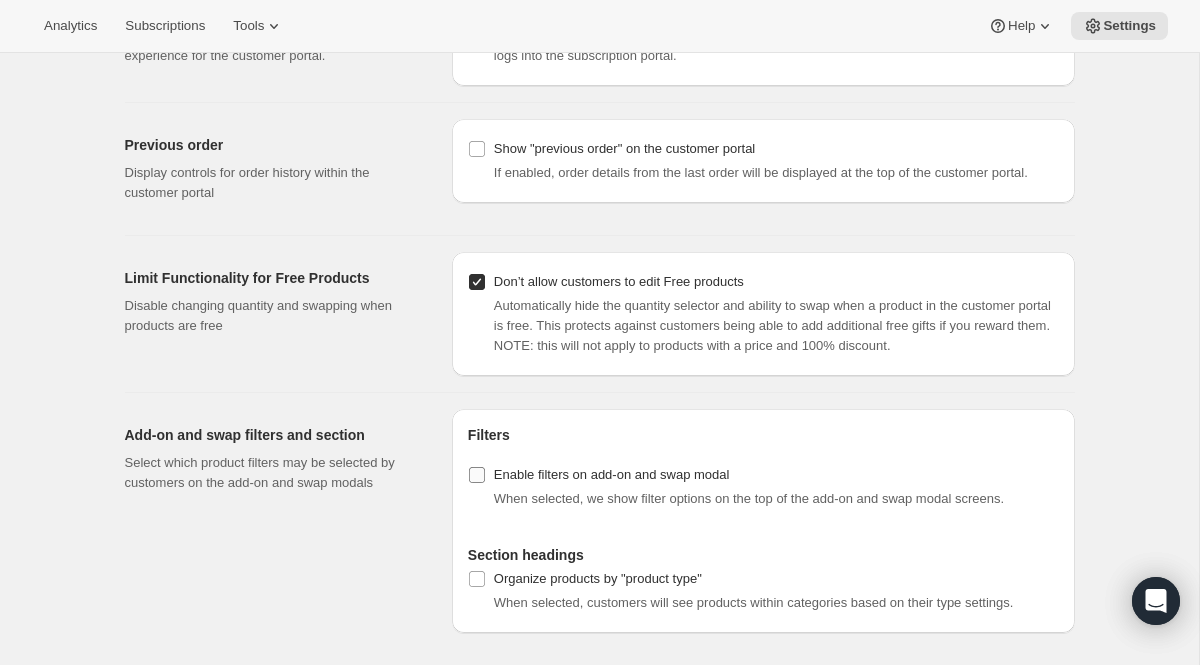 click on "Enable filters on add-on and swap modal" at bounding box center [612, 475] 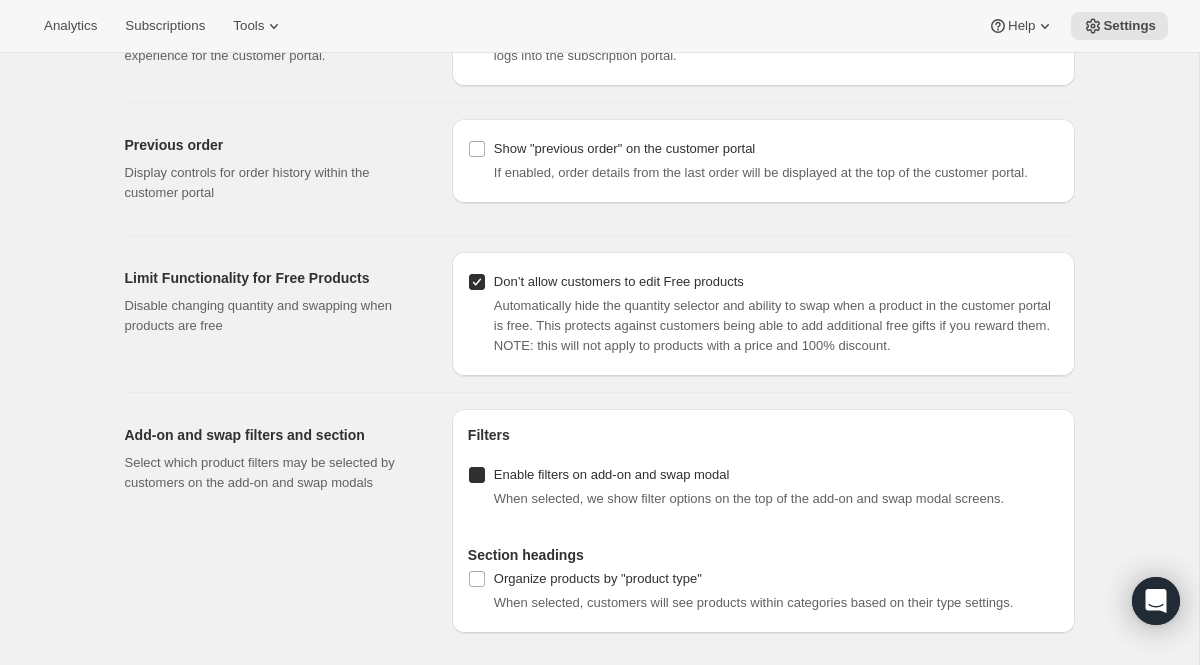 checkbox on "true" 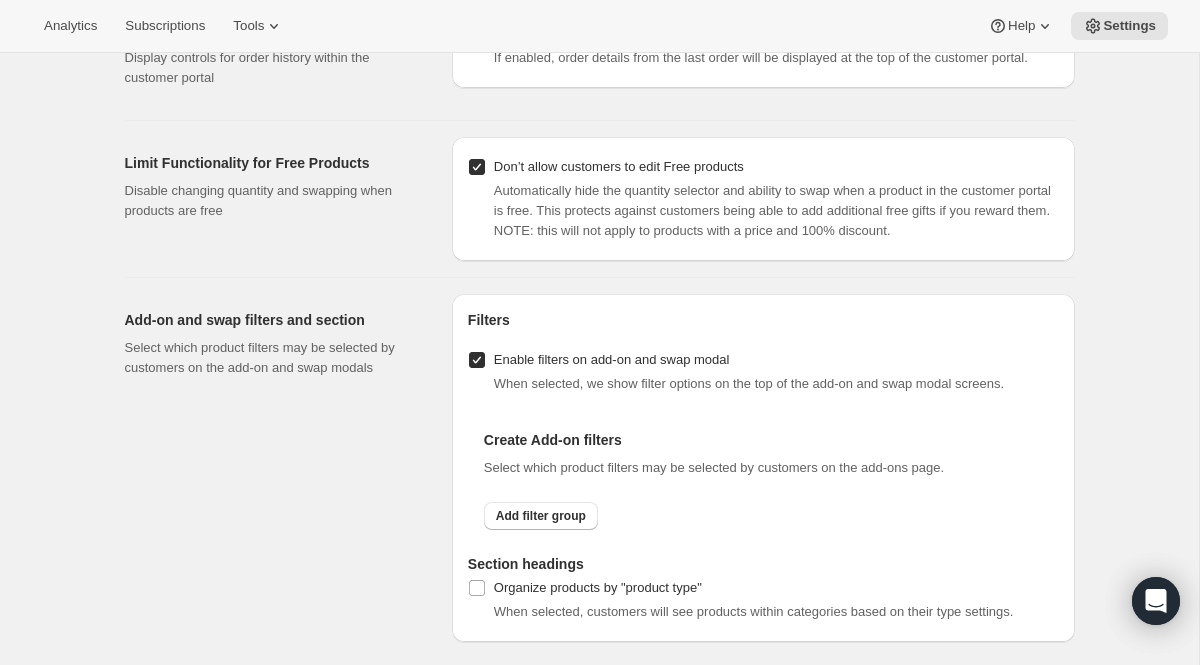 scroll, scrollTop: 2299, scrollLeft: 0, axis: vertical 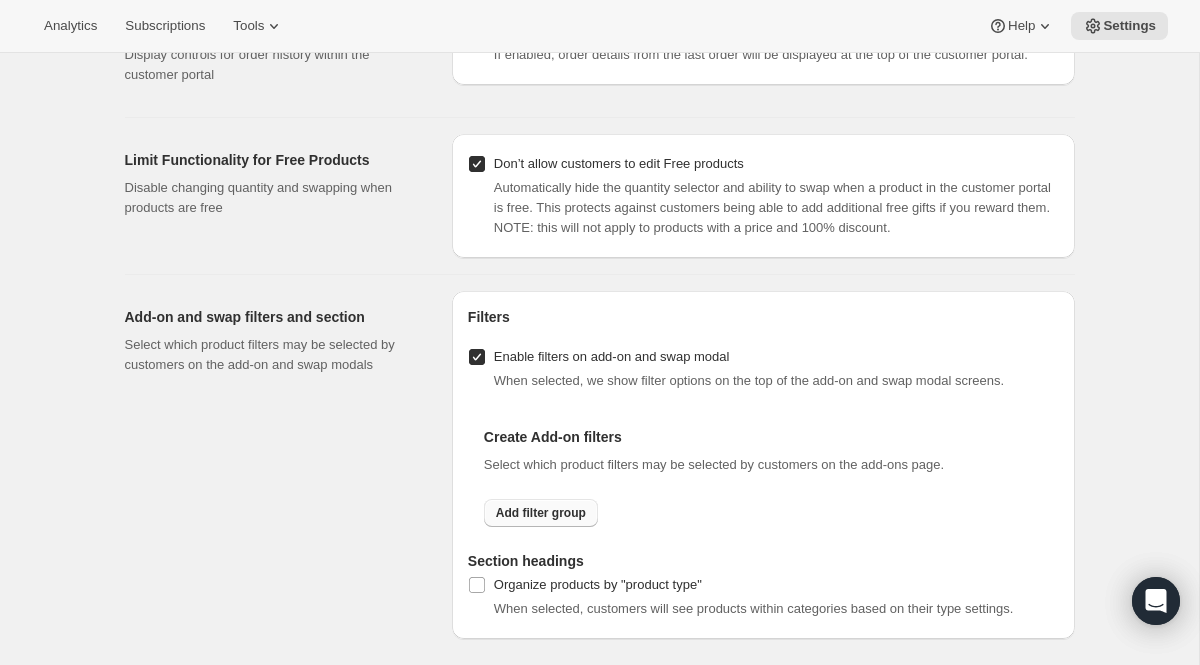 click on "Add filter group" at bounding box center [541, 513] 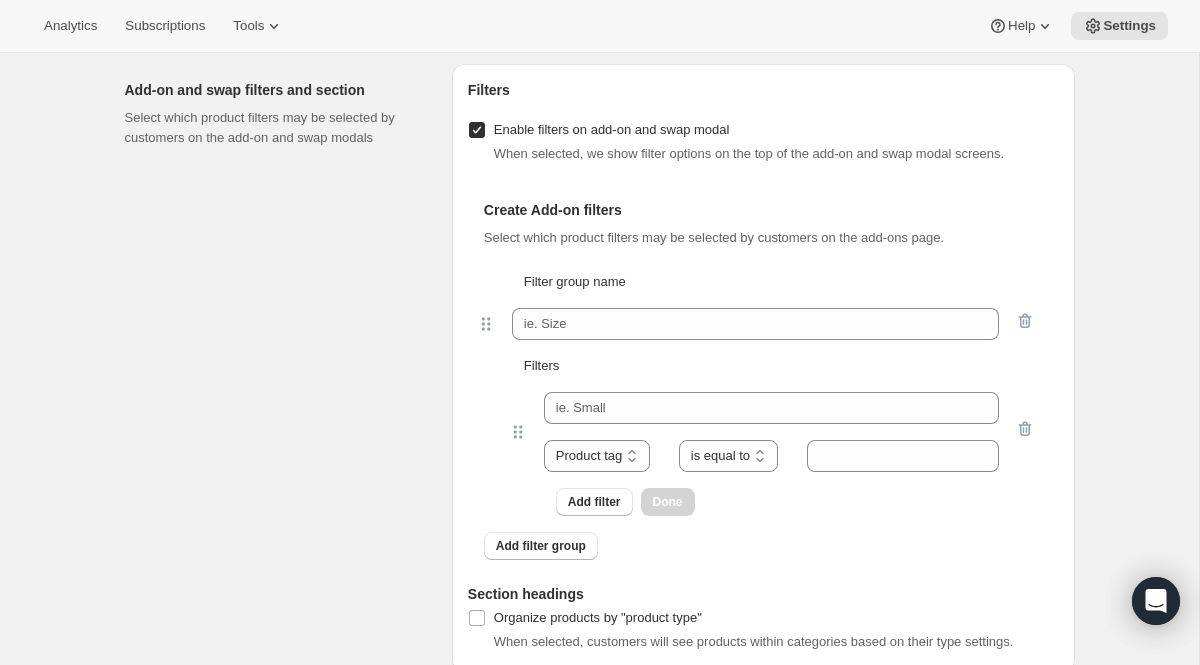 scroll, scrollTop: 2529, scrollLeft: 0, axis: vertical 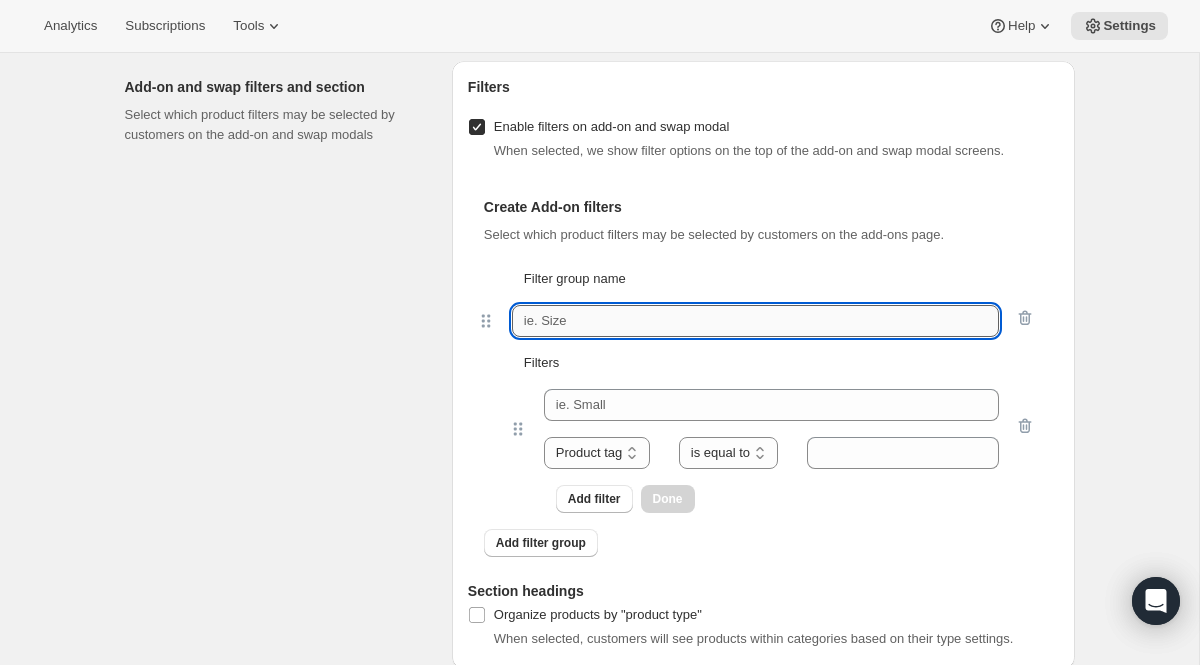 click at bounding box center (755, 321) 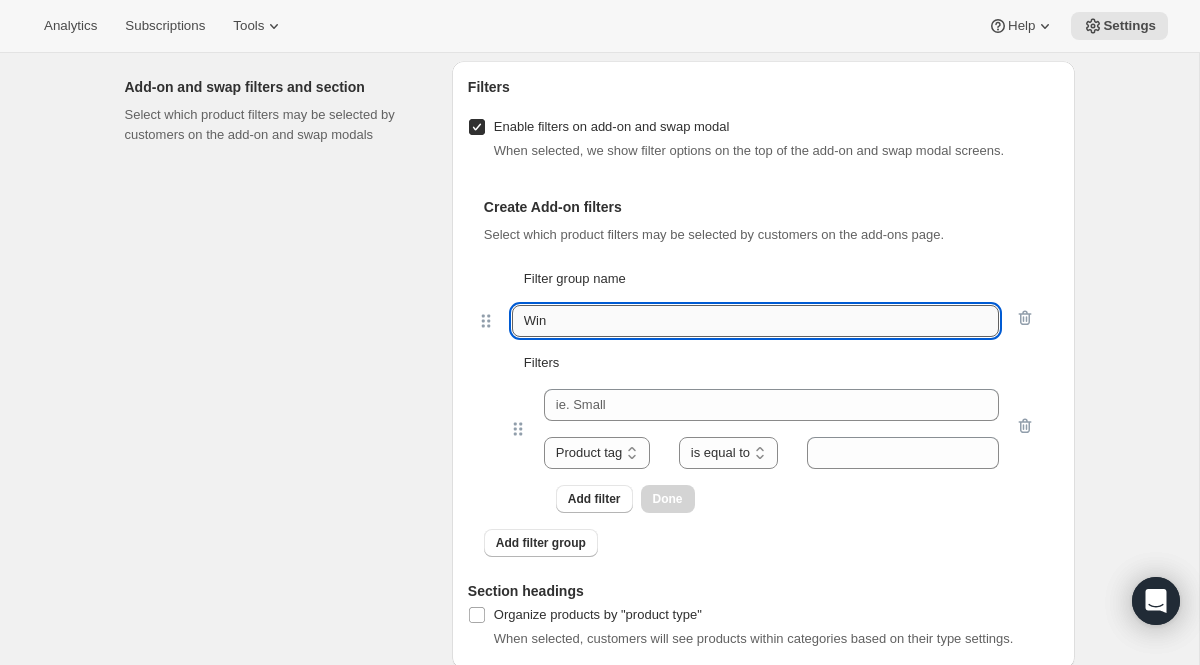 type on "Wine" 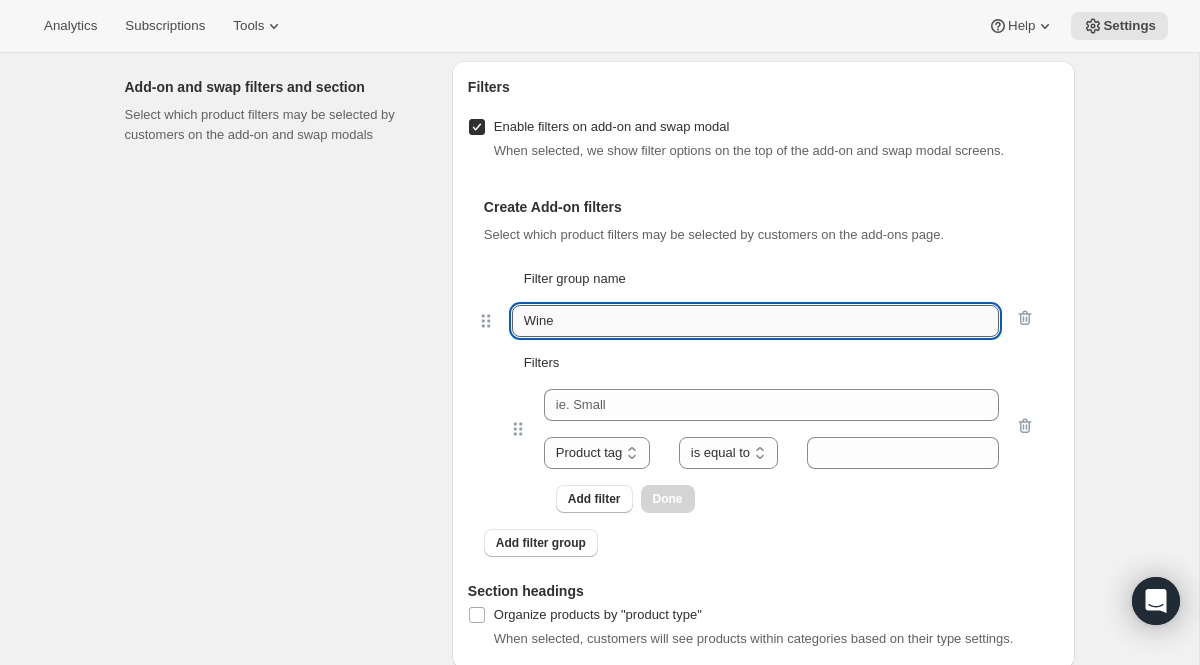 click on "Wine" at bounding box center [755, 321] 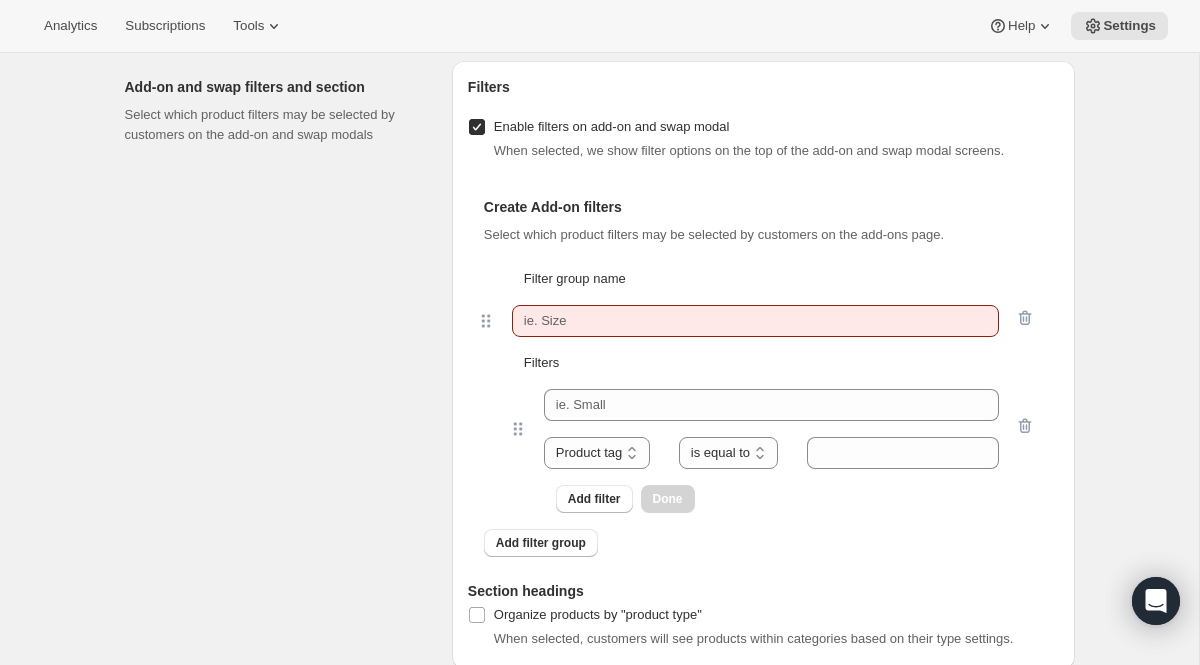 click on "Create Add-on filters Select which product filters may be selected by customers on the add-ons page." at bounding box center (771, 221) 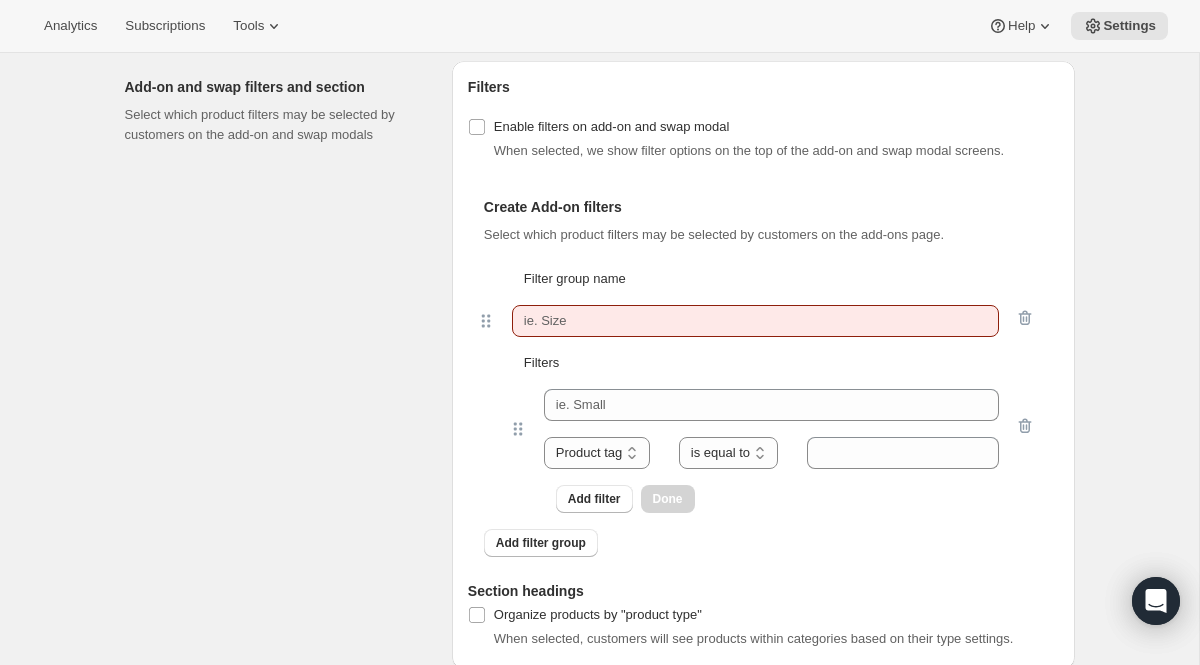 type on "Delay order" 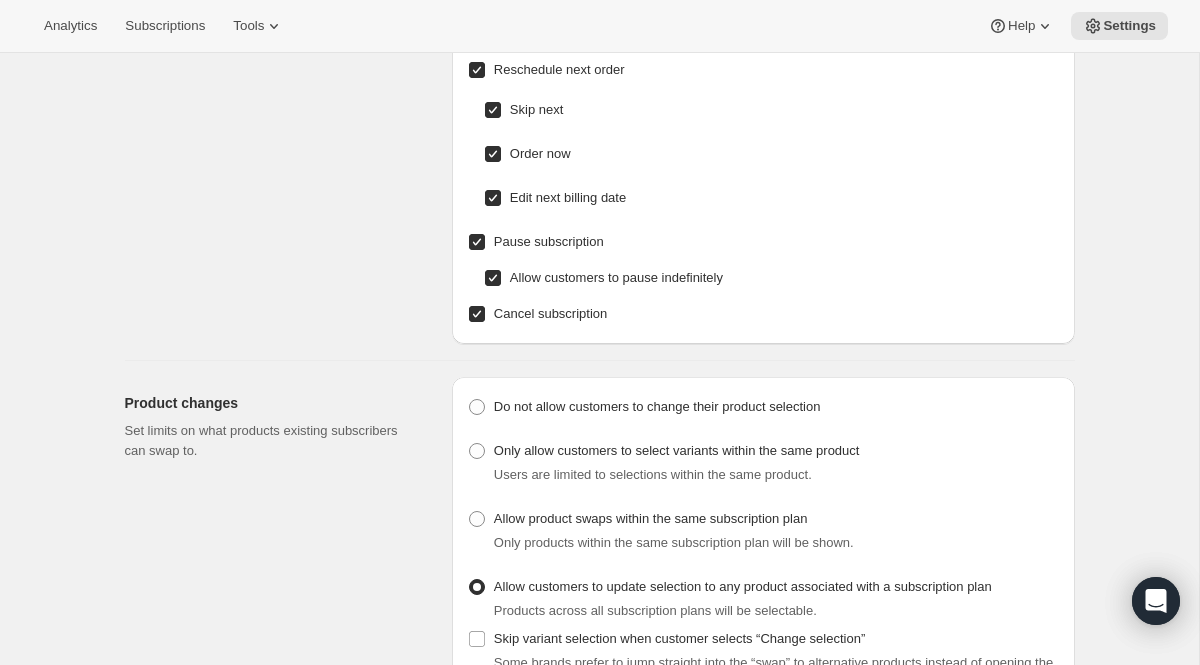 scroll, scrollTop: 0, scrollLeft: 0, axis: both 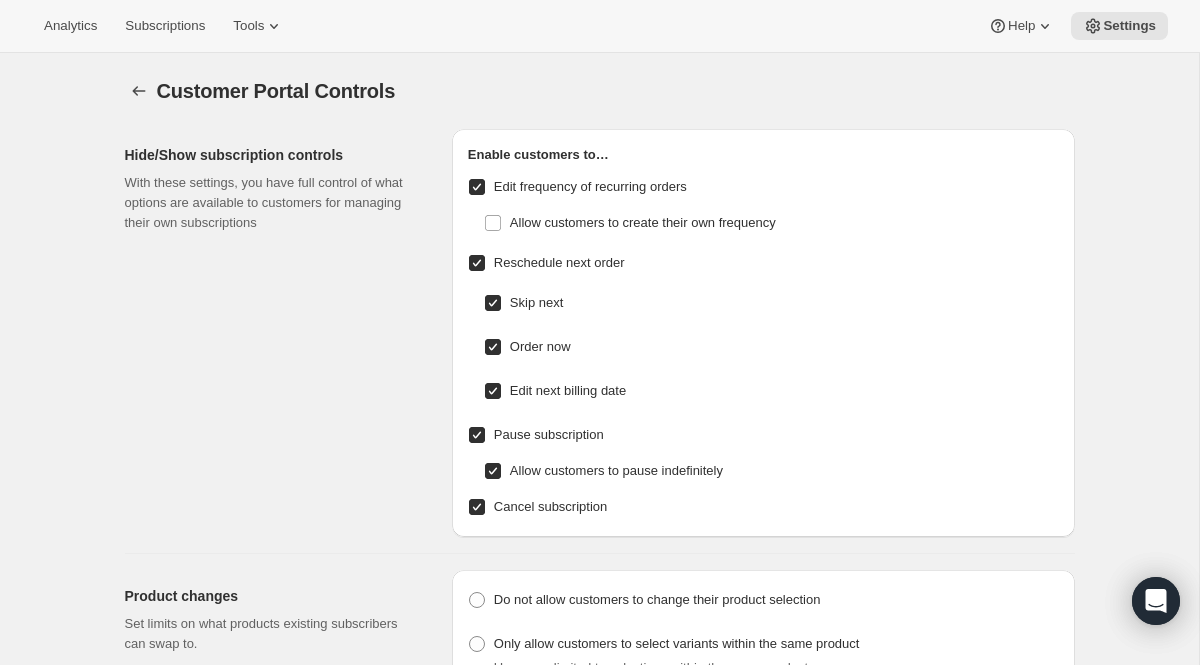 click on "Customer Portal Controls. This page is ready Customer Portal Controls Hide/Show subscription controls With these settings, you have full control of what options are available to customers for managing their own subscriptions Enable customers to… Edit frequency of recurring orders Allow customers to create their own frequency Reschedule next order Skip next Order now Edit next billing date Pause subscription Allow customers to pause indefinitely Cancel subscription Product changes Set limits on what products existing subscribers can swap to. Do not allow customers to change their product selection Only allow customers to select variants within the same product Users are limited to selections within the same product. Allow product swaps within the same subscription plan Only products within the same subscription plan will be shown. Allow customers to update selection to any product associated with a subscription plan Products across all subscription plans will be selectable. Default add-on settings % Type 1 1" at bounding box center (600, 1433) 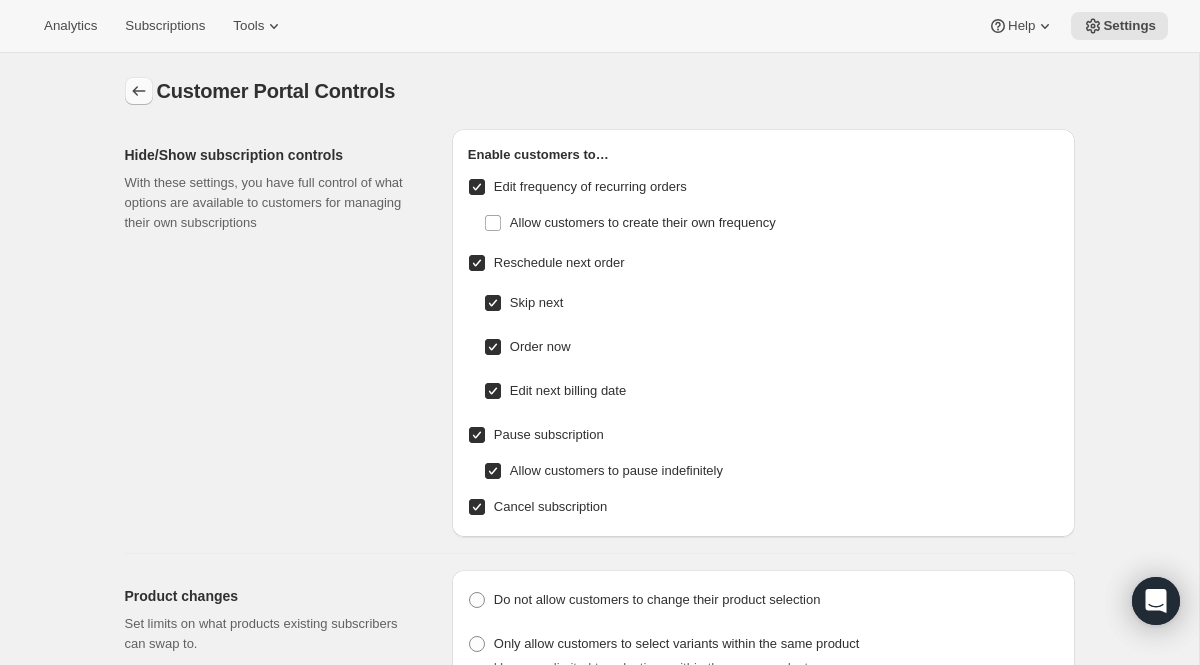 click 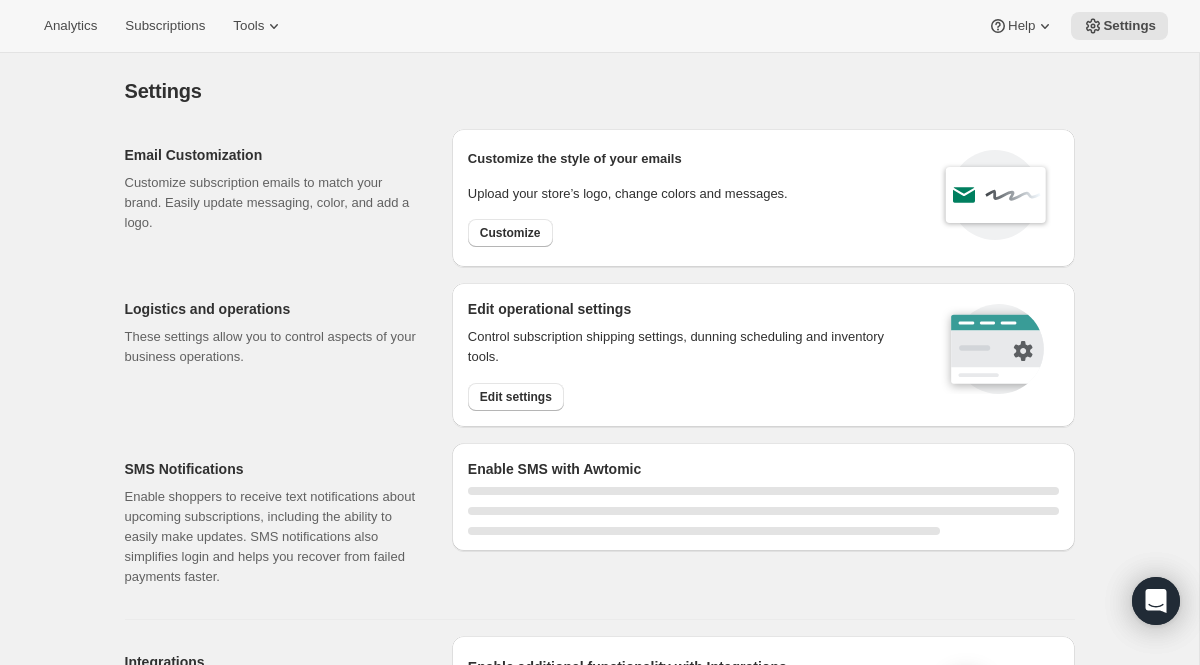 select on "22:00" 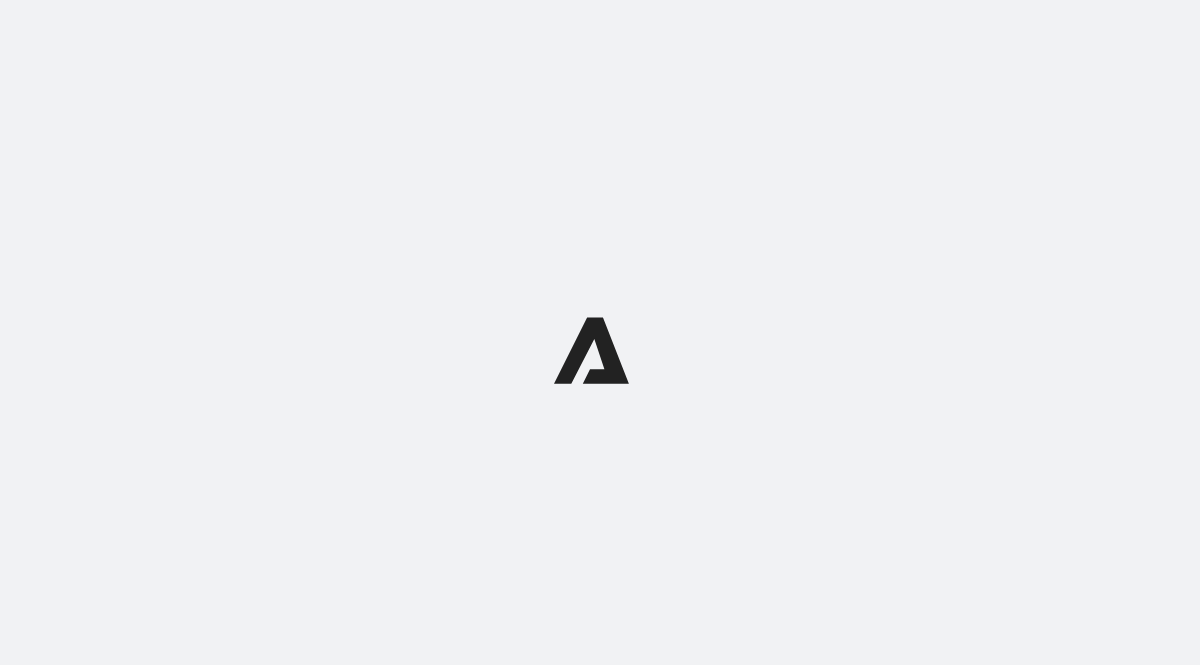 scroll, scrollTop: 0, scrollLeft: 0, axis: both 